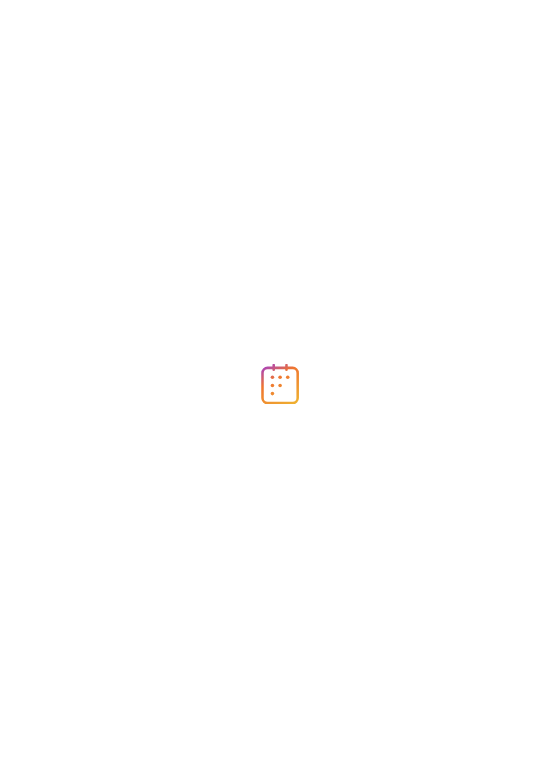 scroll, scrollTop: 0, scrollLeft: 0, axis: both 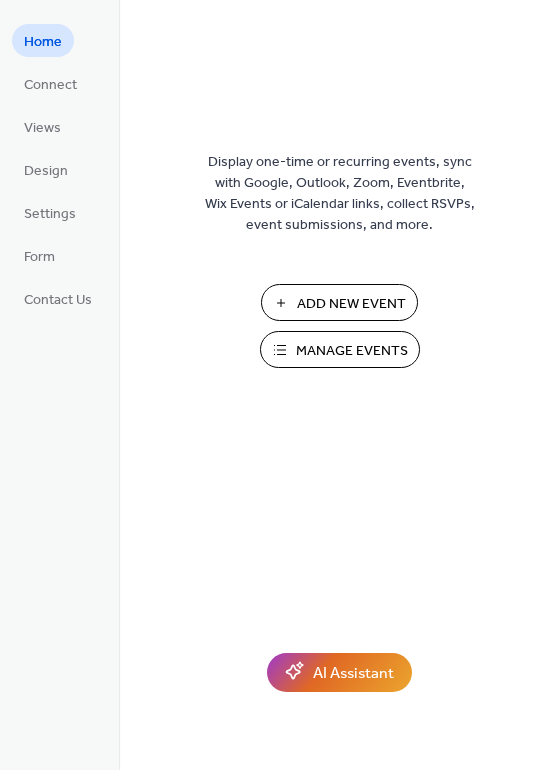 click on "Manage Events" at bounding box center [352, 351] 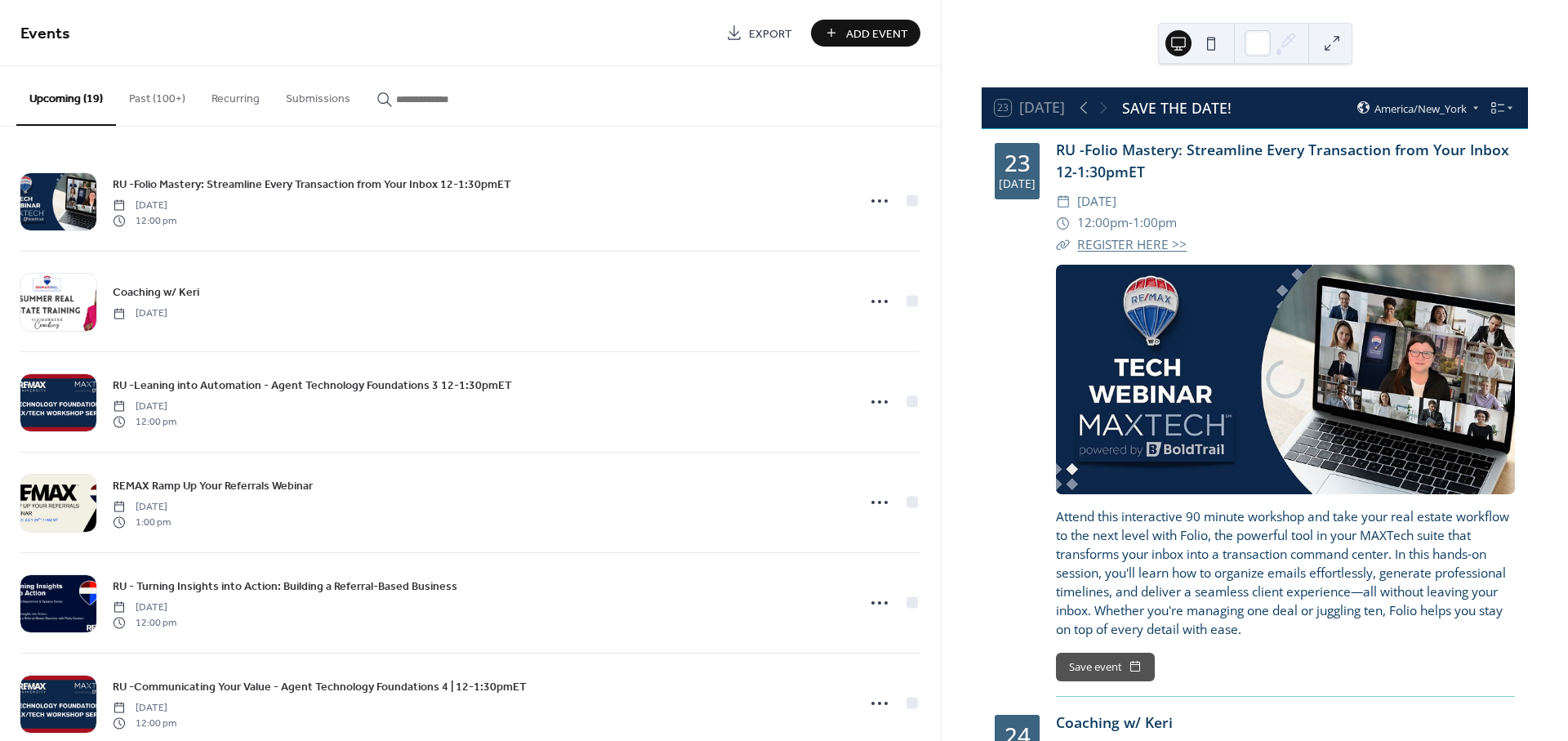 scroll, scrollTop: 0, scrollLeft: 0, axis: both 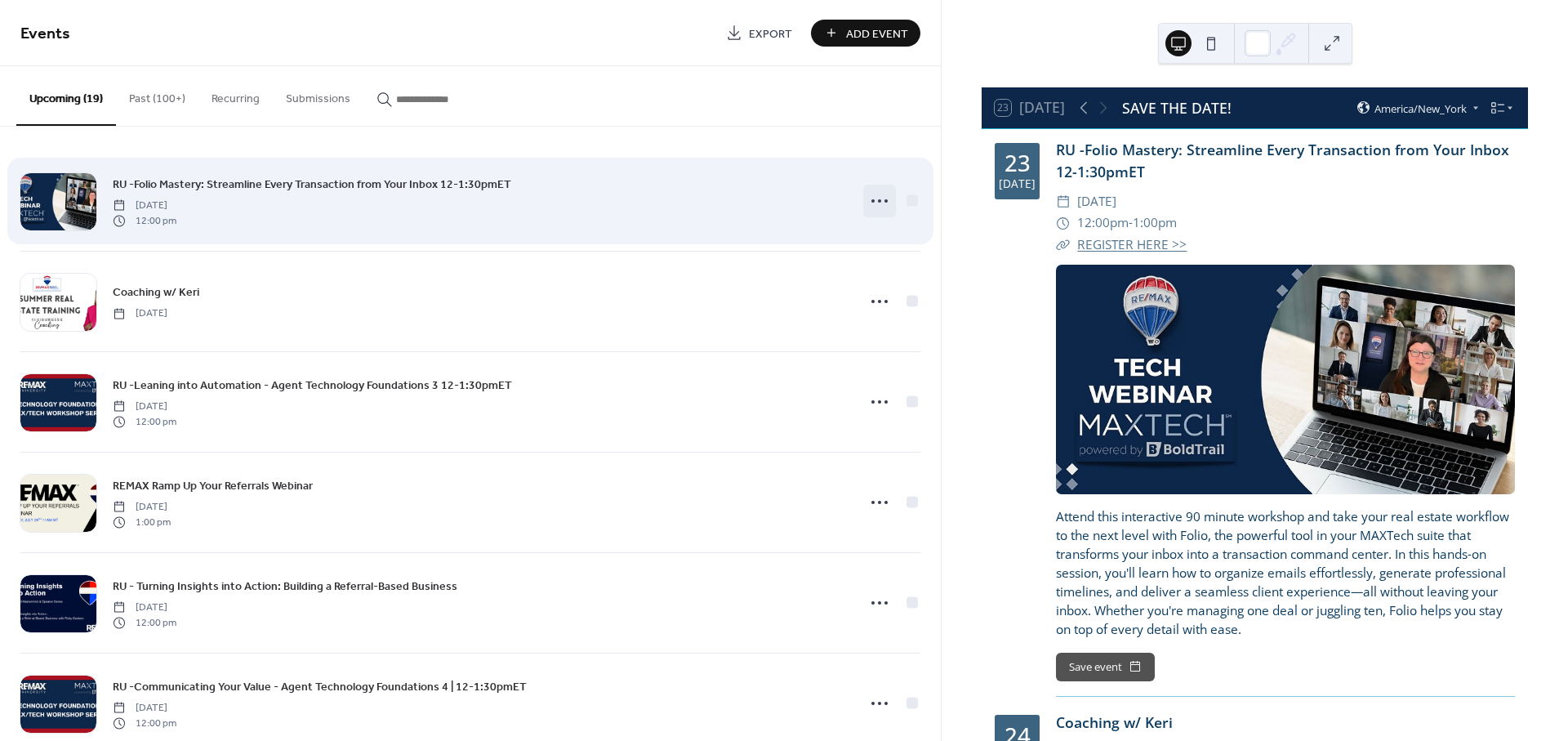 click 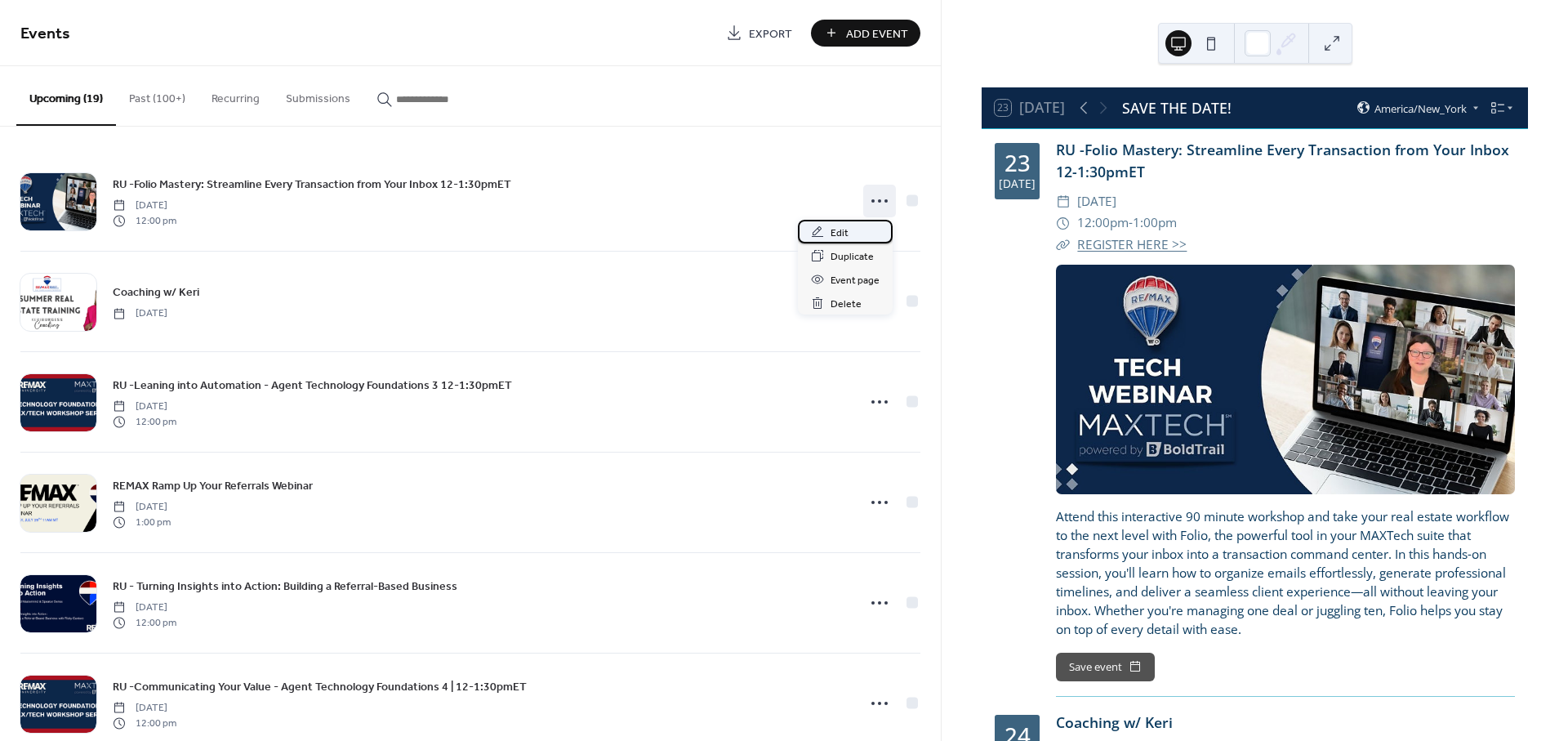click on "Edit" at bounding box center (840, 233) 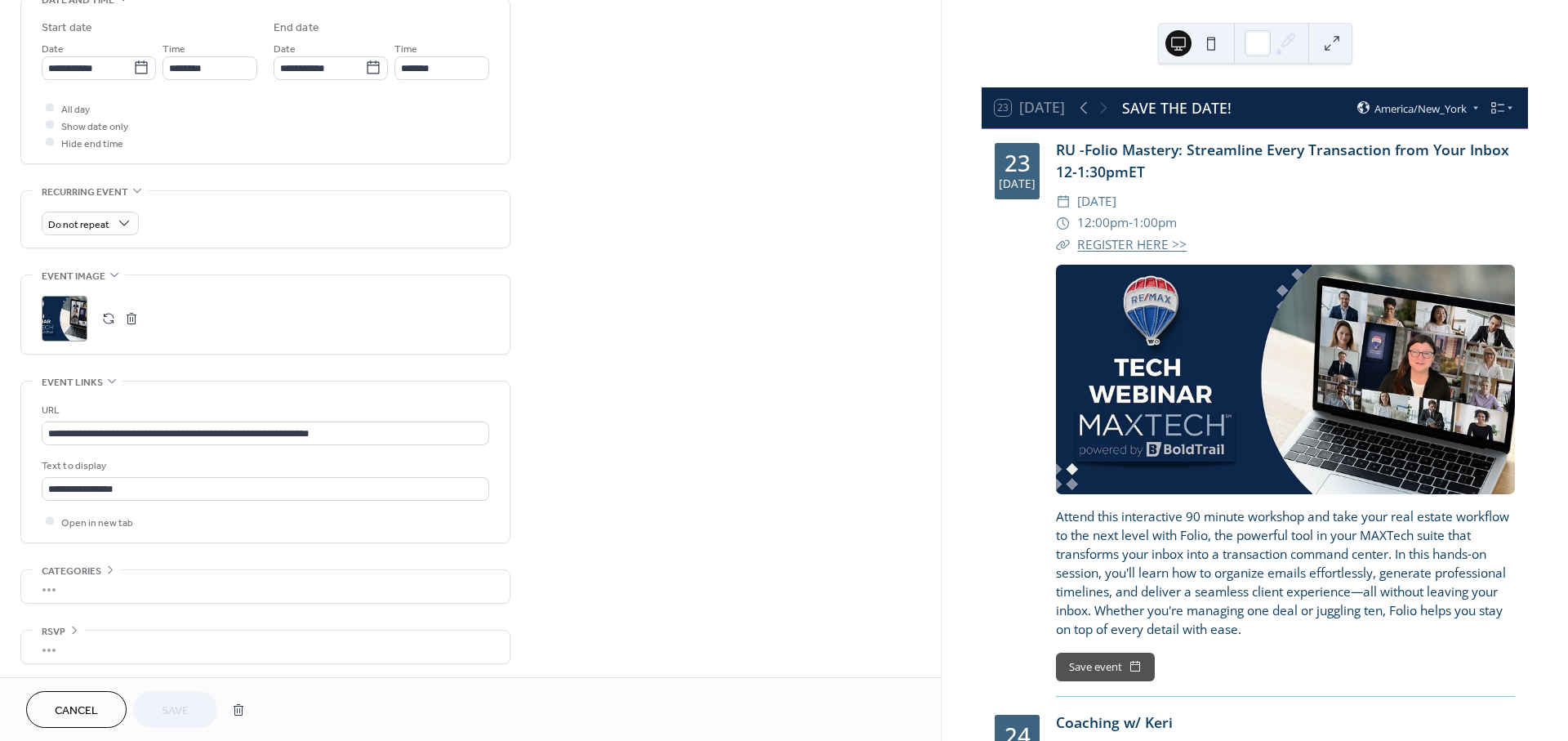 scroll, scrollTop: 541, scrollLeft: 0, axis: vertical 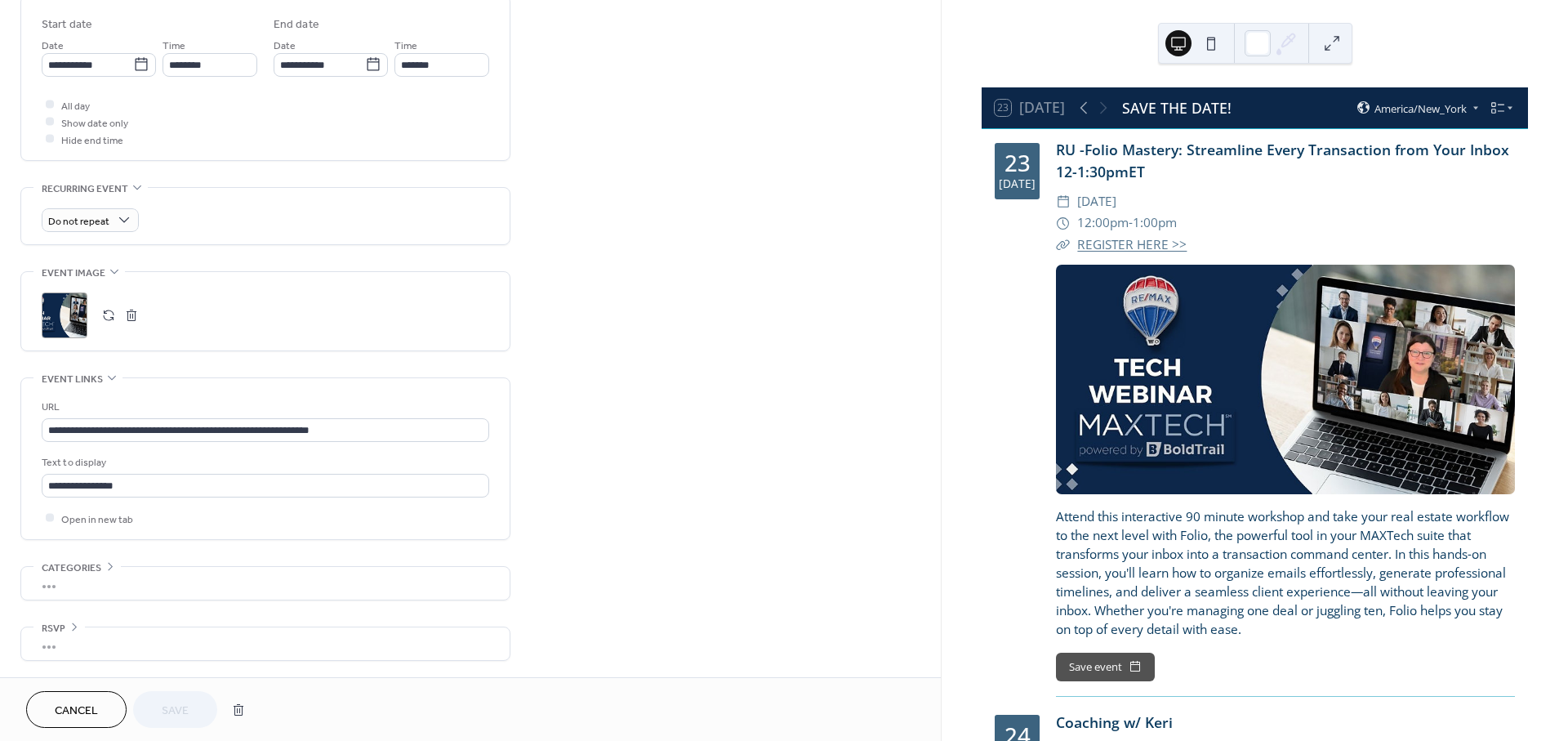 click at bounding box center (109, 315) 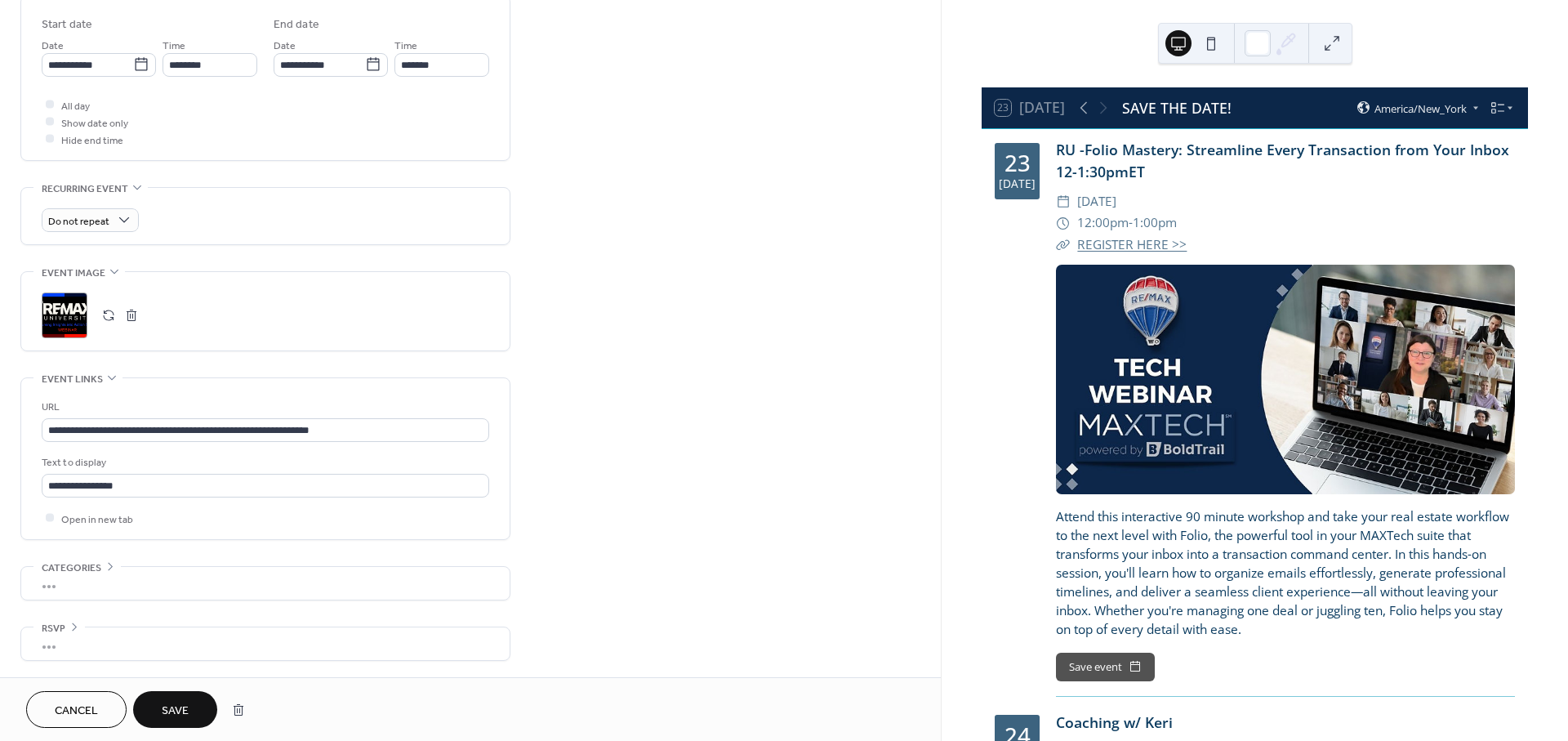 click on "Save" at bounding box center (175, 711) 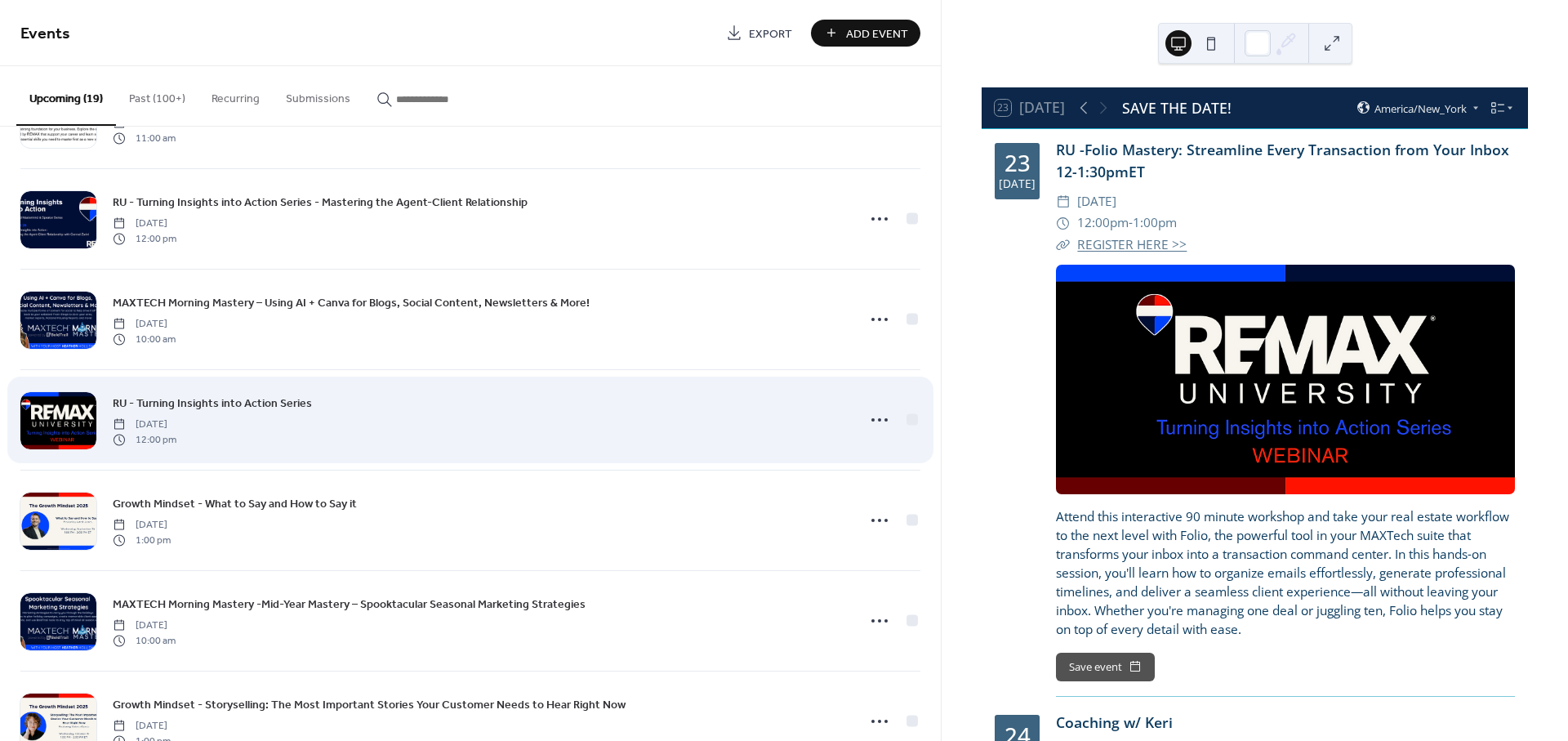 scroll, scrollTop: 998, scrollLeft: 0, axis: vertical 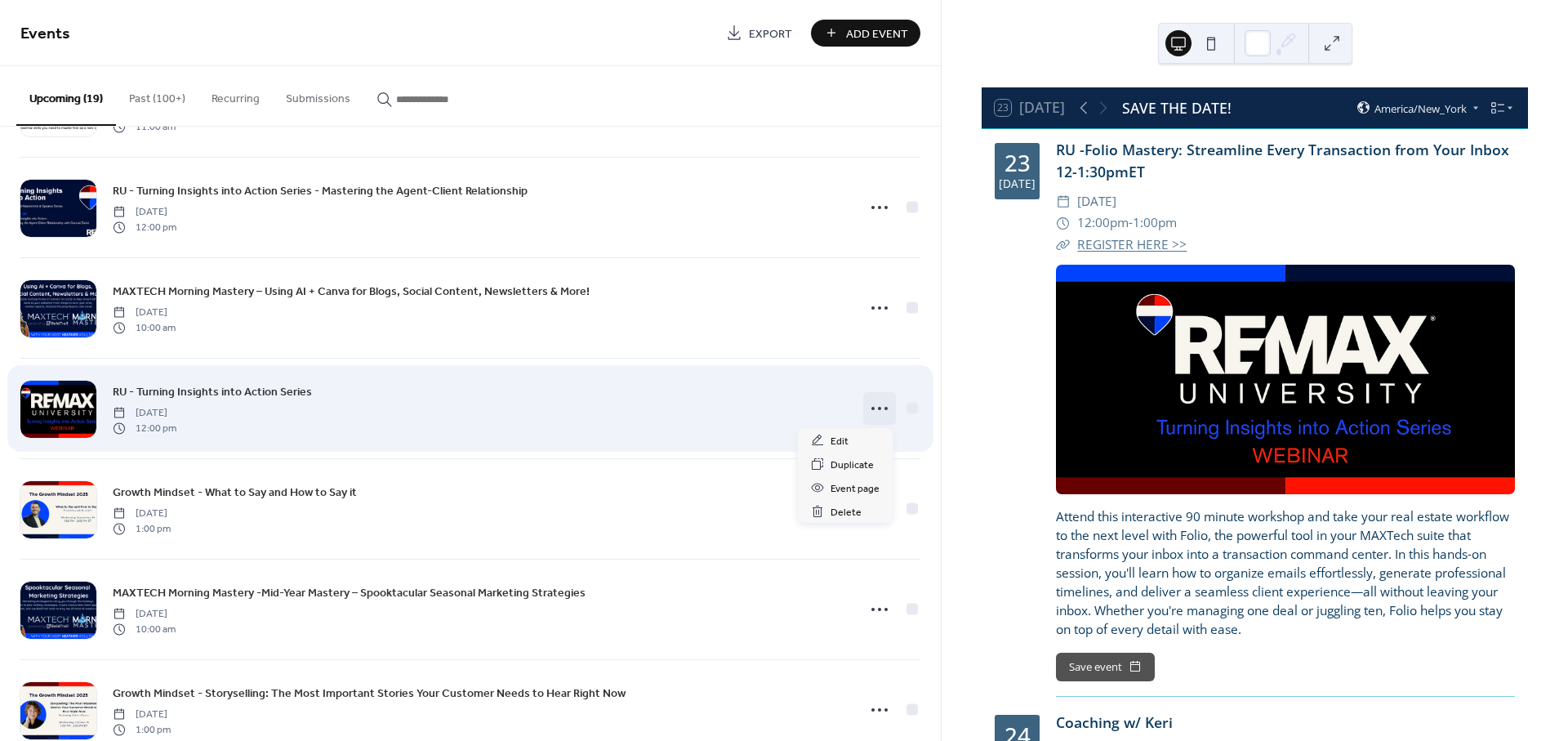 click 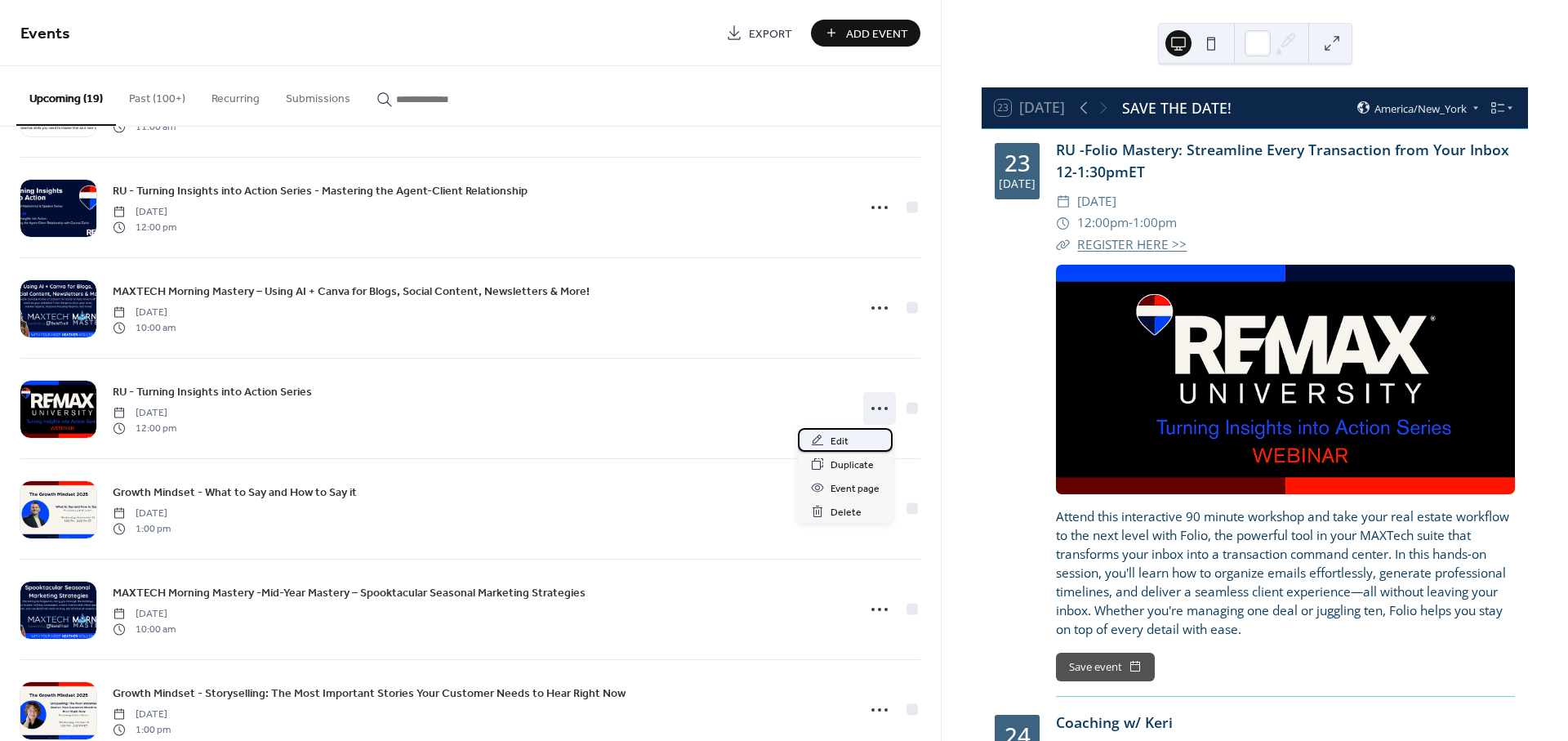 click on "Edit" at bounding box center (840, 441) 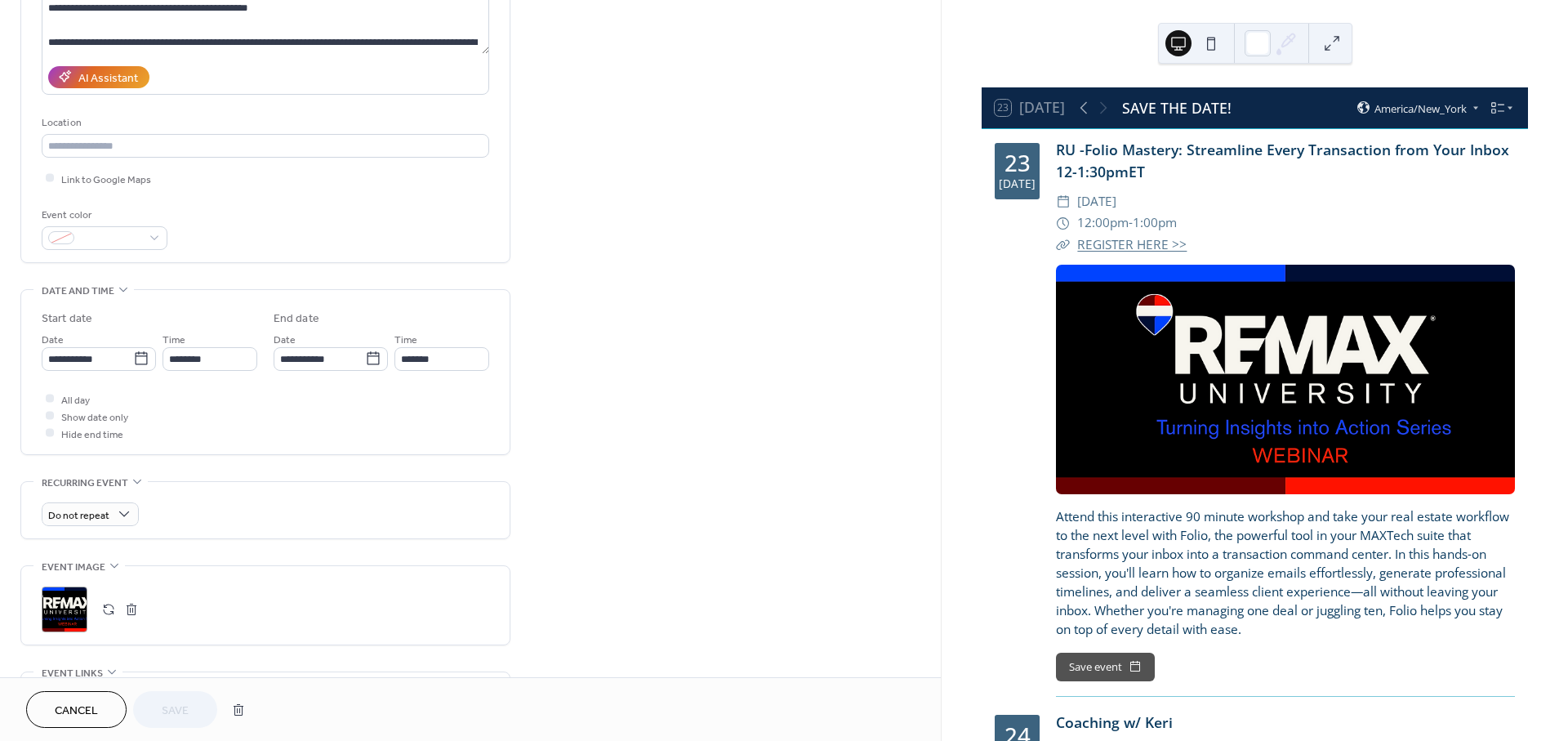 scroll, scrollTop: 363, scrollLeft: 0, axis: vertical 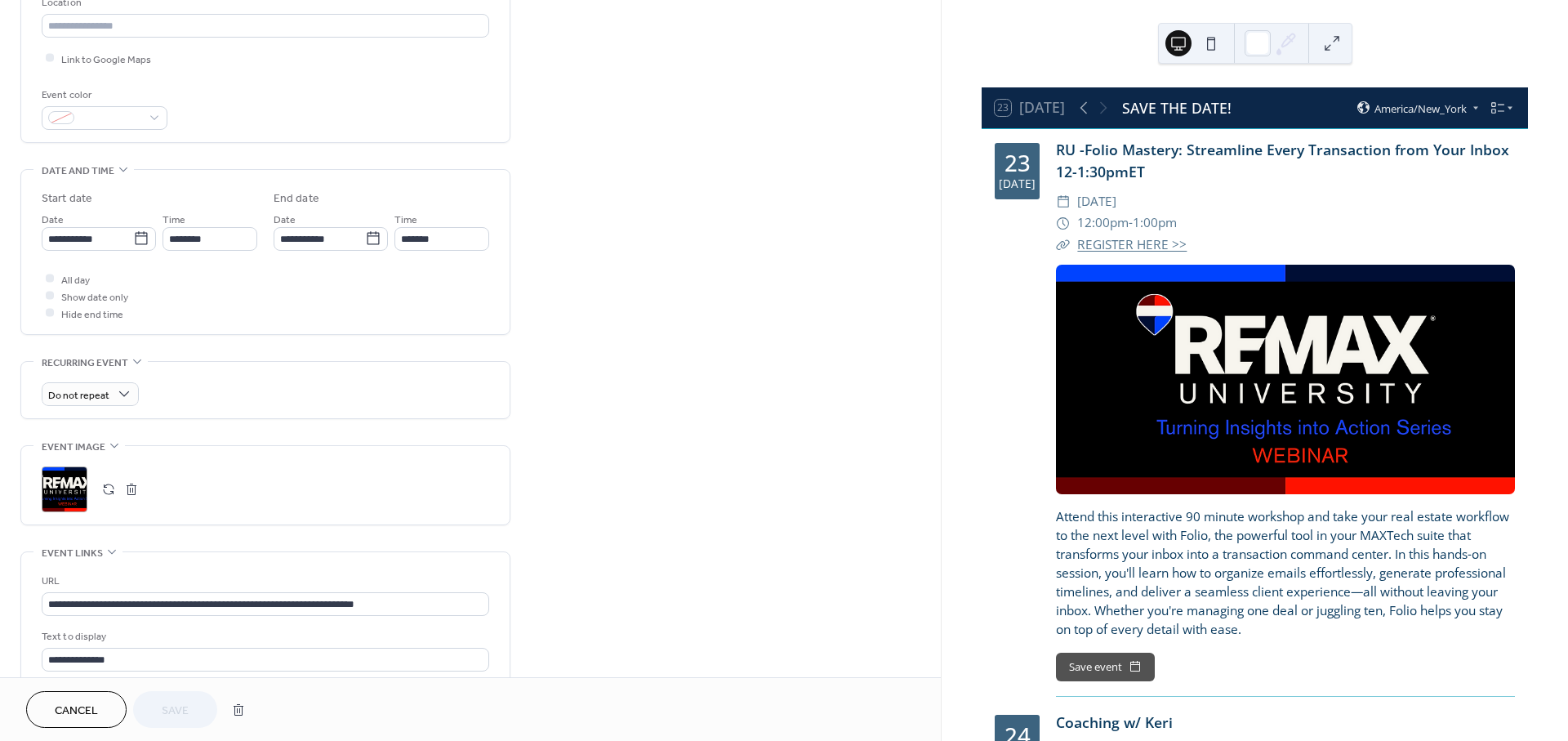 click at bounding box center (109, 489) 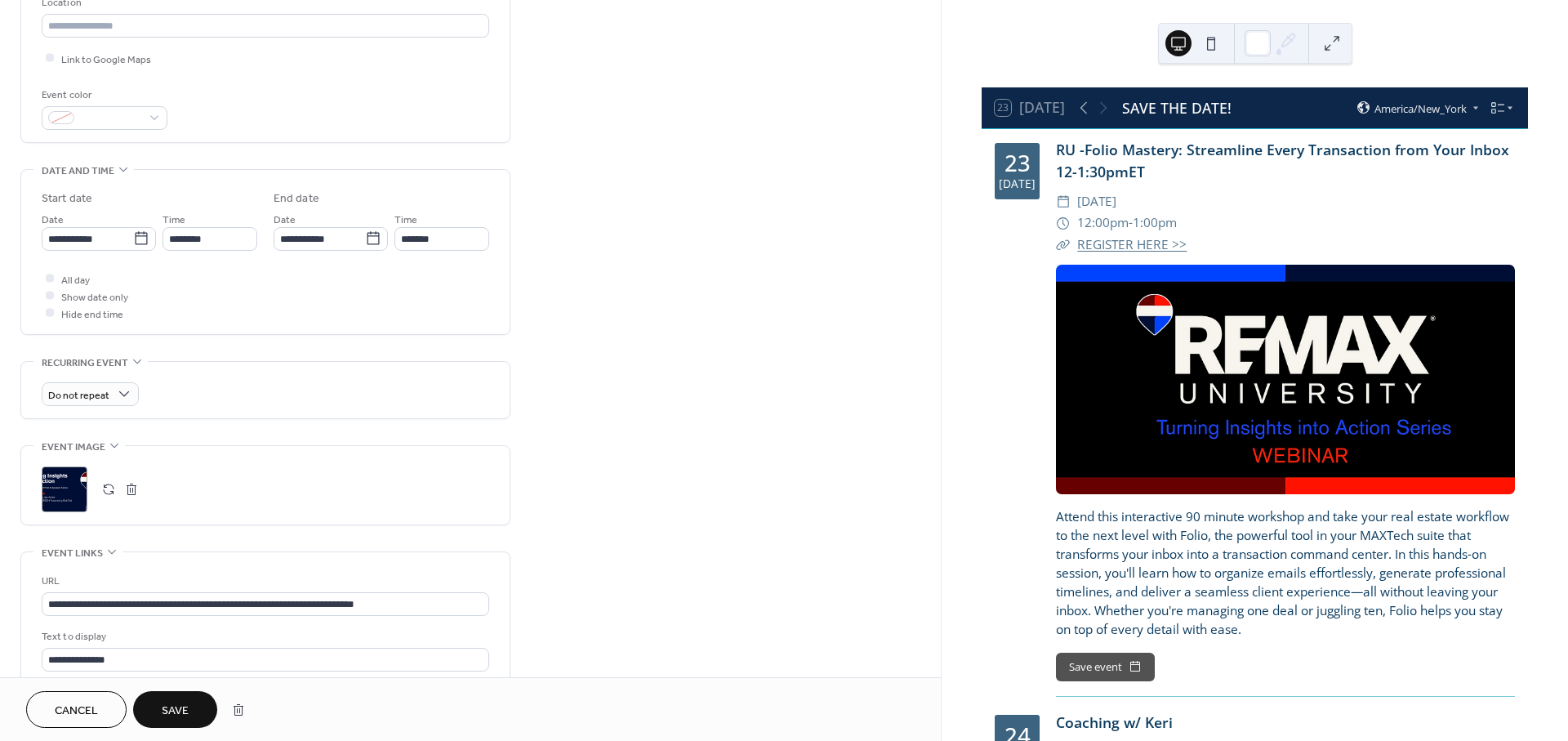 scroll, scrollTop: 0, scrollLeft: 0, axis: both 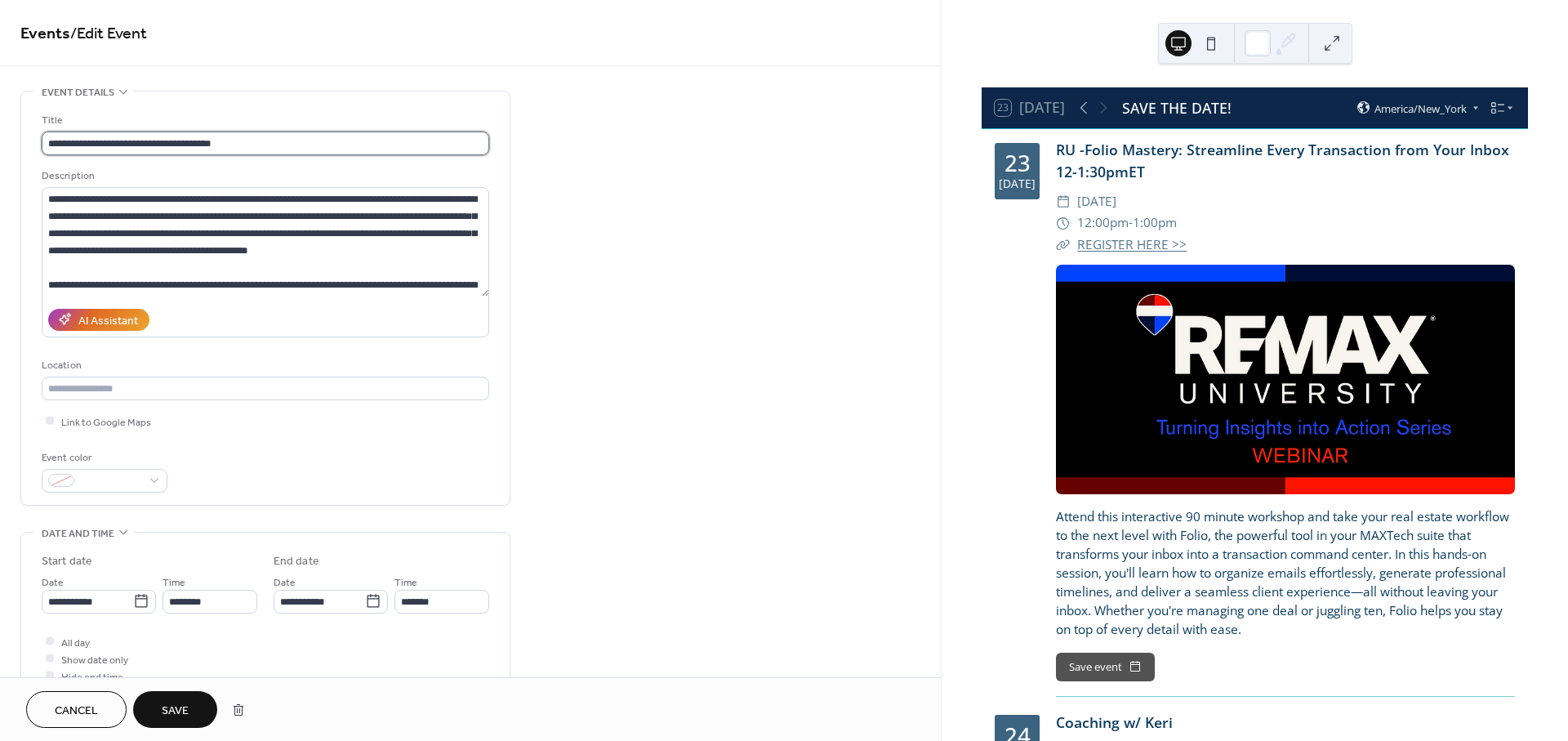 click on "**********" at bounding box center [265, 143] 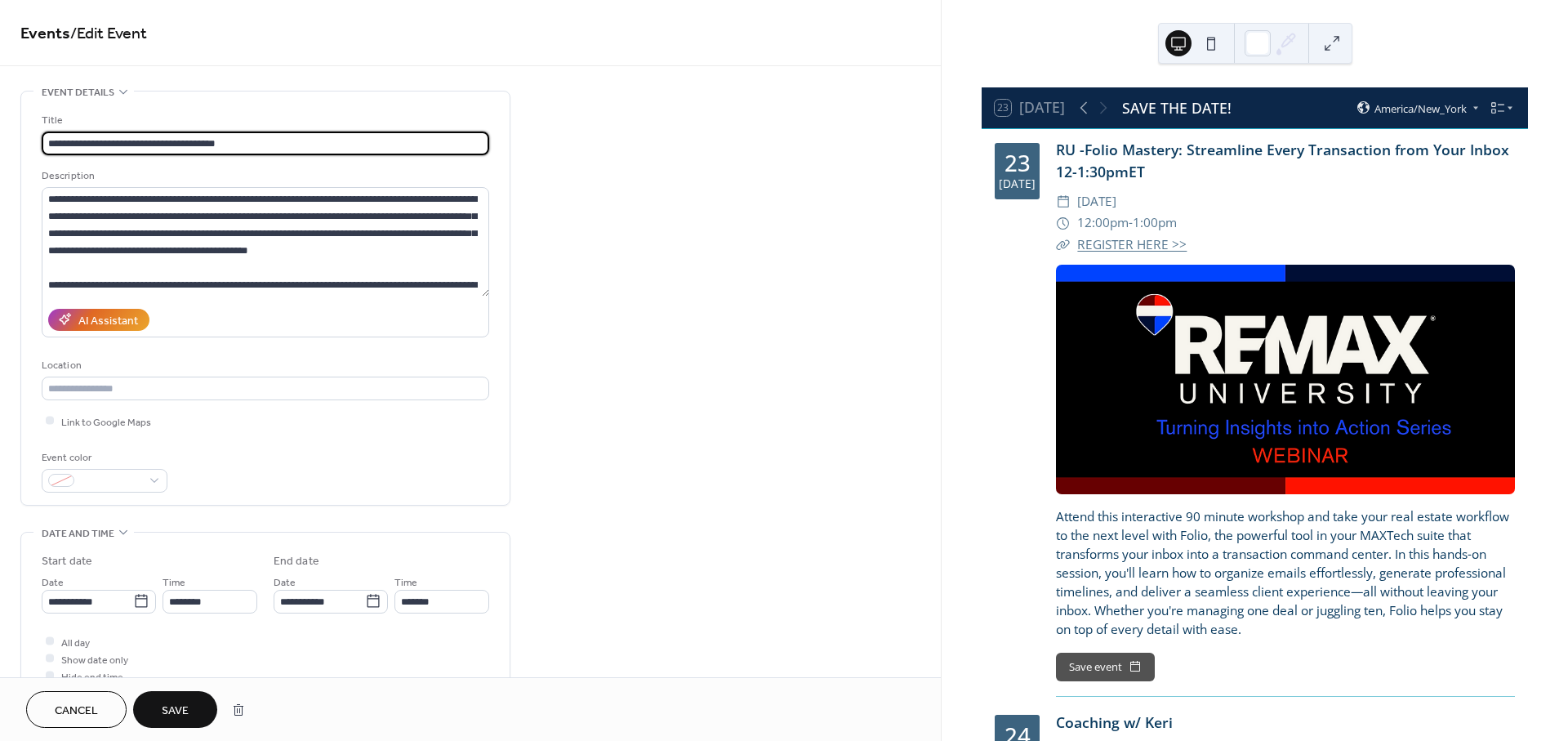 paste on "**********" 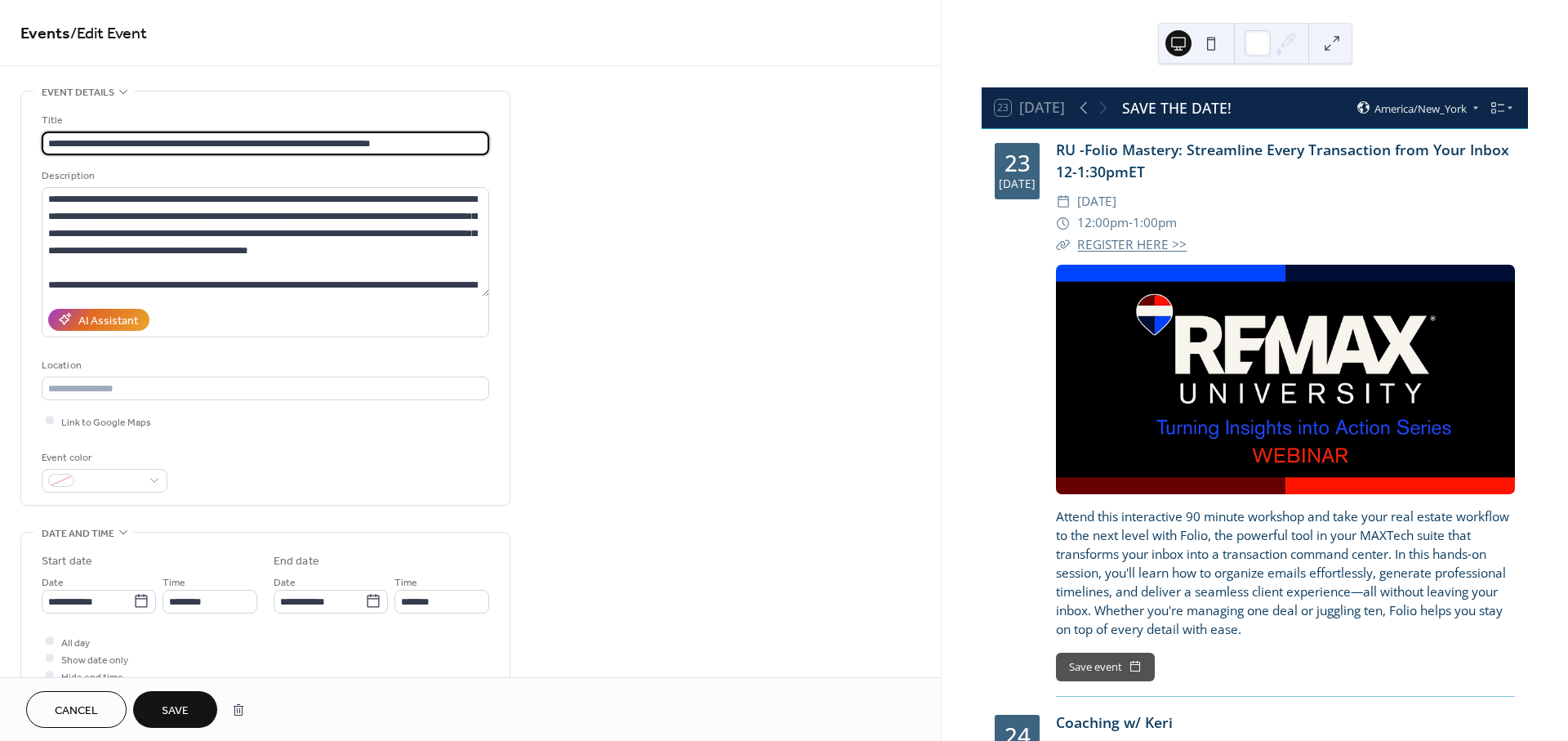 type on "**********" 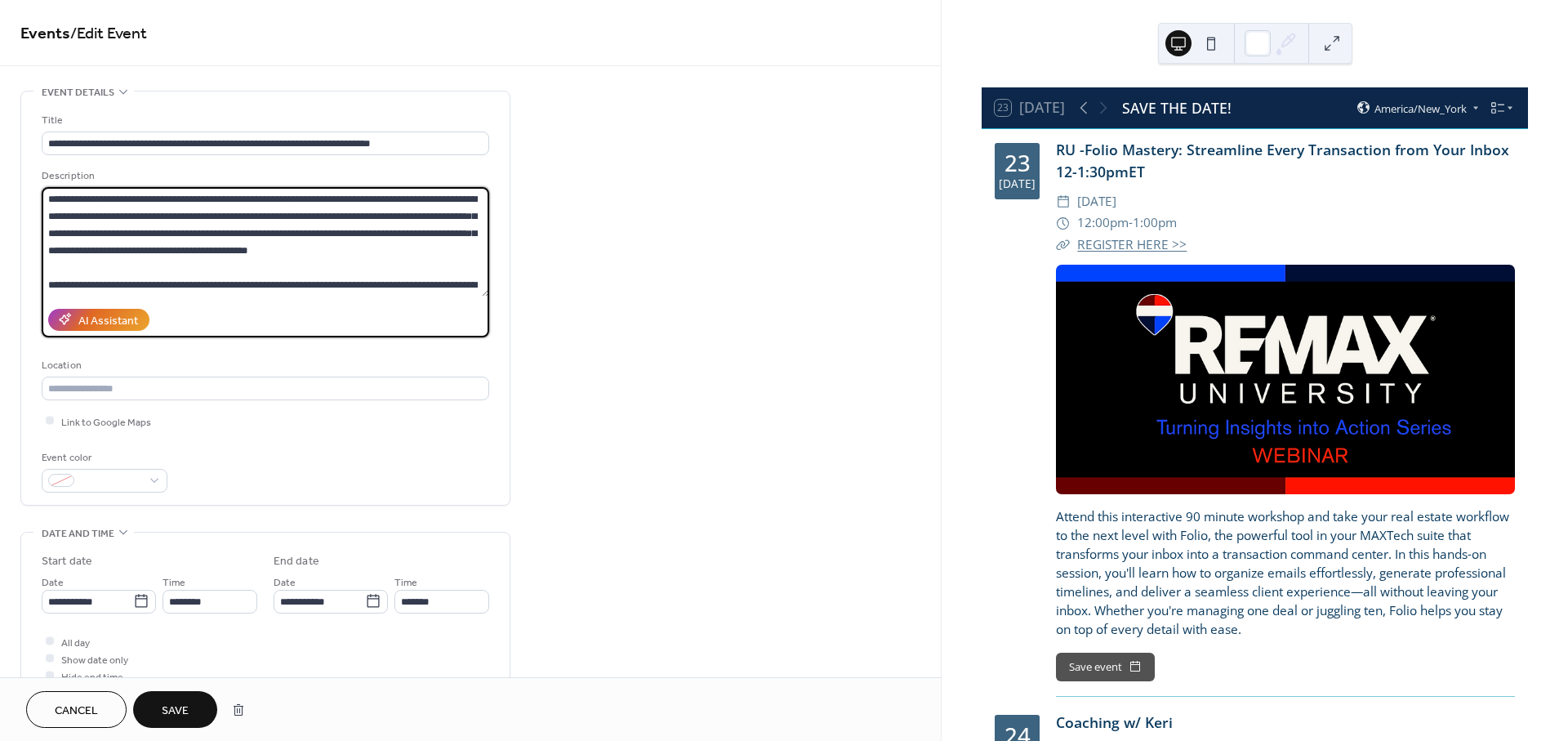scroll, scrollTop: 68, scrollLeft: 0, axis: vertical 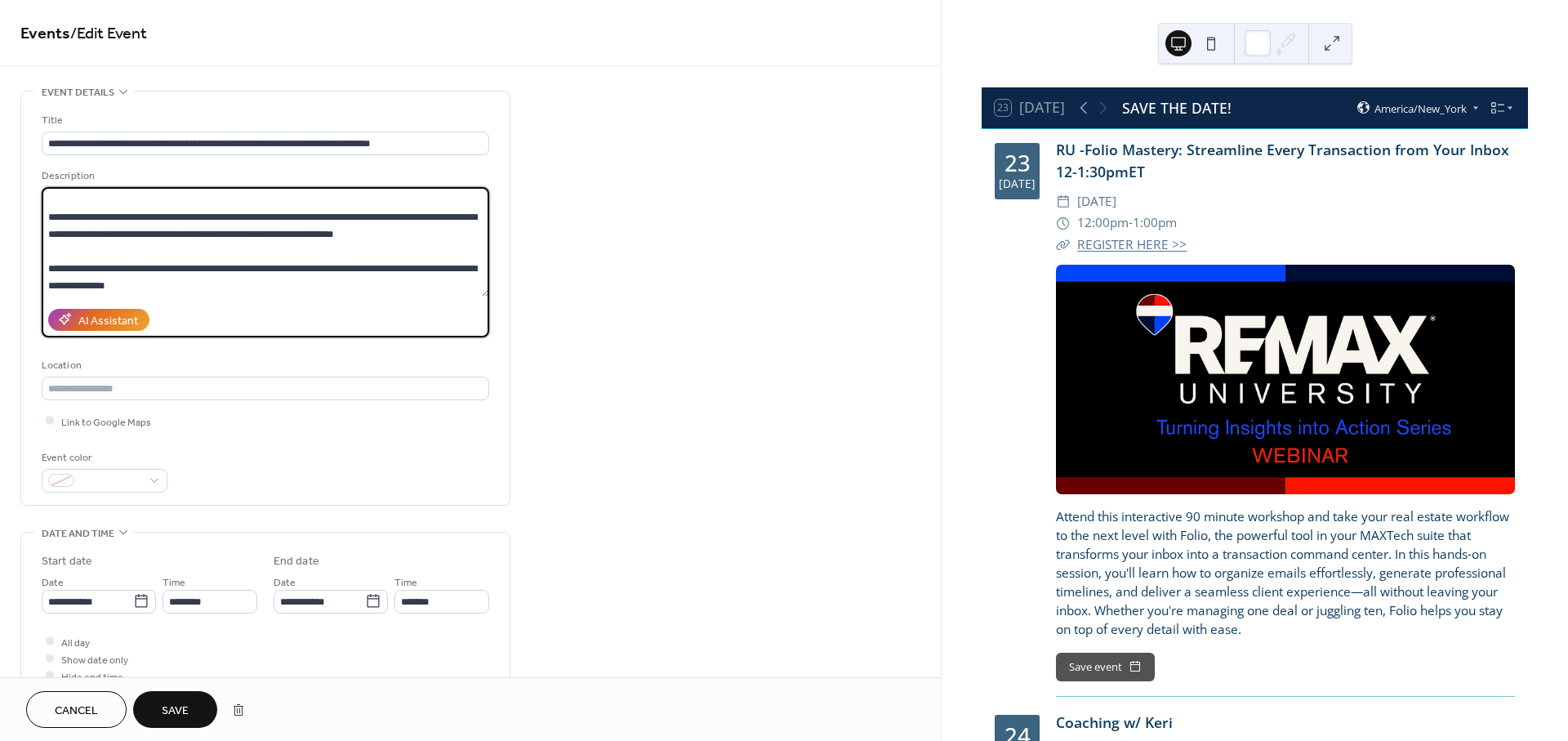 drag, startPoint x: 42, startPoint y: 194, endPoint x: 549, endPoint y: 305, distance: 519.0087 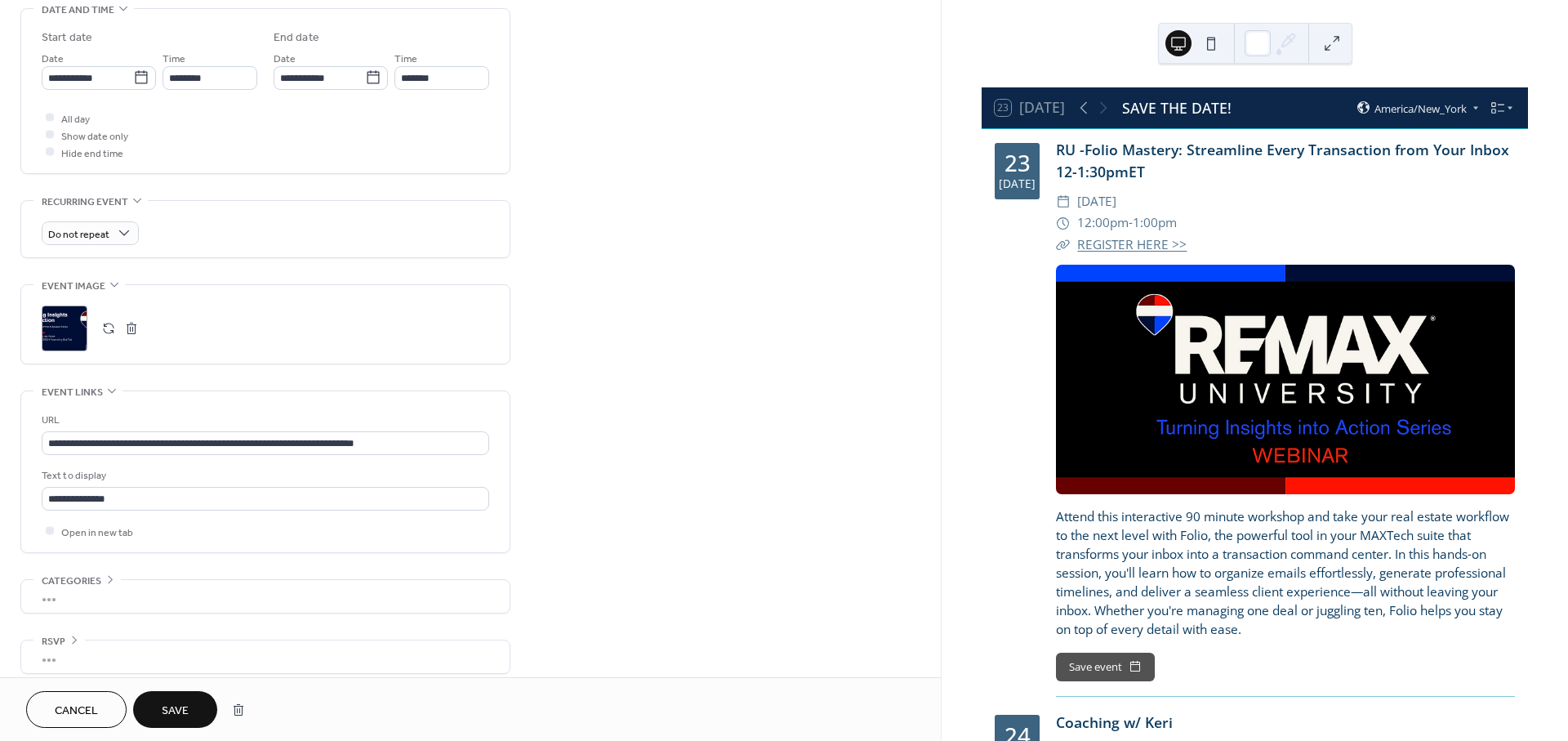 scroll, scrollTop: 541, scrollLeft: 0, axis: vertical 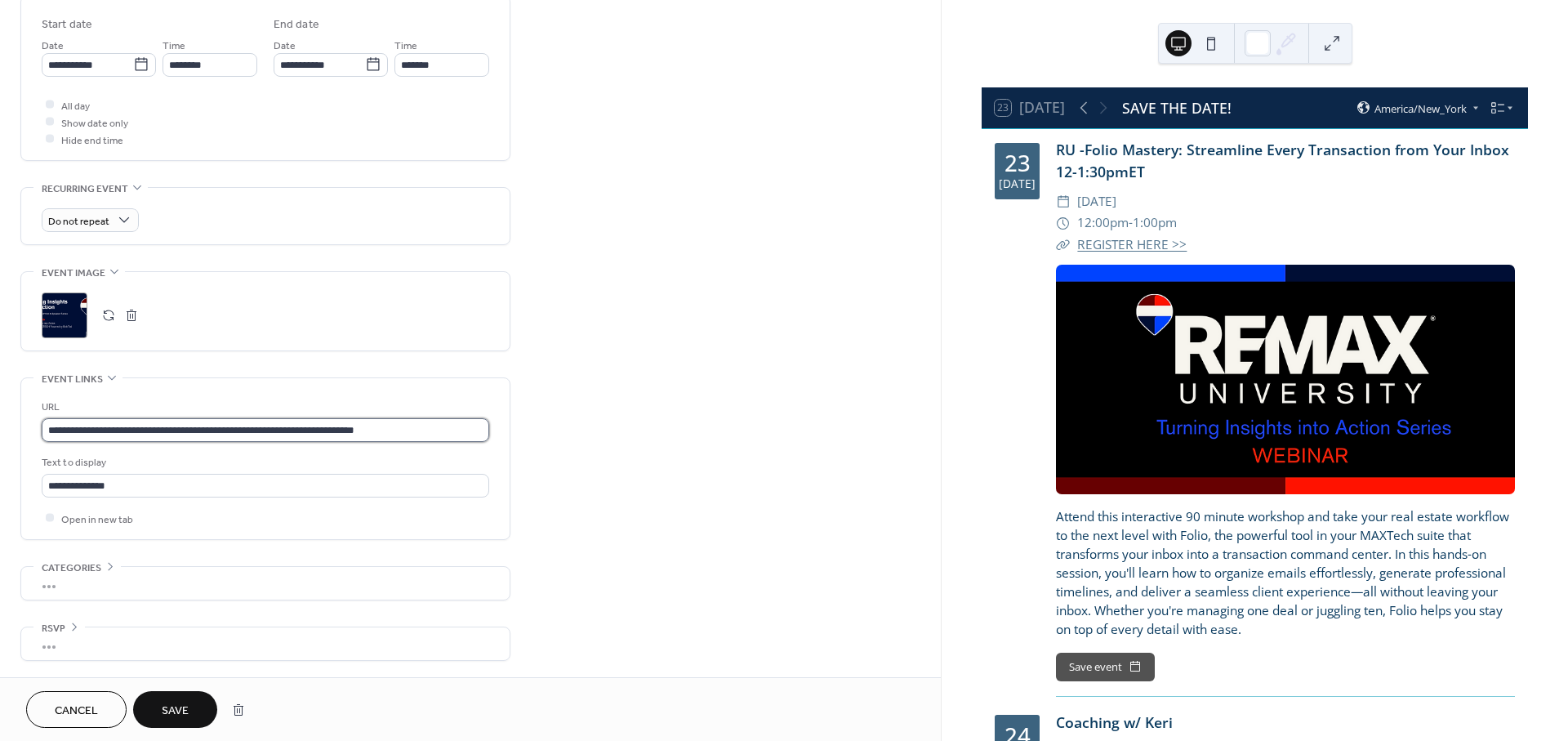 click on "**********" at bounding box center [265, 430] 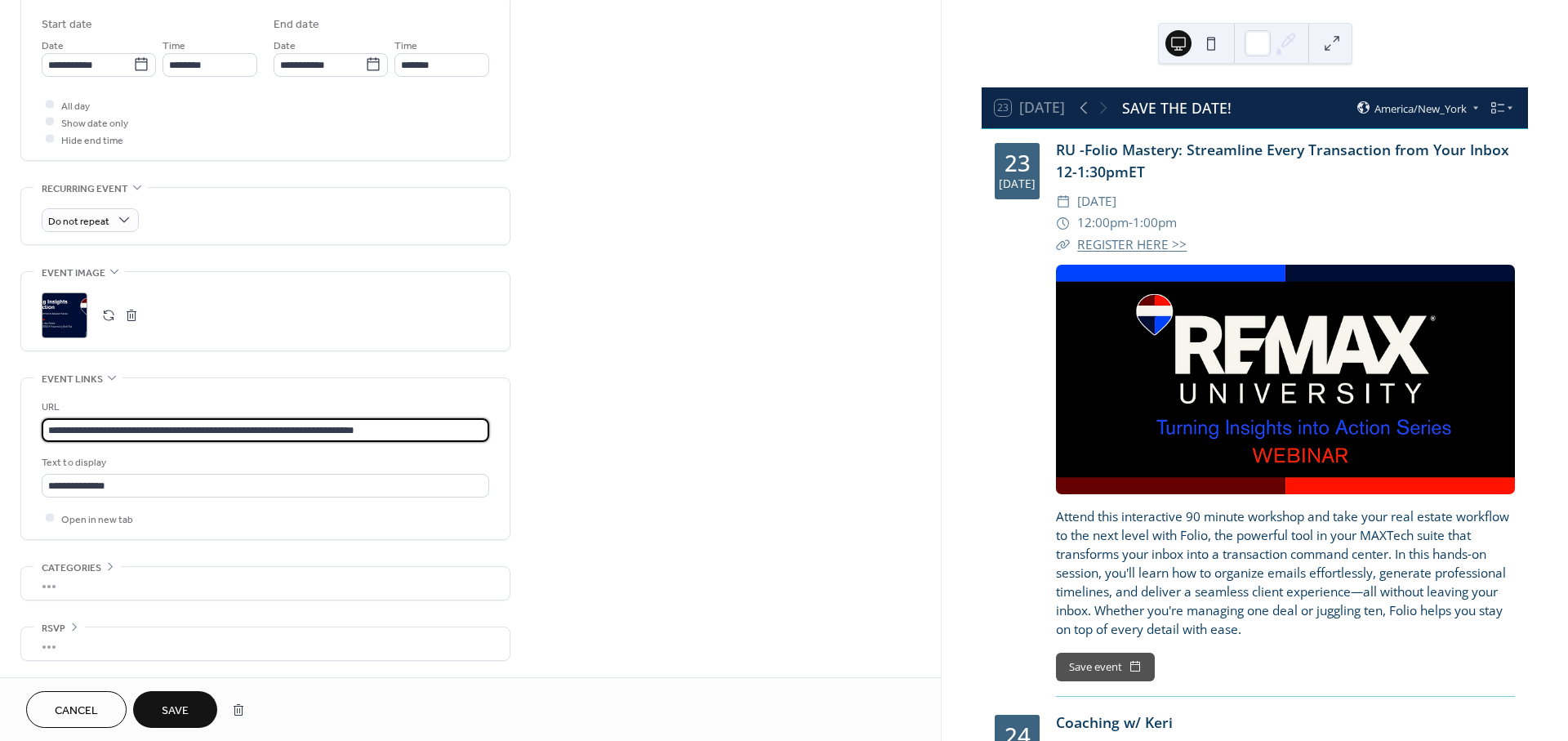click on "**********" at bounding box center (265, 430) 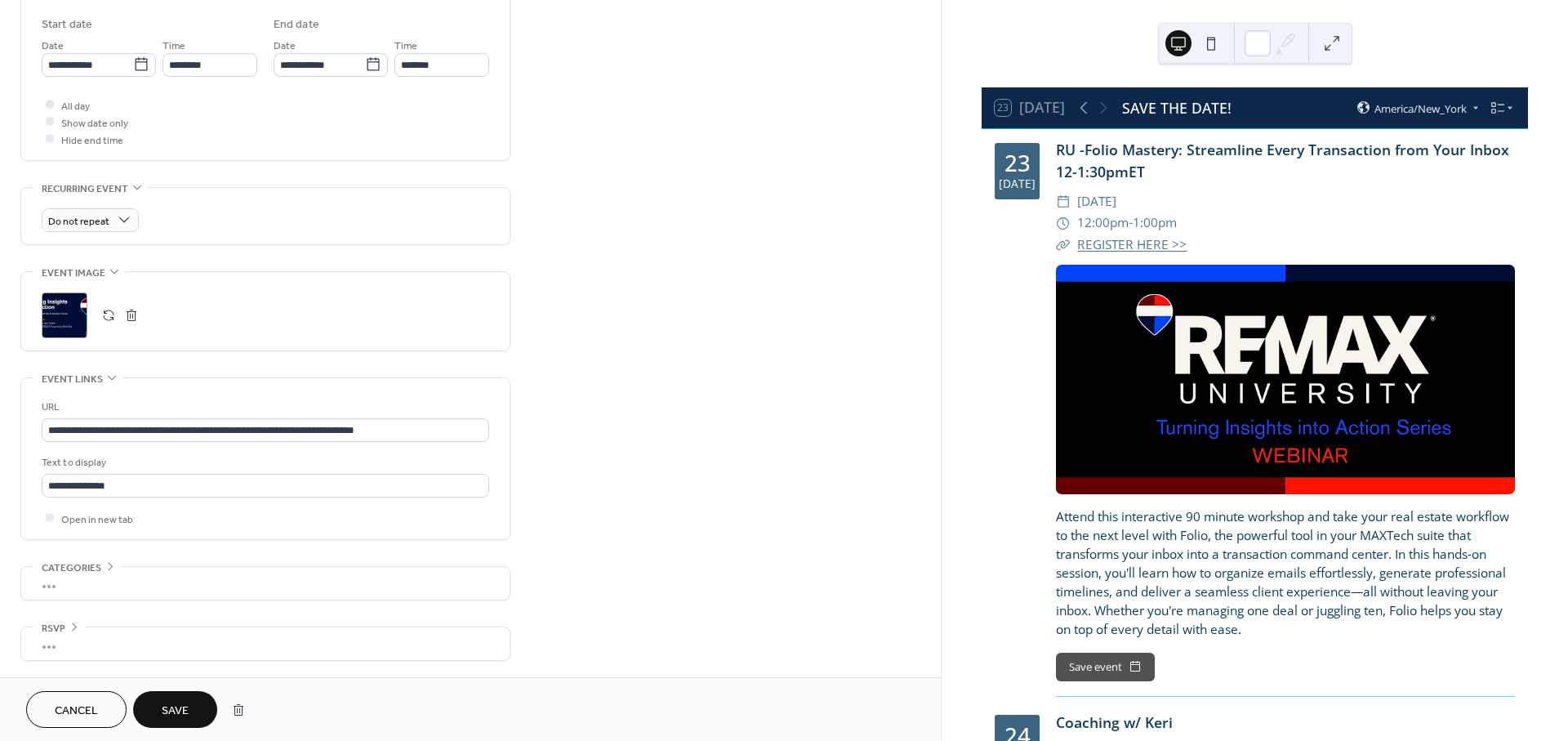 click on "Save" at bounding box center (175, 711) 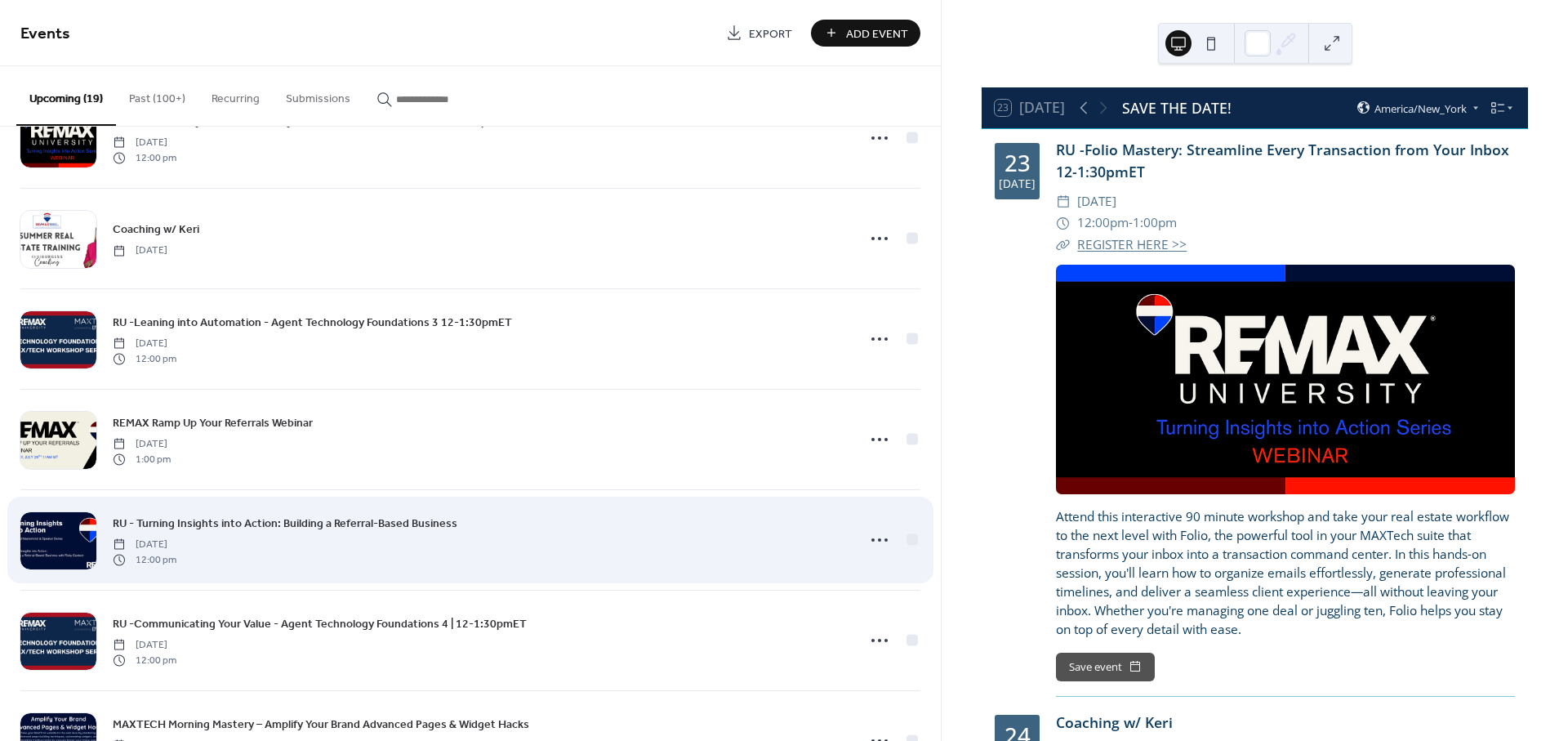 scroll, scrollTop: 0, scrollLeft: 0, axis: both 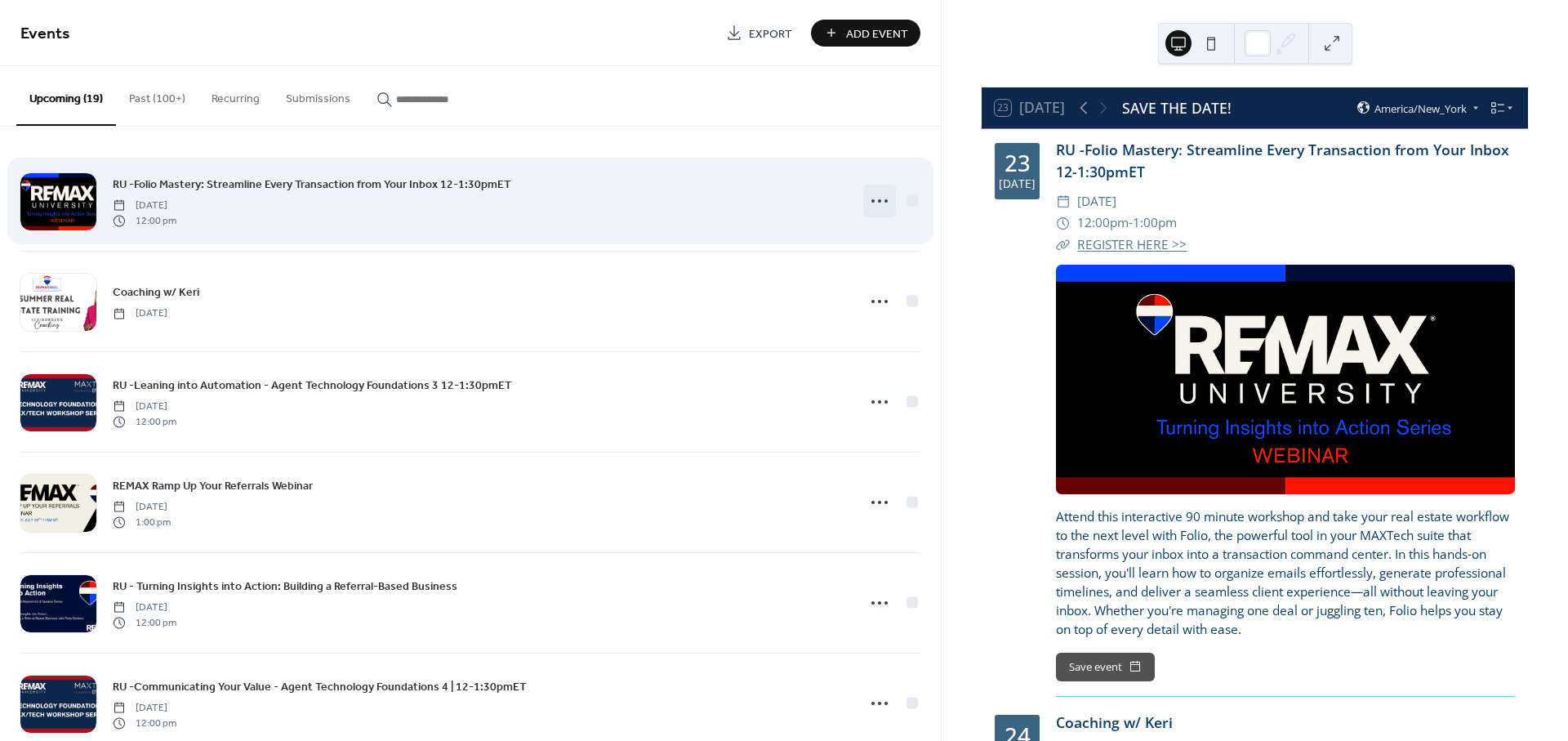 click 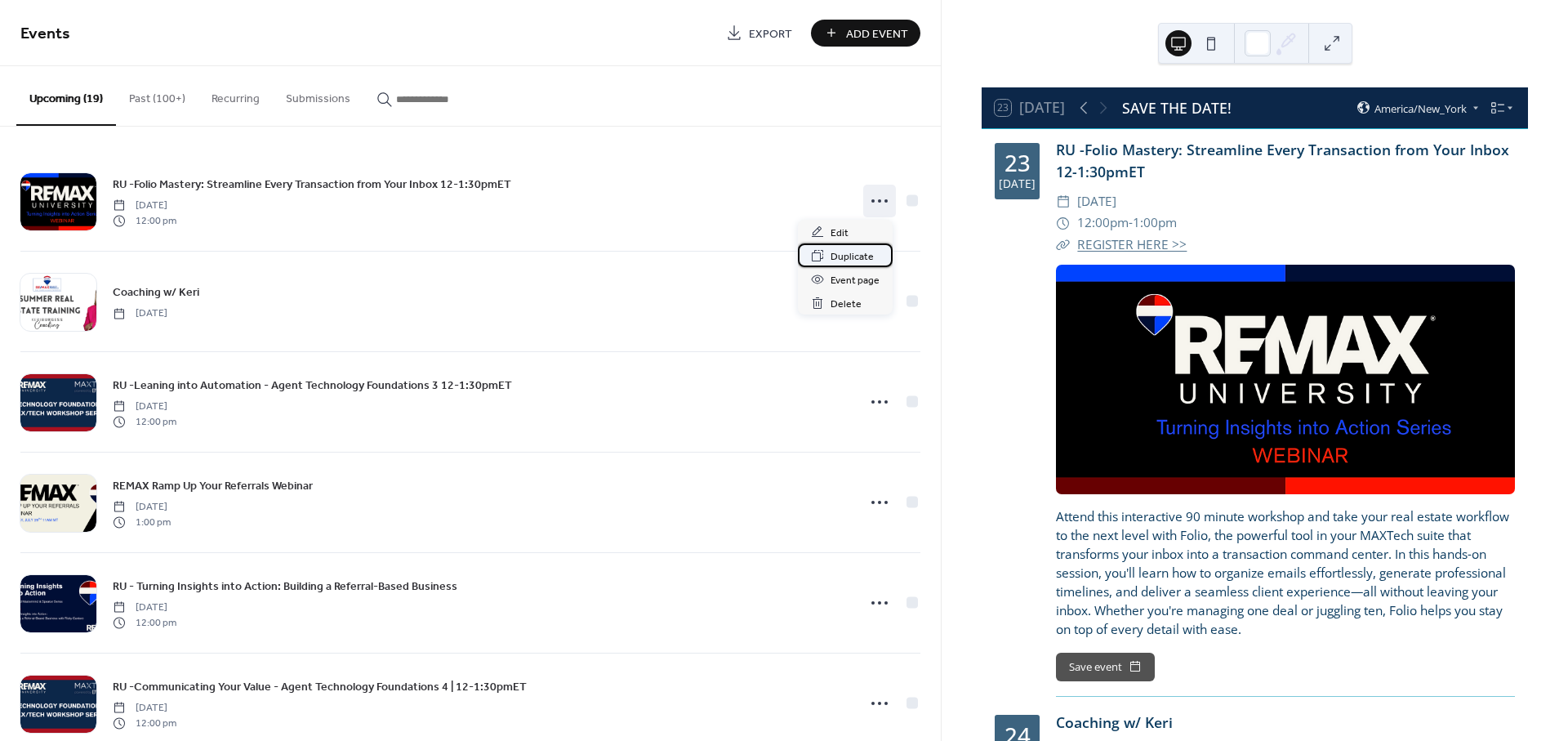 click on "Duplicate" at bounding box center [852, 257] 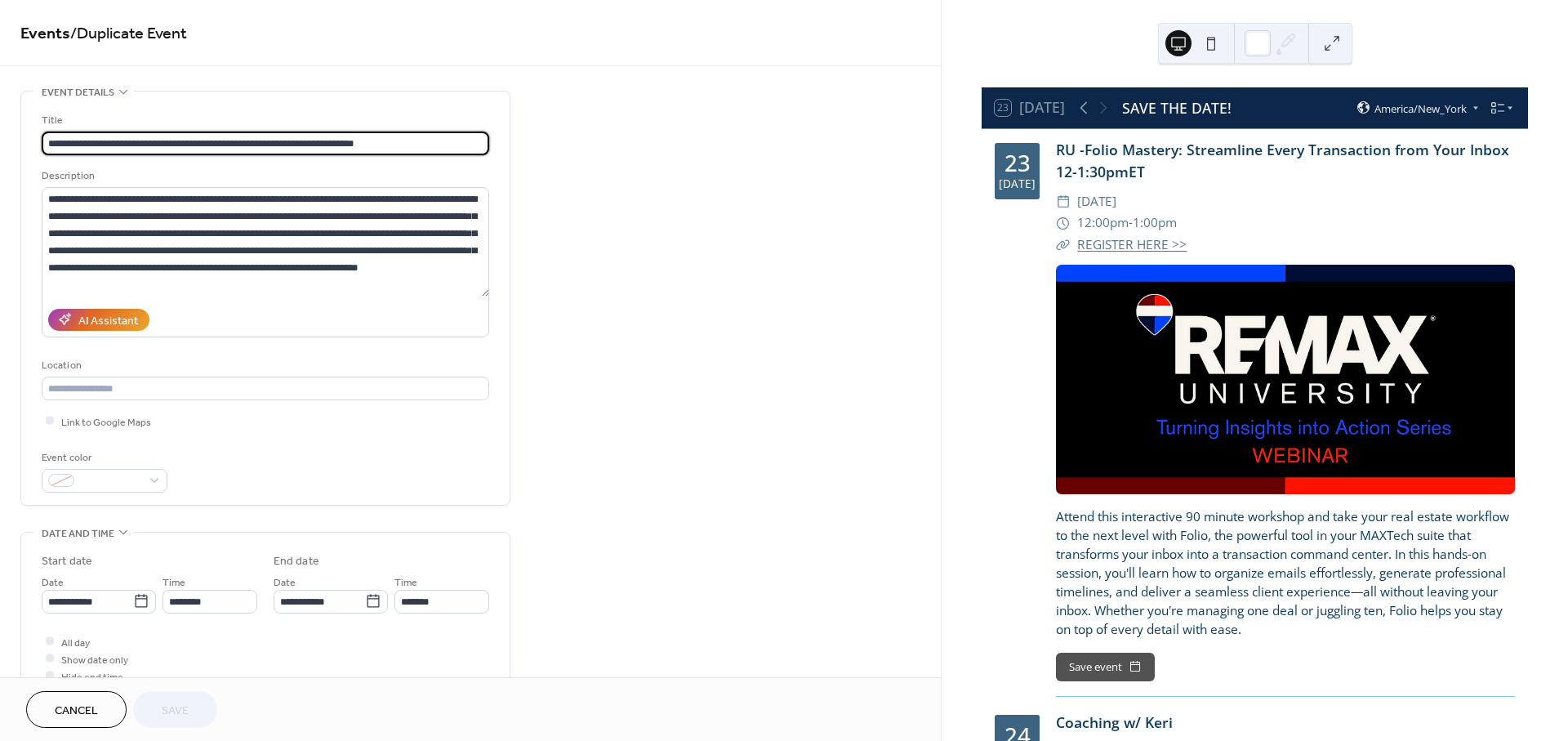 drag, startPoint x: 67, startPoint y: 141, endPoint x: 321, endPoint y: 144, distance: 254.01772 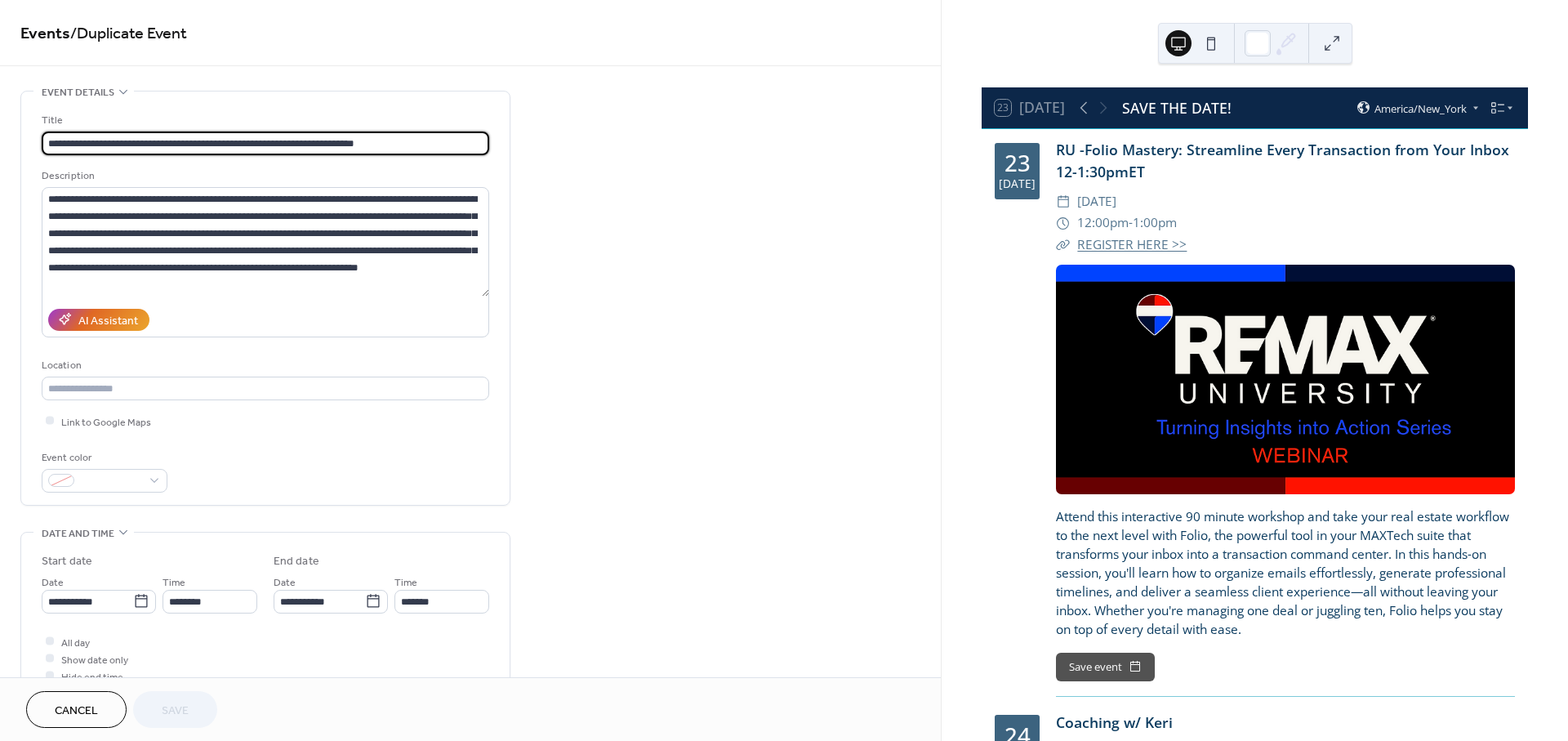 click on "**********" at bounding box center (265, 143) 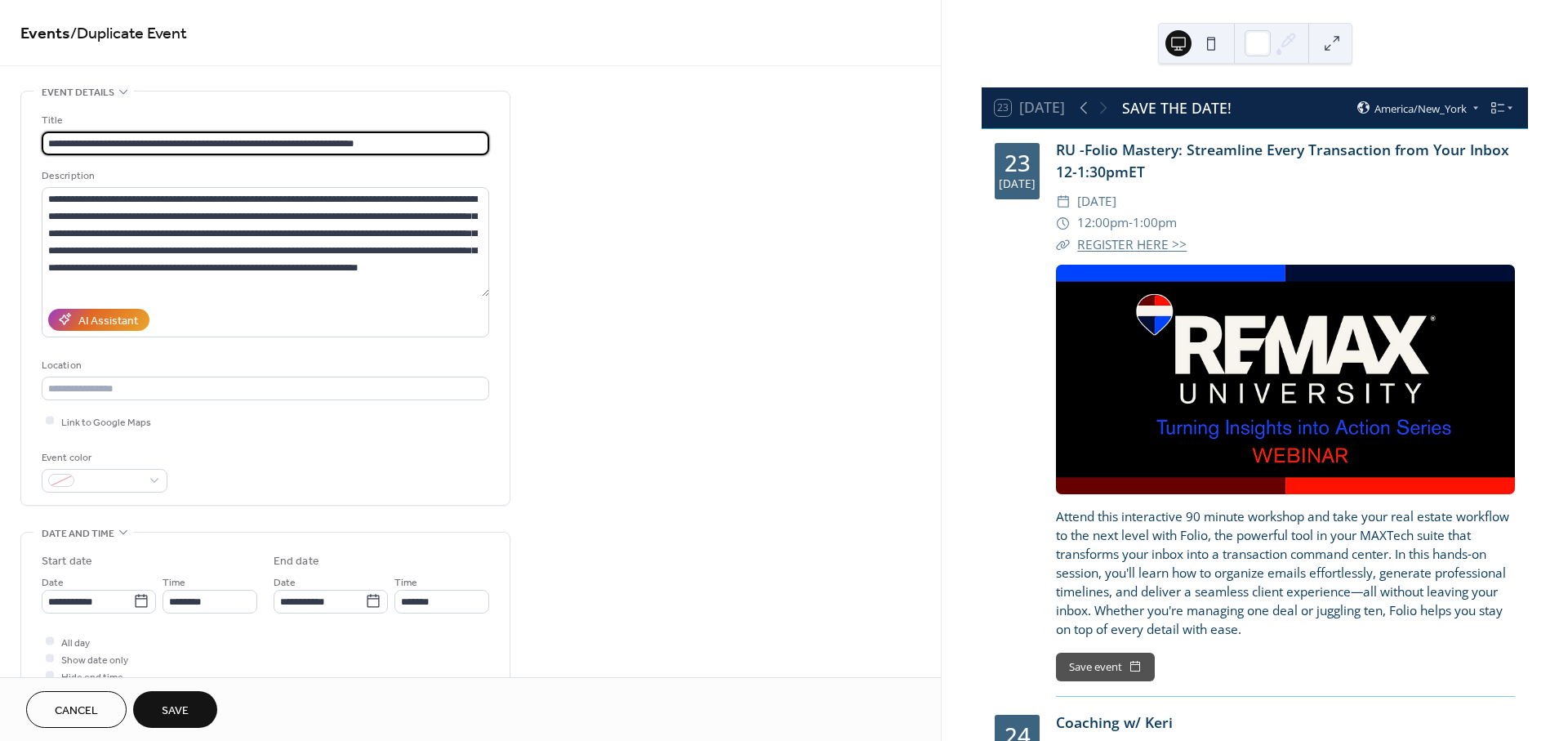 type on "**********" 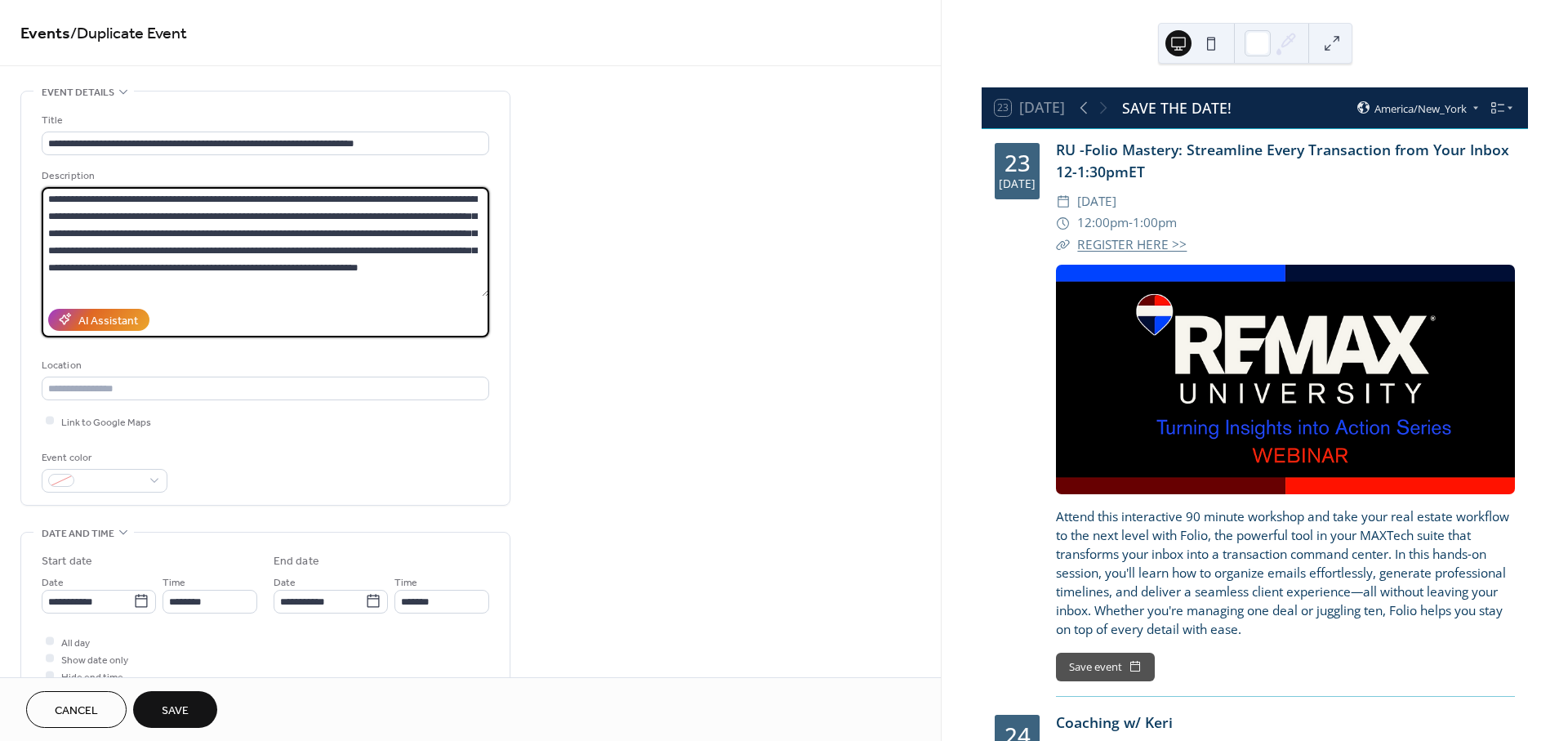 drag, startPoint x: 445, startPoint y: 277, endPoint x: -21, endPoint y: 162, distance: 479.98021 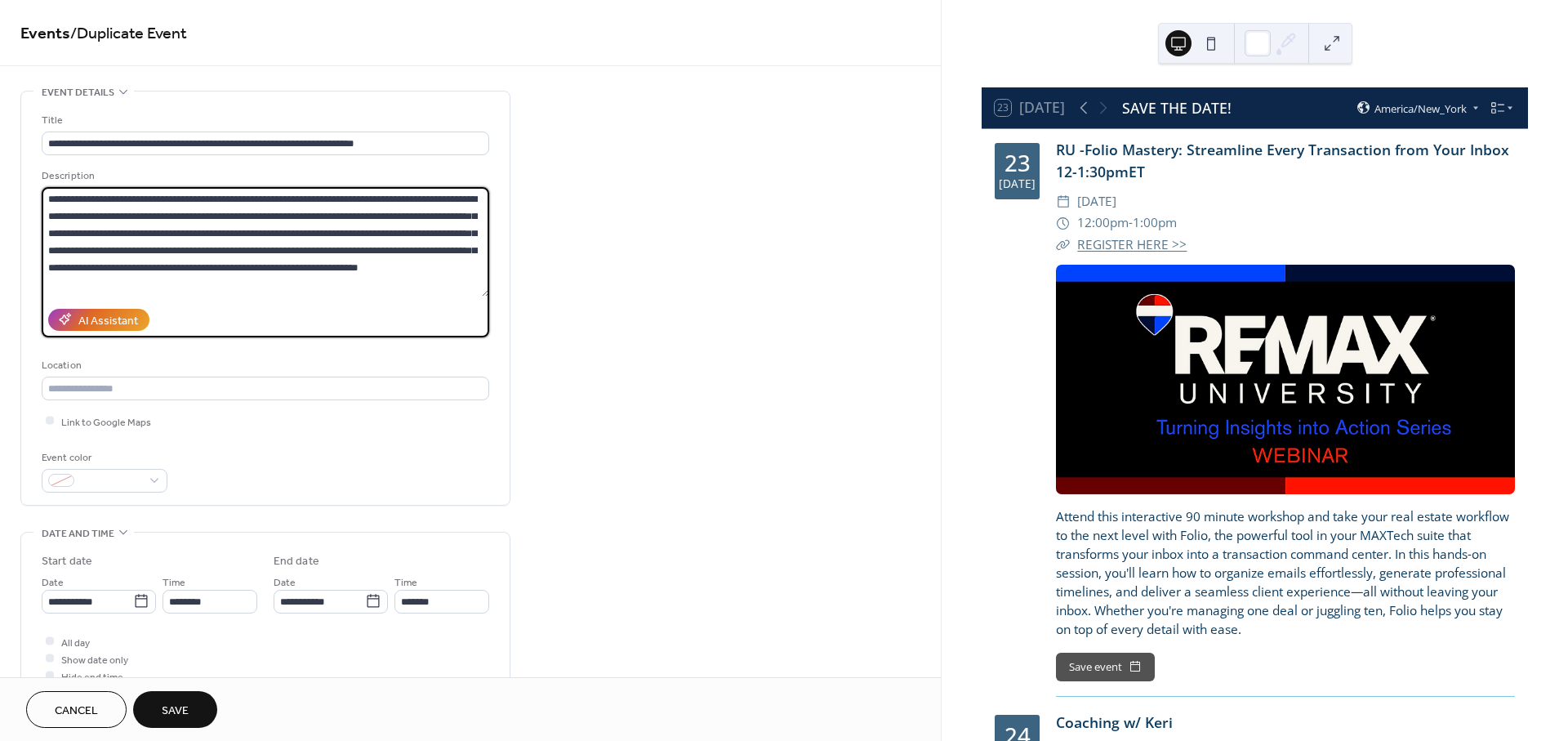 click on "**********" at bounding box center [784, 370] 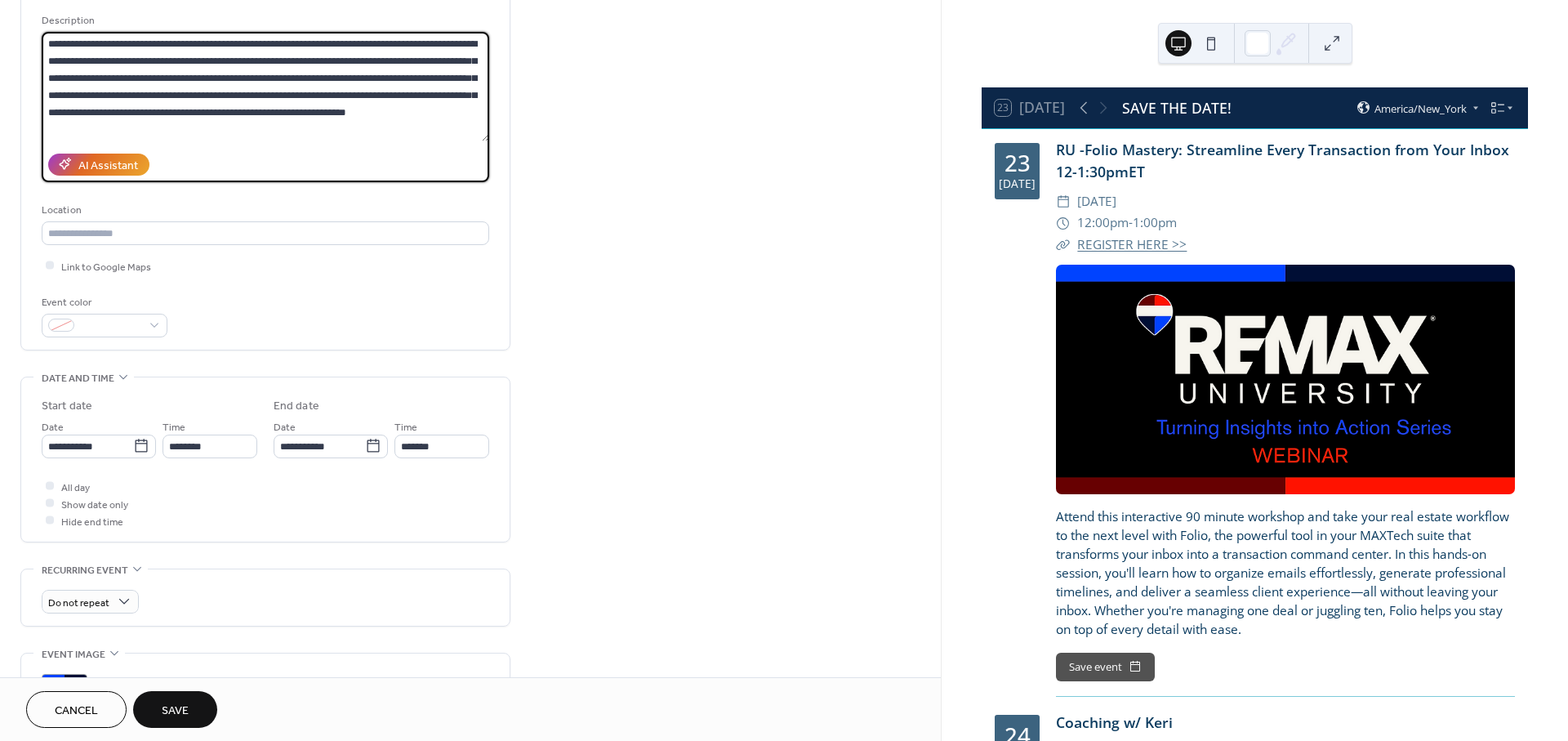scroll, scrollTop: 272, scrollLeft: 0, axis: vertical 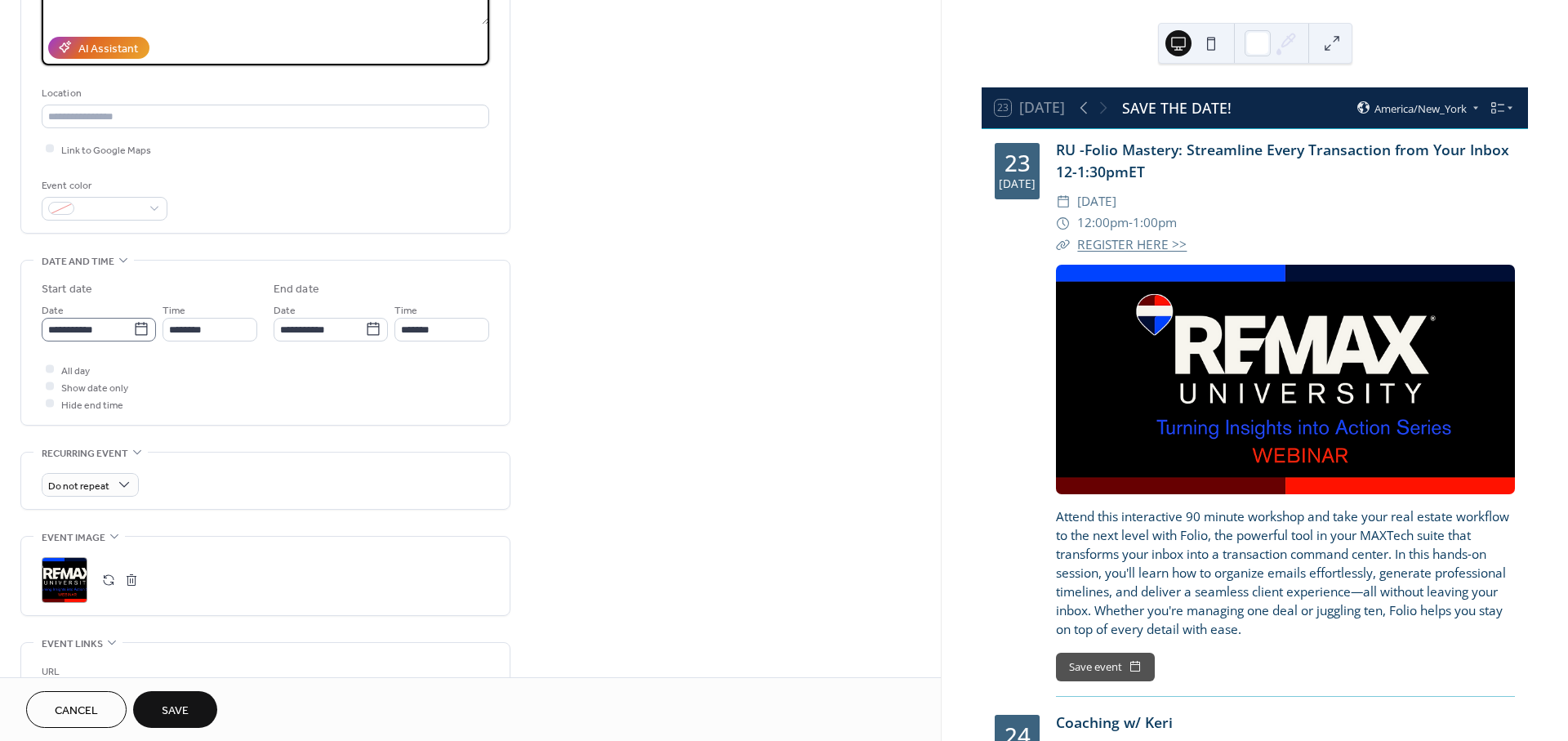 type on "**********" 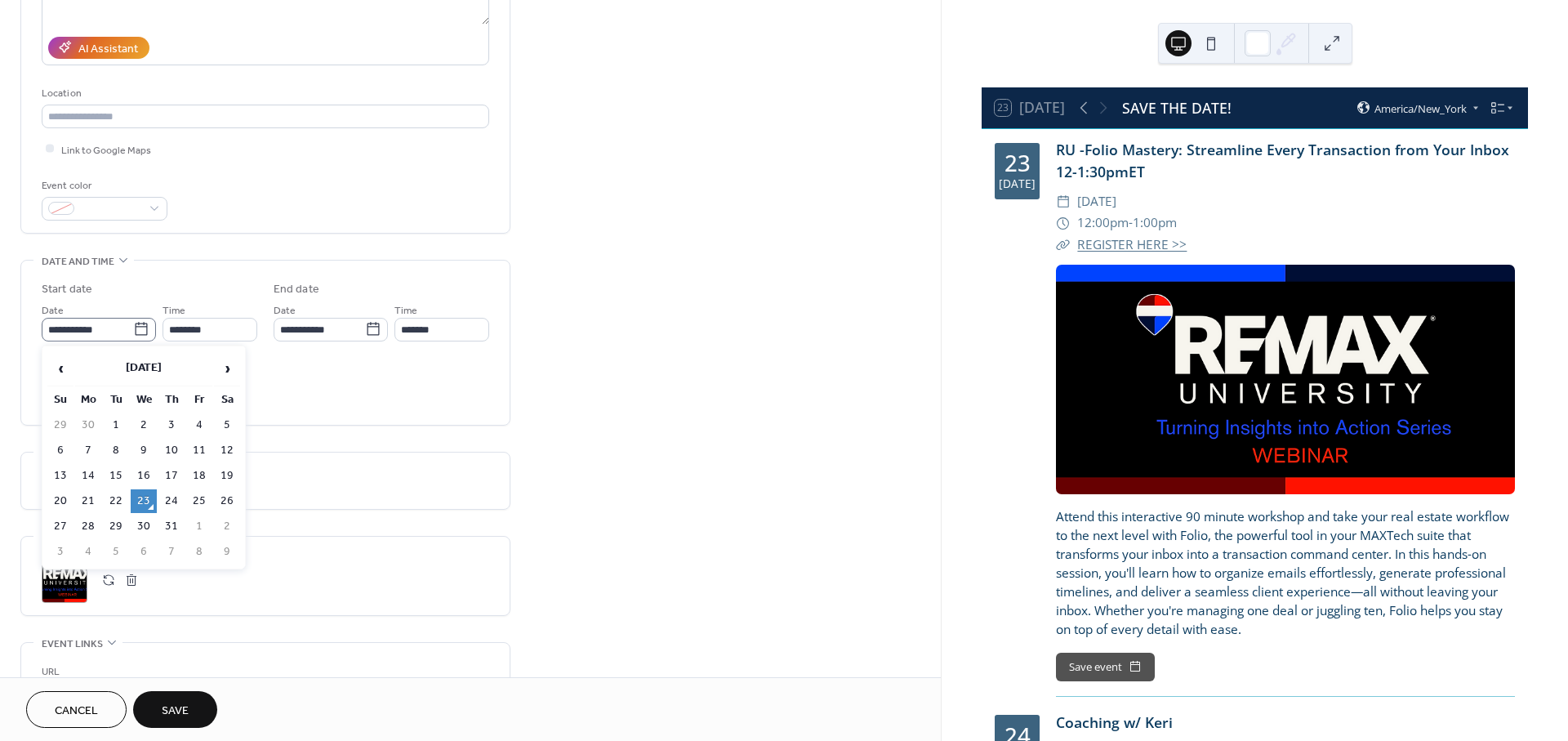 click 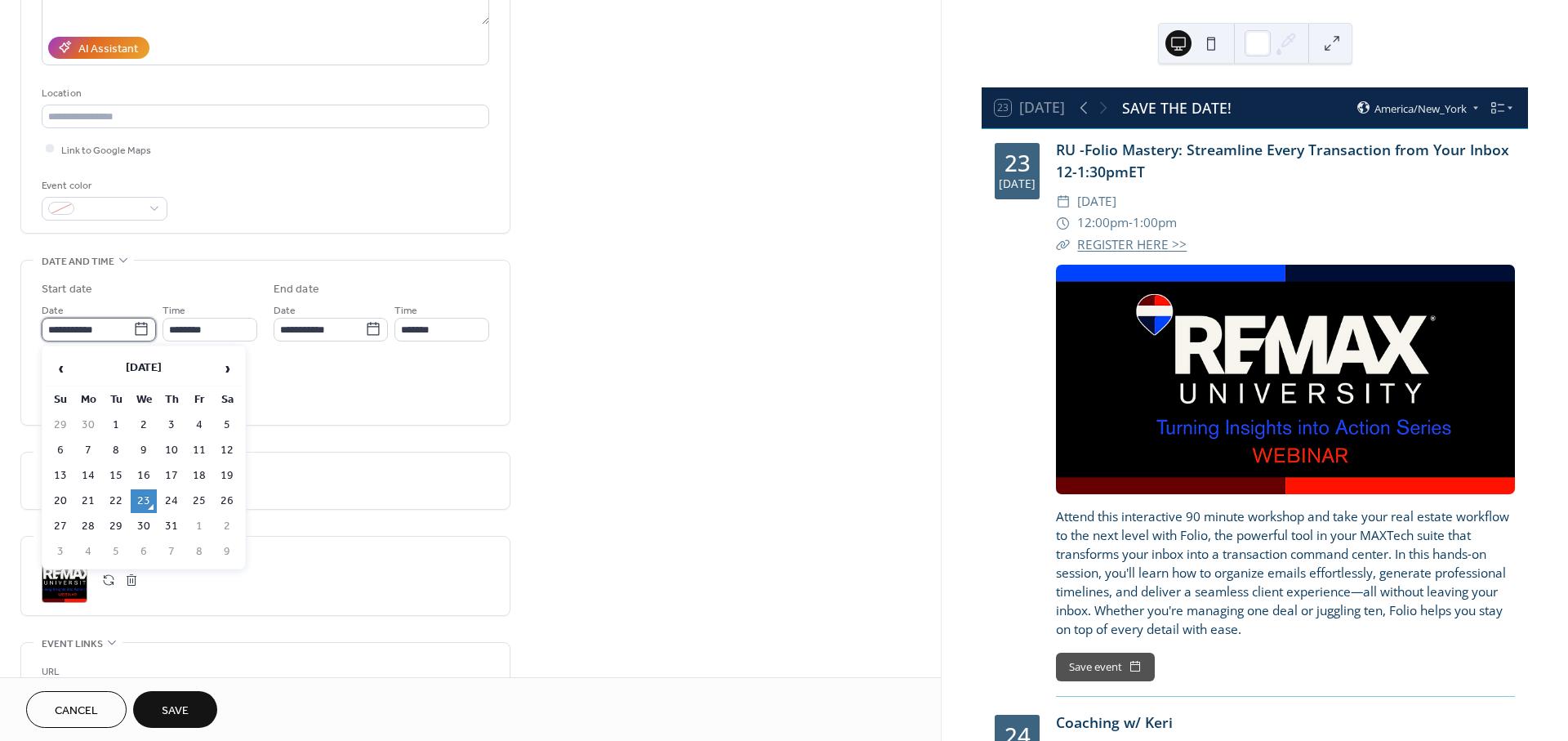 click on "**********" at bounding box center [87, 329] 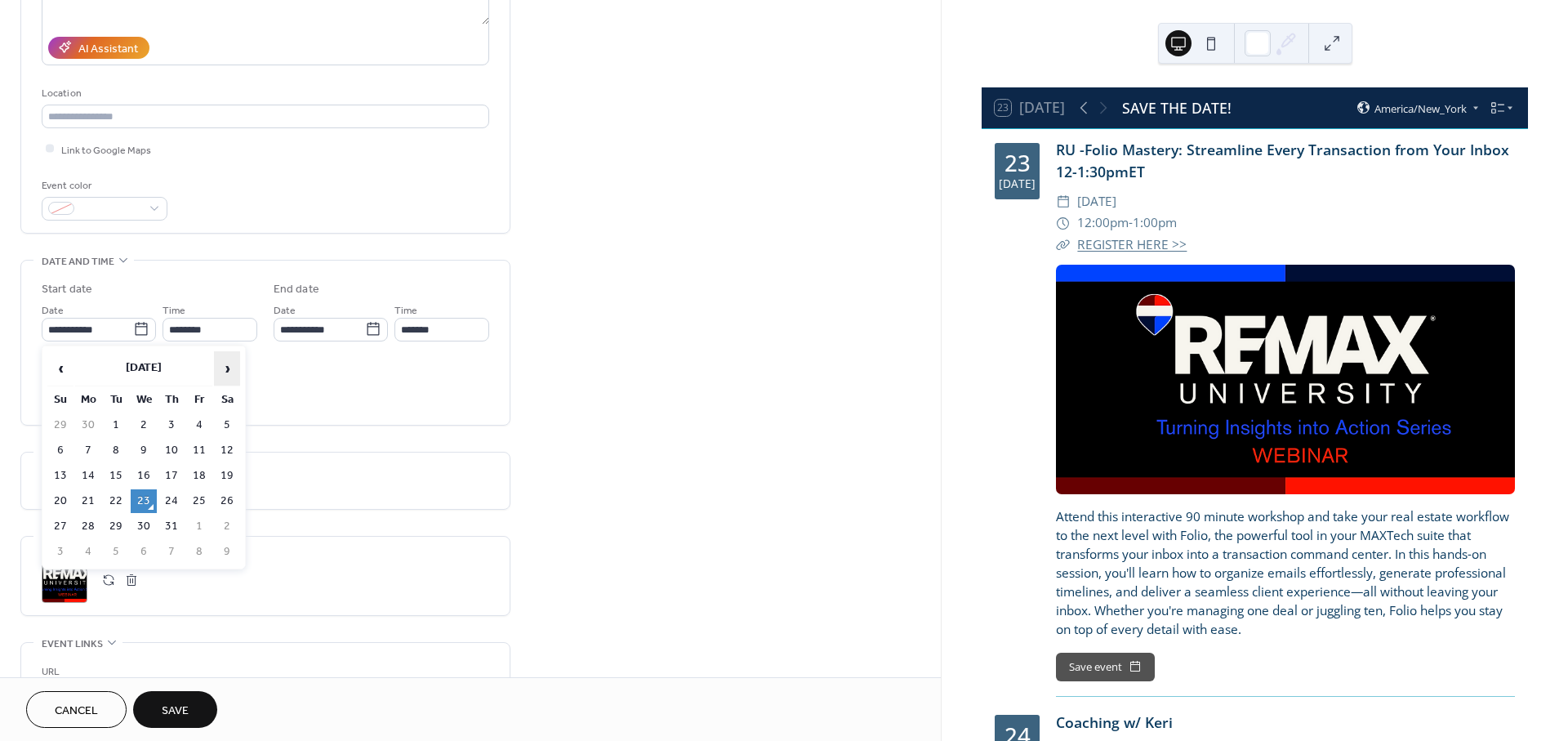 click on "›" at bounding box center [227, 368] 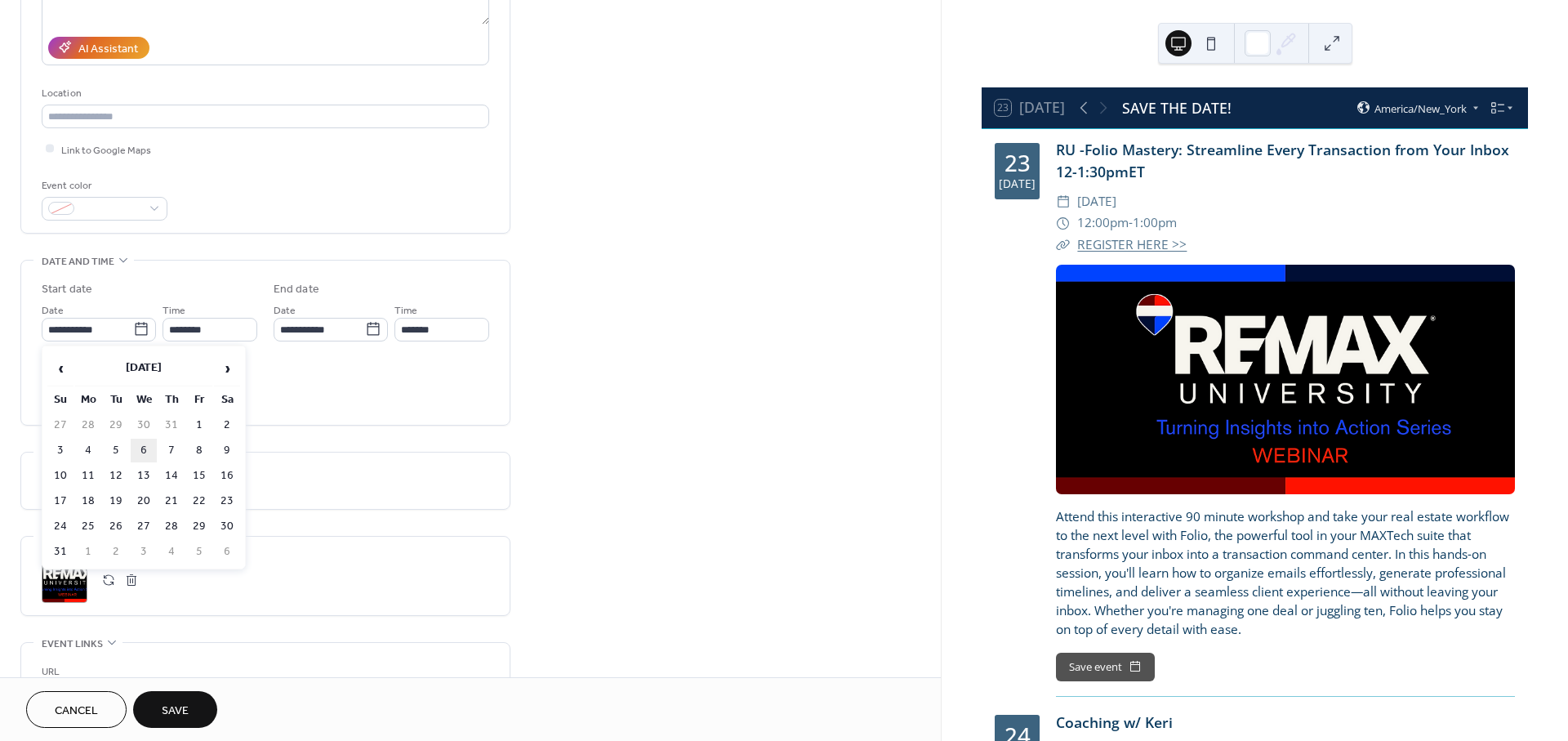 click on "6" at bounding box center [144, 450] 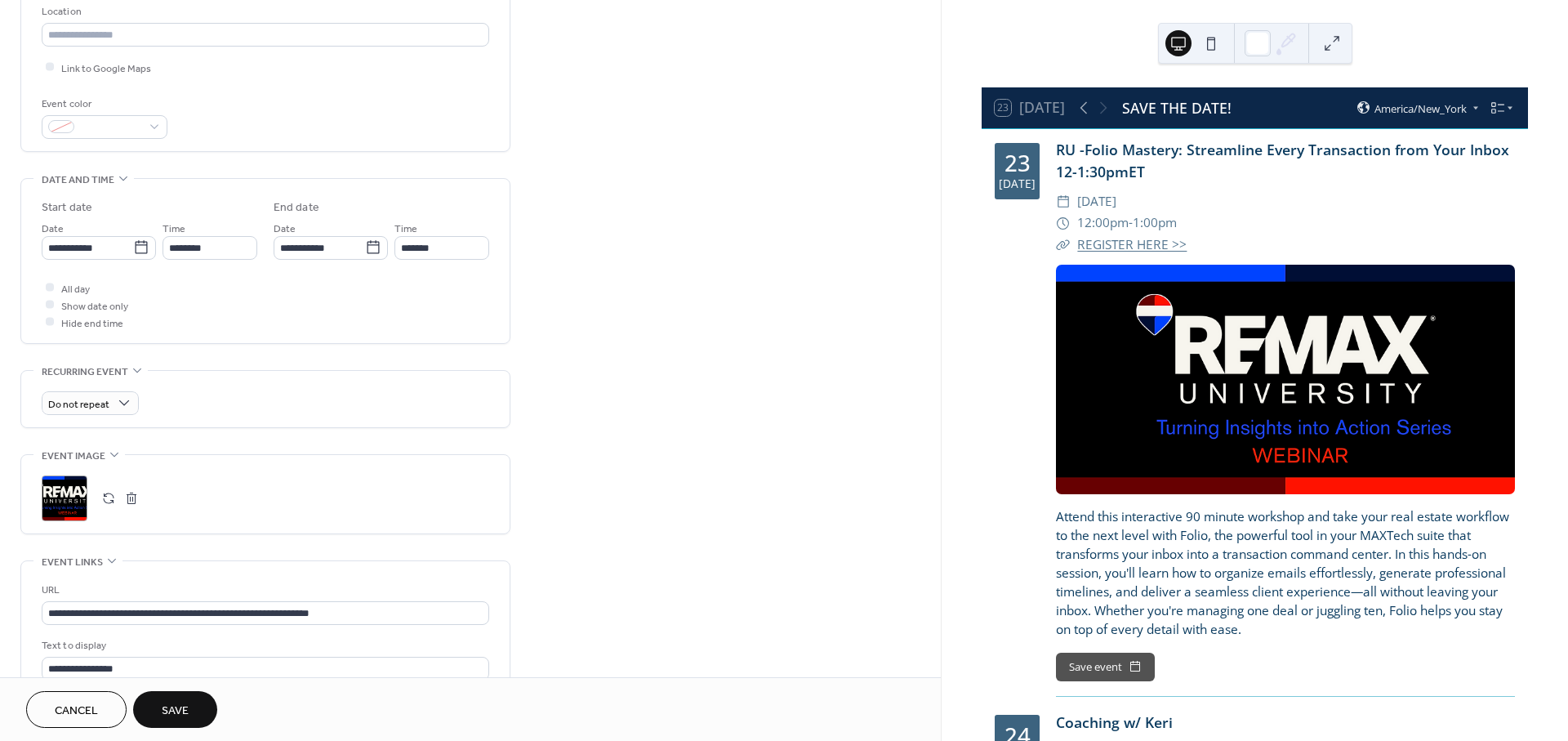 scroll, scrollTop: 363, scrollLeft: 0, axis: vertical 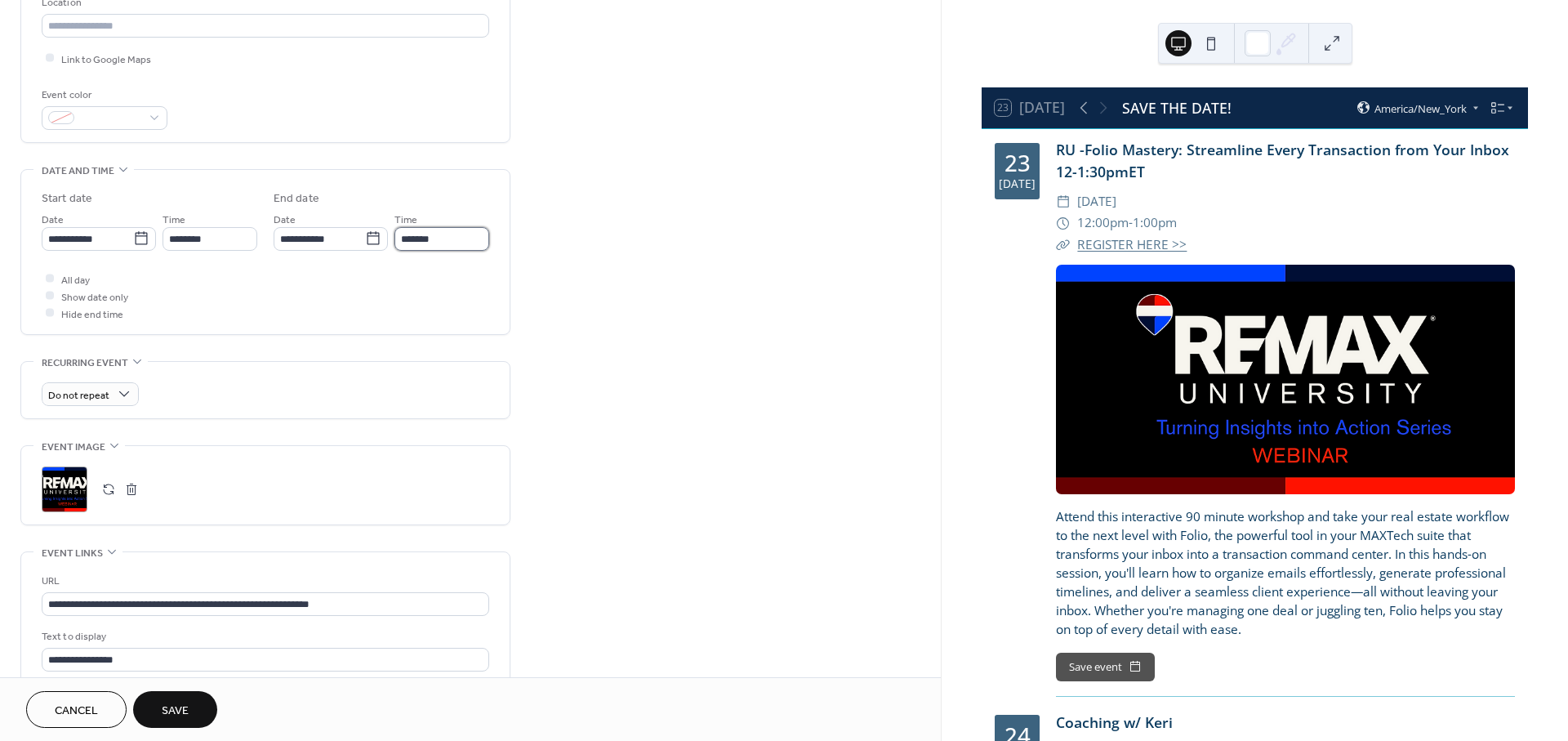 click on "*******" at bounding box center (442, 239) 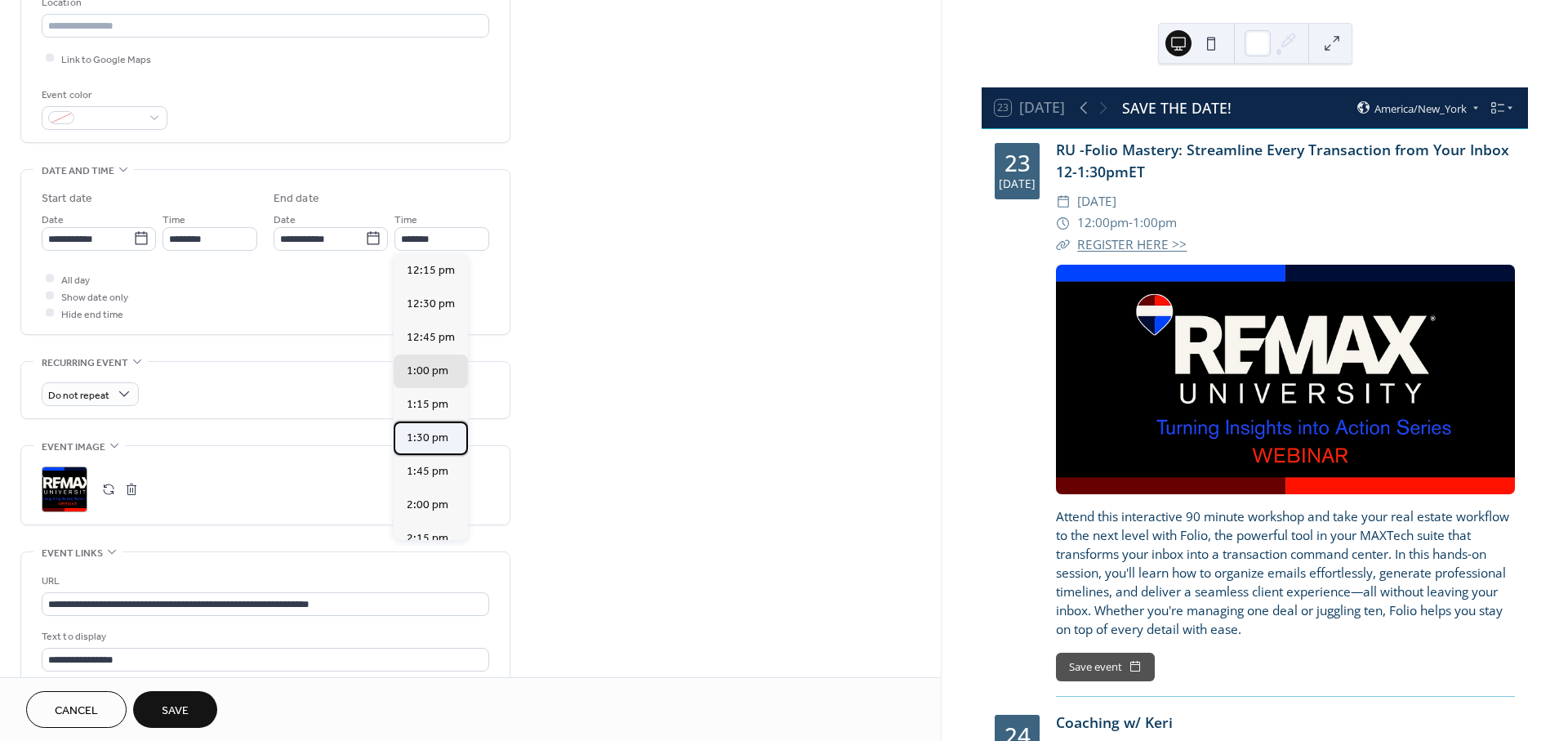 click on "1:30 pm" at bounding box center [427, 437] 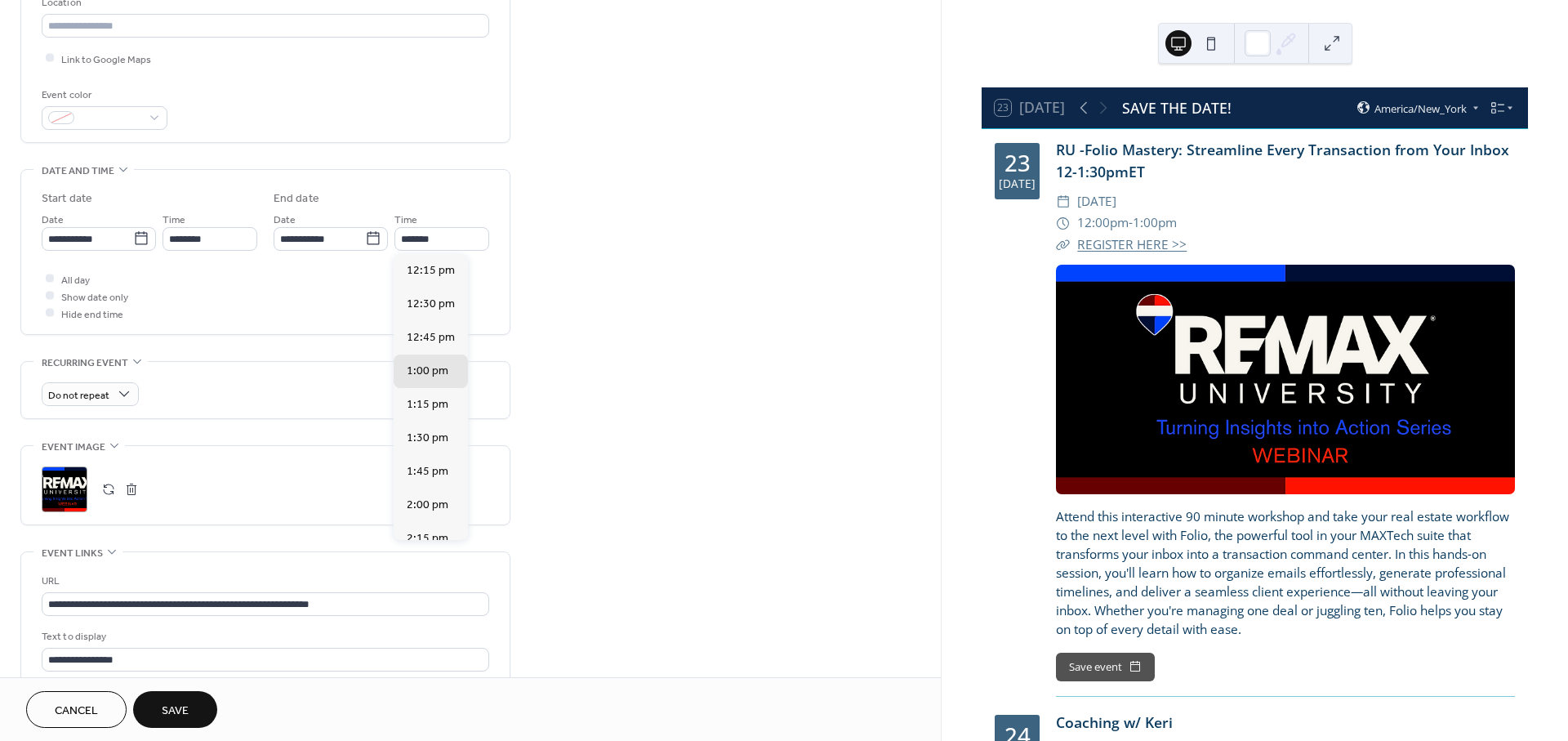type on "*******" 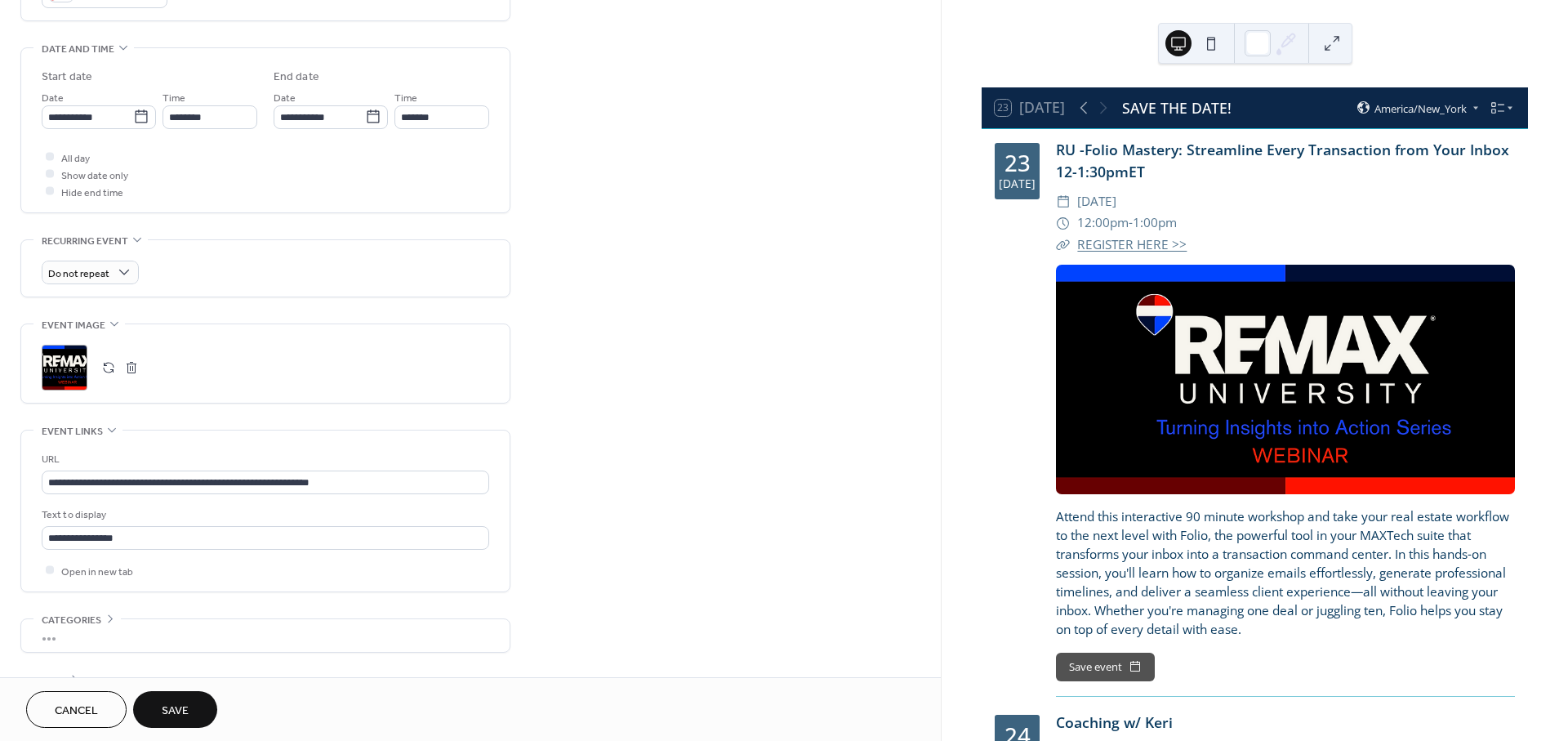 scroll, scrollTop: 541, scrollLeft: 0, axis: vertical 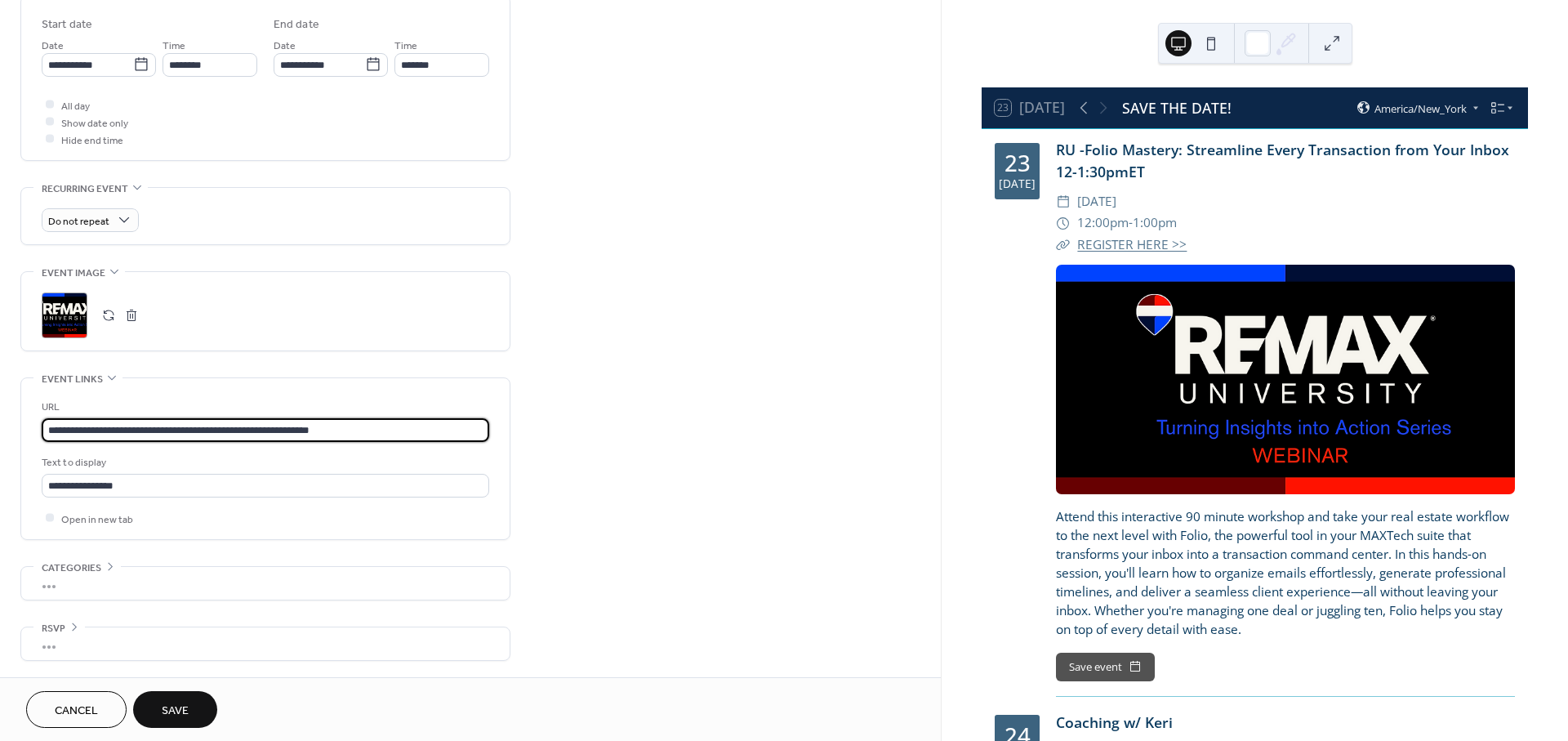 drag, startPoint x: 395, startPoint y: 420, endPoint x: -24, endPoint y: 418, distance: 419.0048 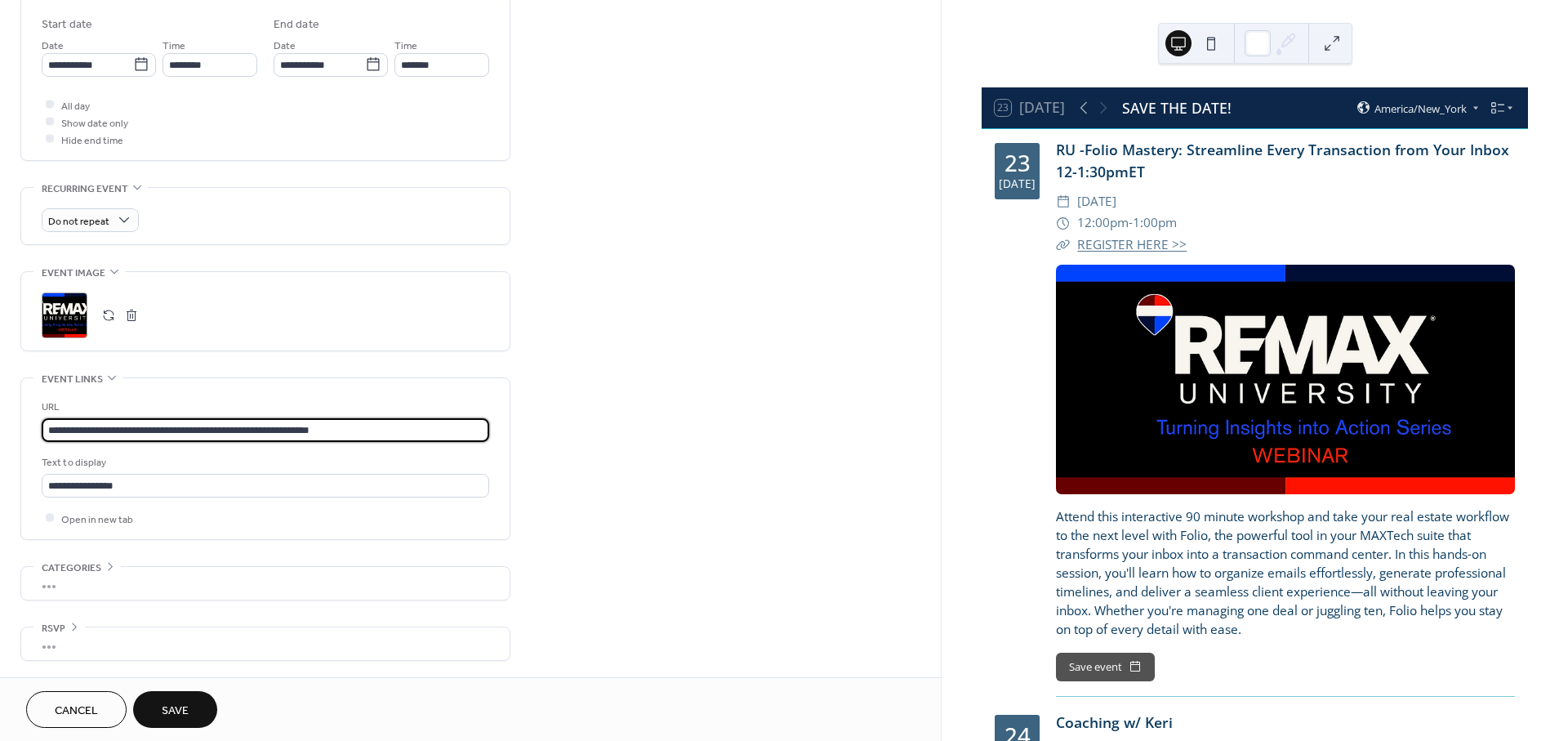 click on "**********" at bounding box center (784, 370) 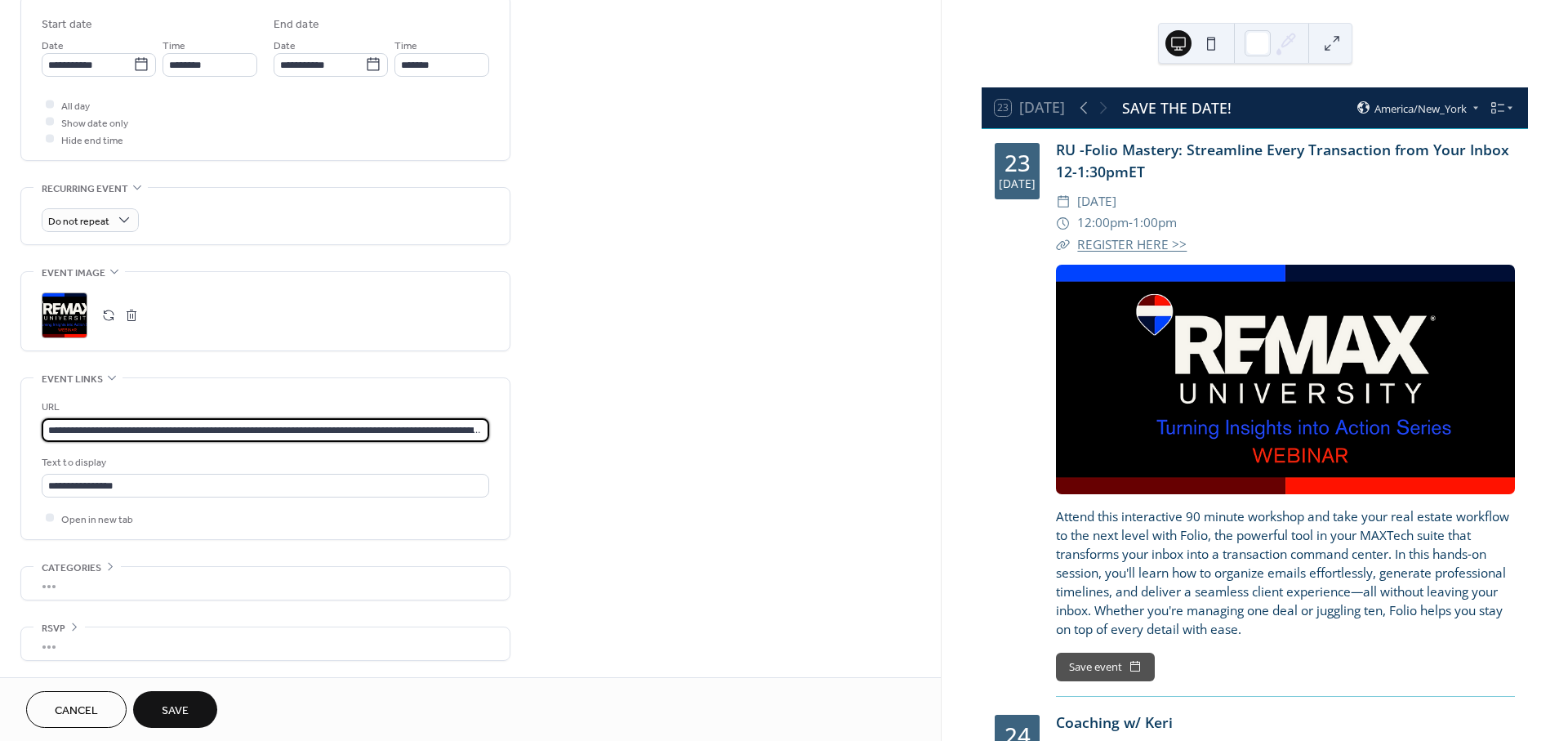 scroll, scrollTop: 0, scrollLeft: 136, axis: horizontal 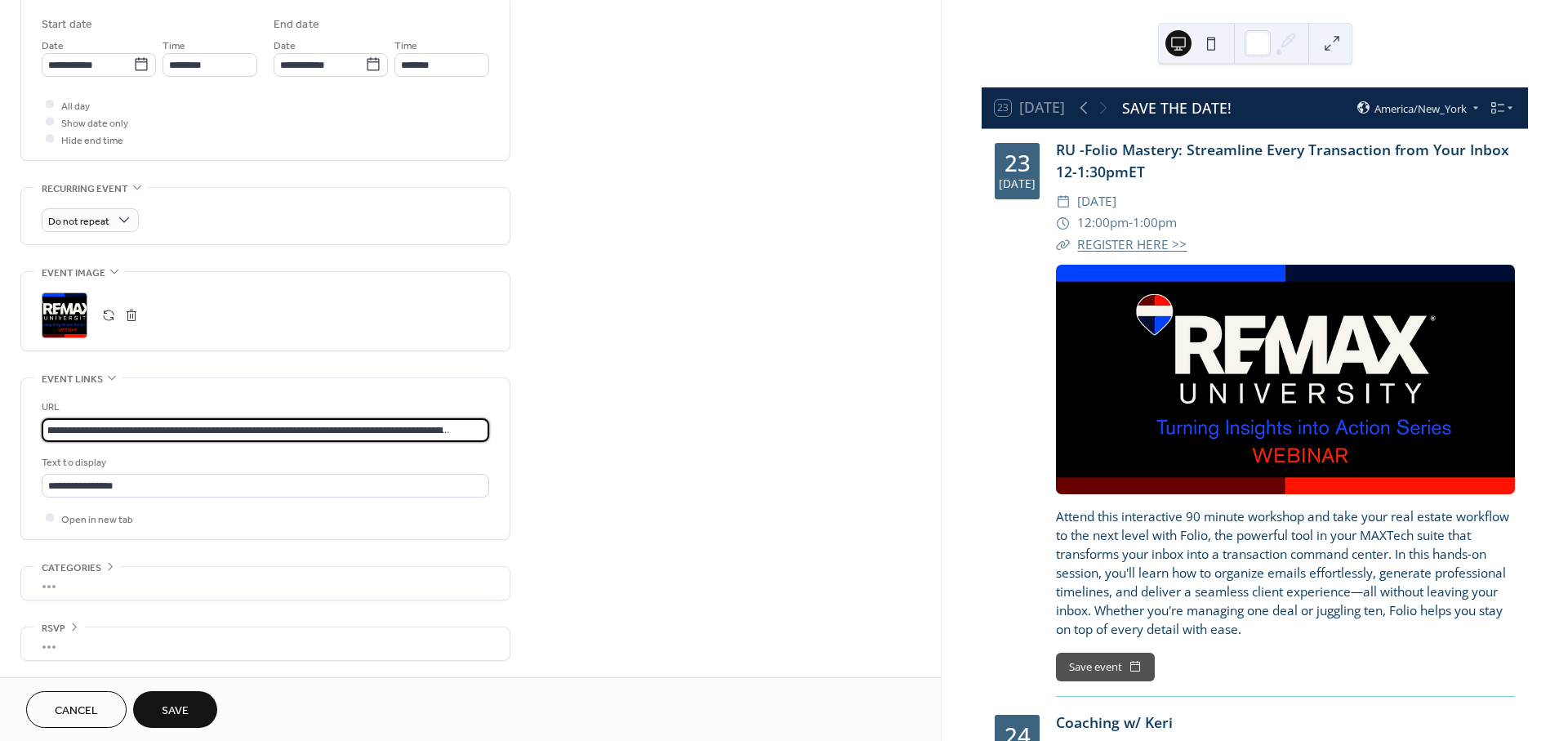type on "**********" 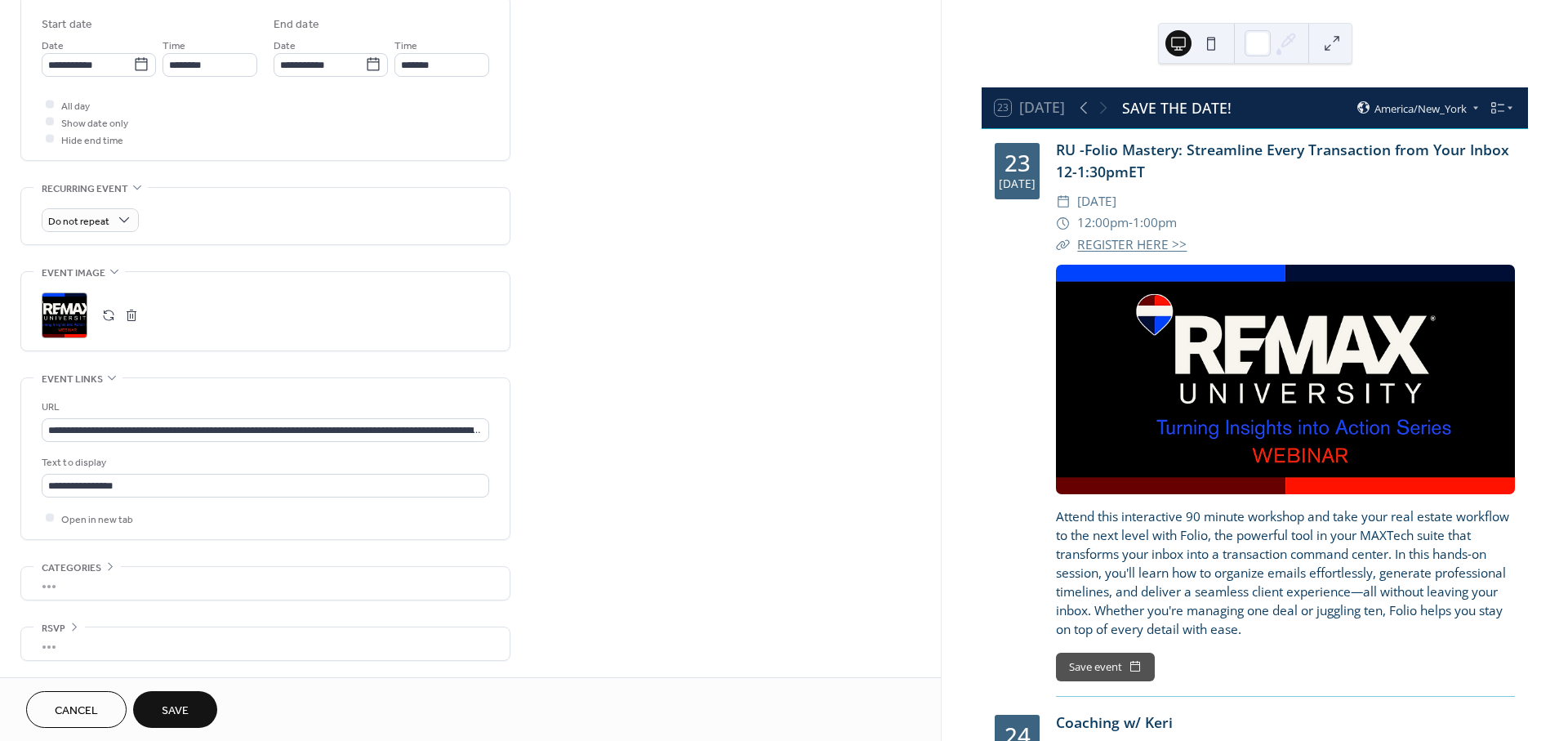 click at bounding box center (109, 315) 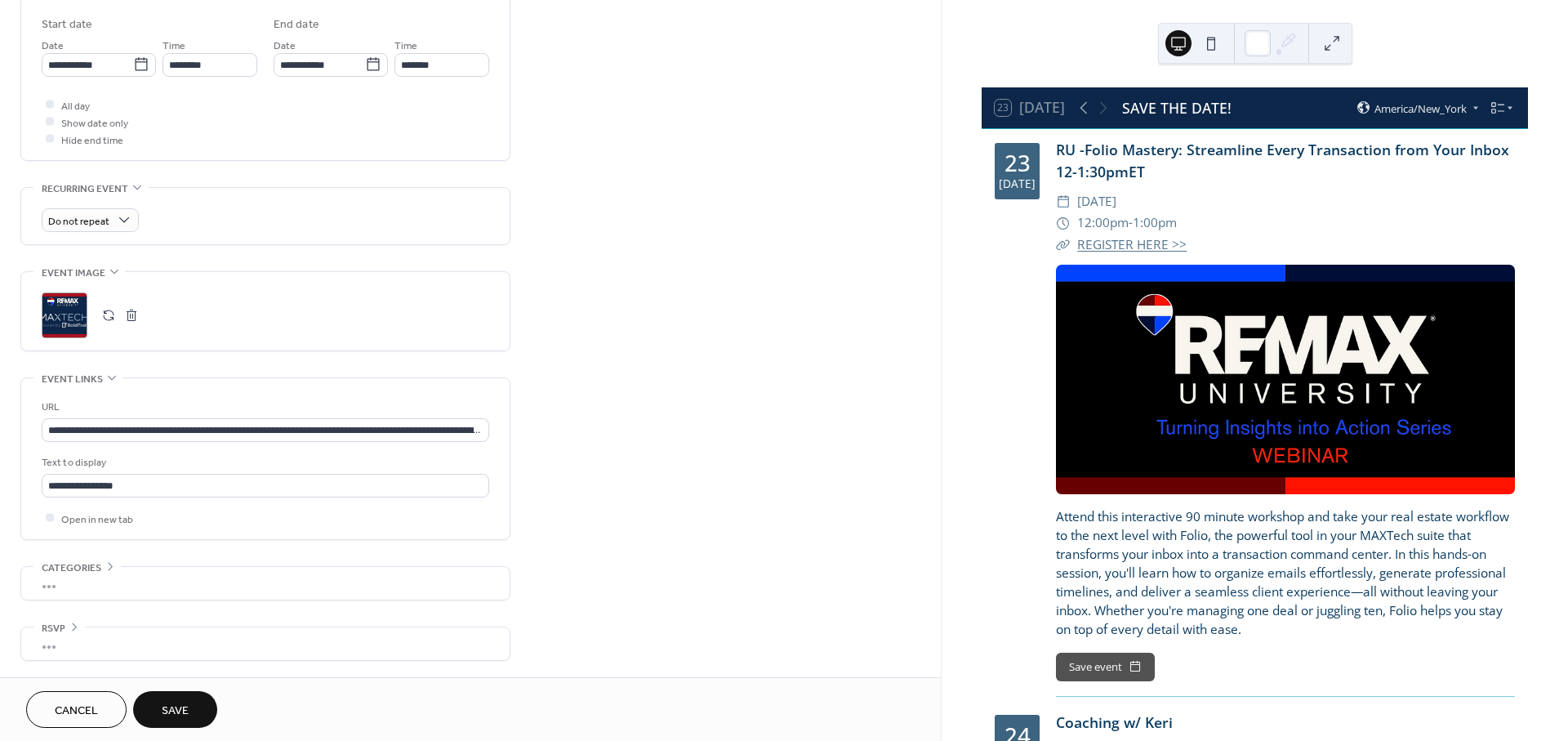 click on "Save" at bounding box center [175, 711] 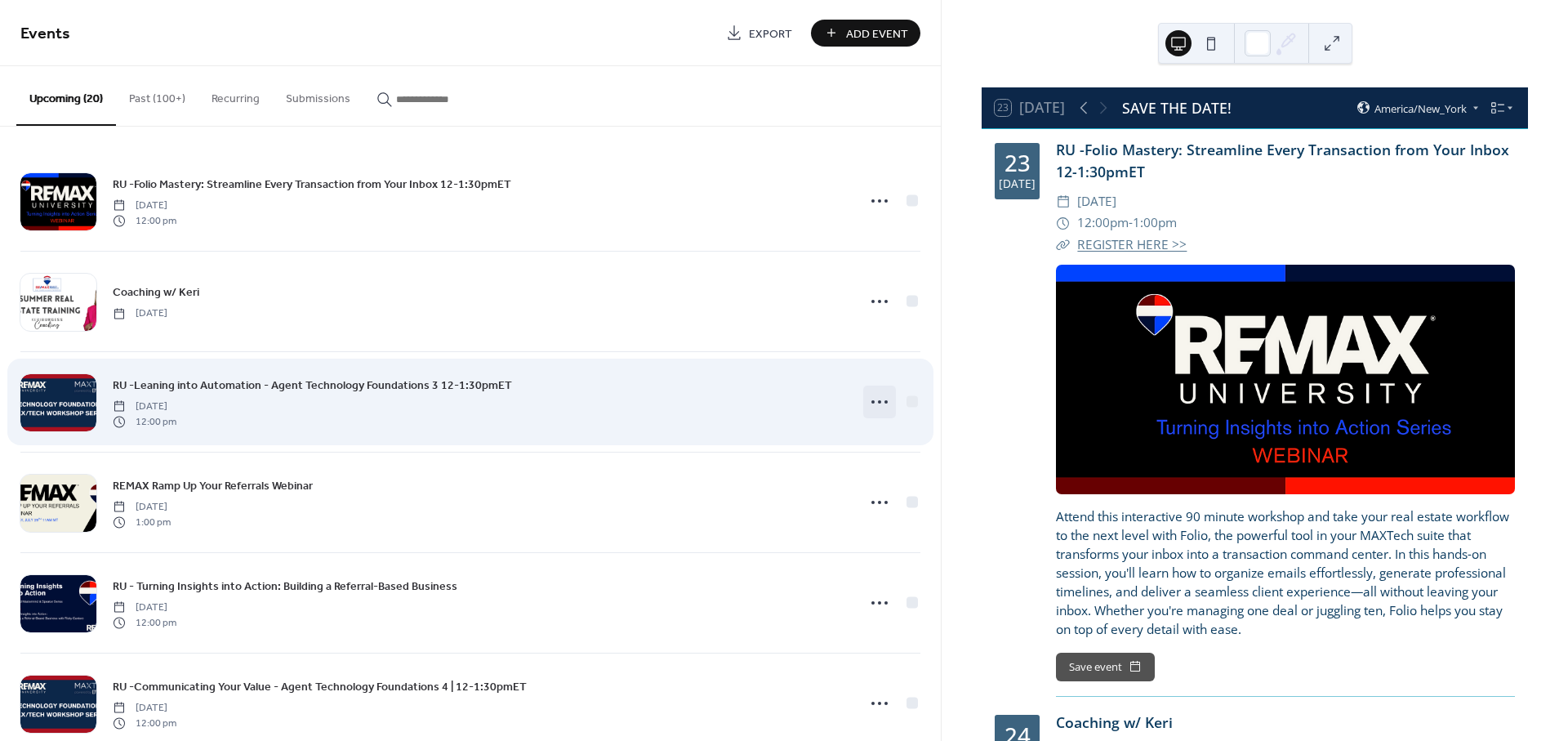click 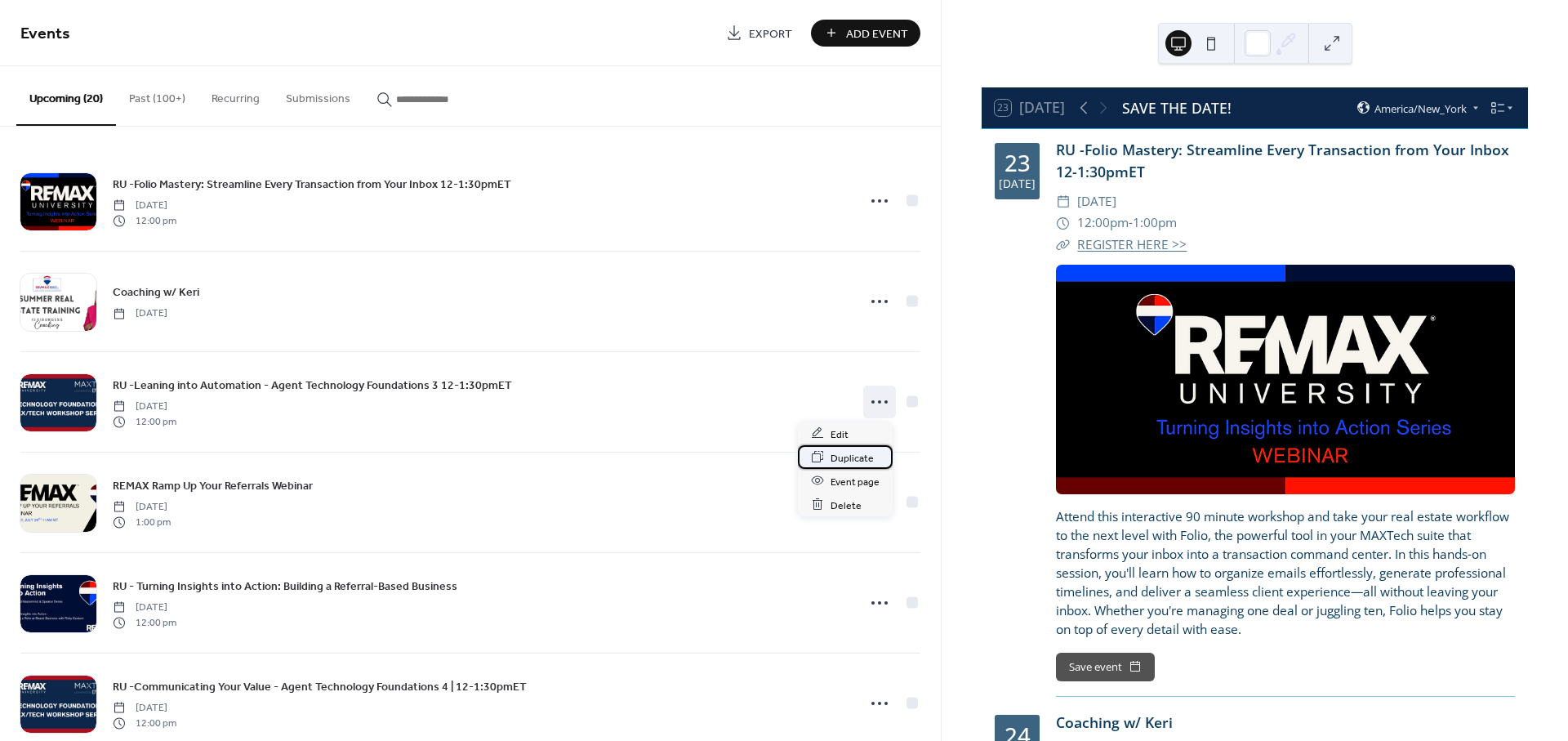 click on "Duplicate" at bounding box center [852, 458] 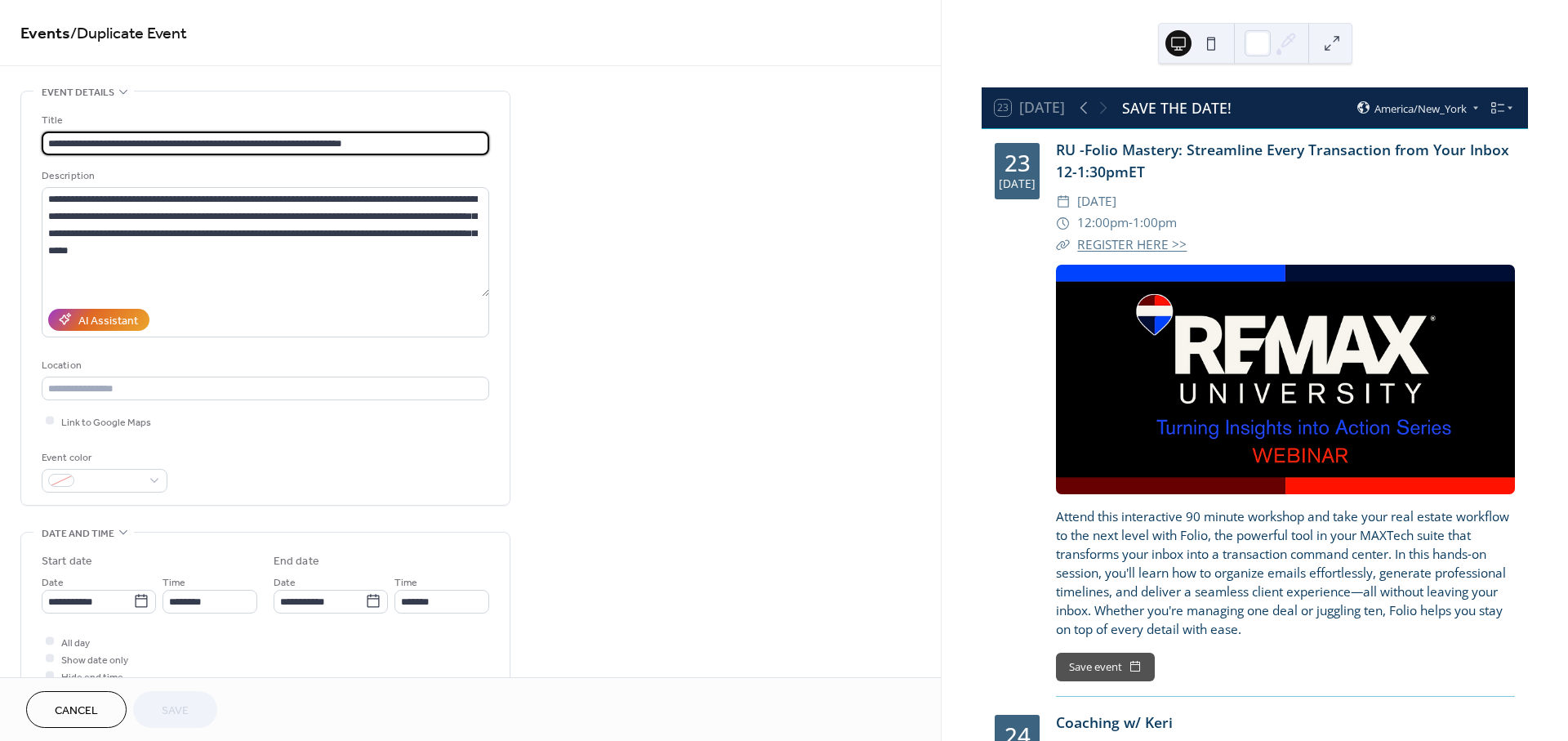 drag, startPoint x: 67, startPoint y: 141, endPoint x: 323, endPoint y: 149, distance: 256.125 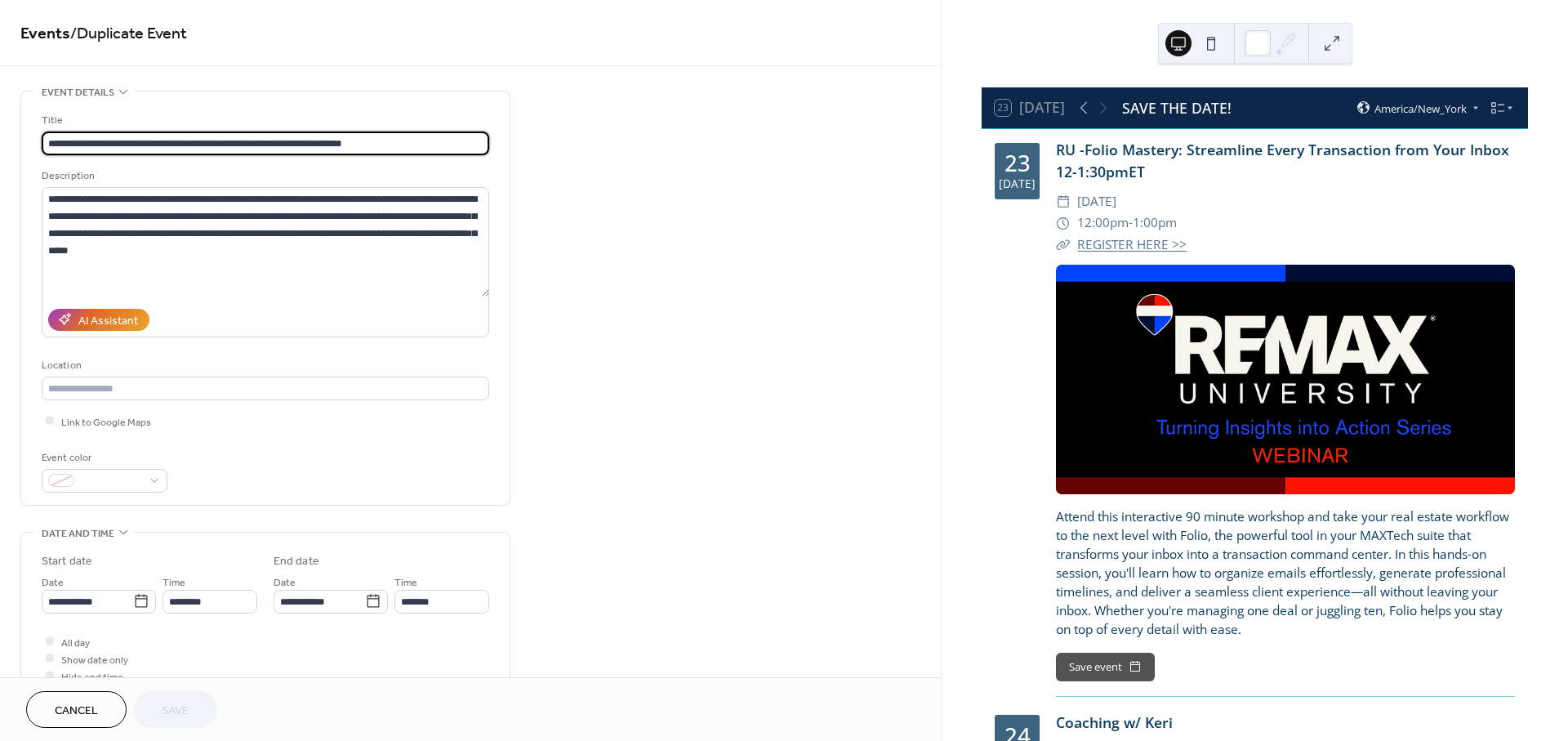 click on "**********" at bounding box center (265, 143) 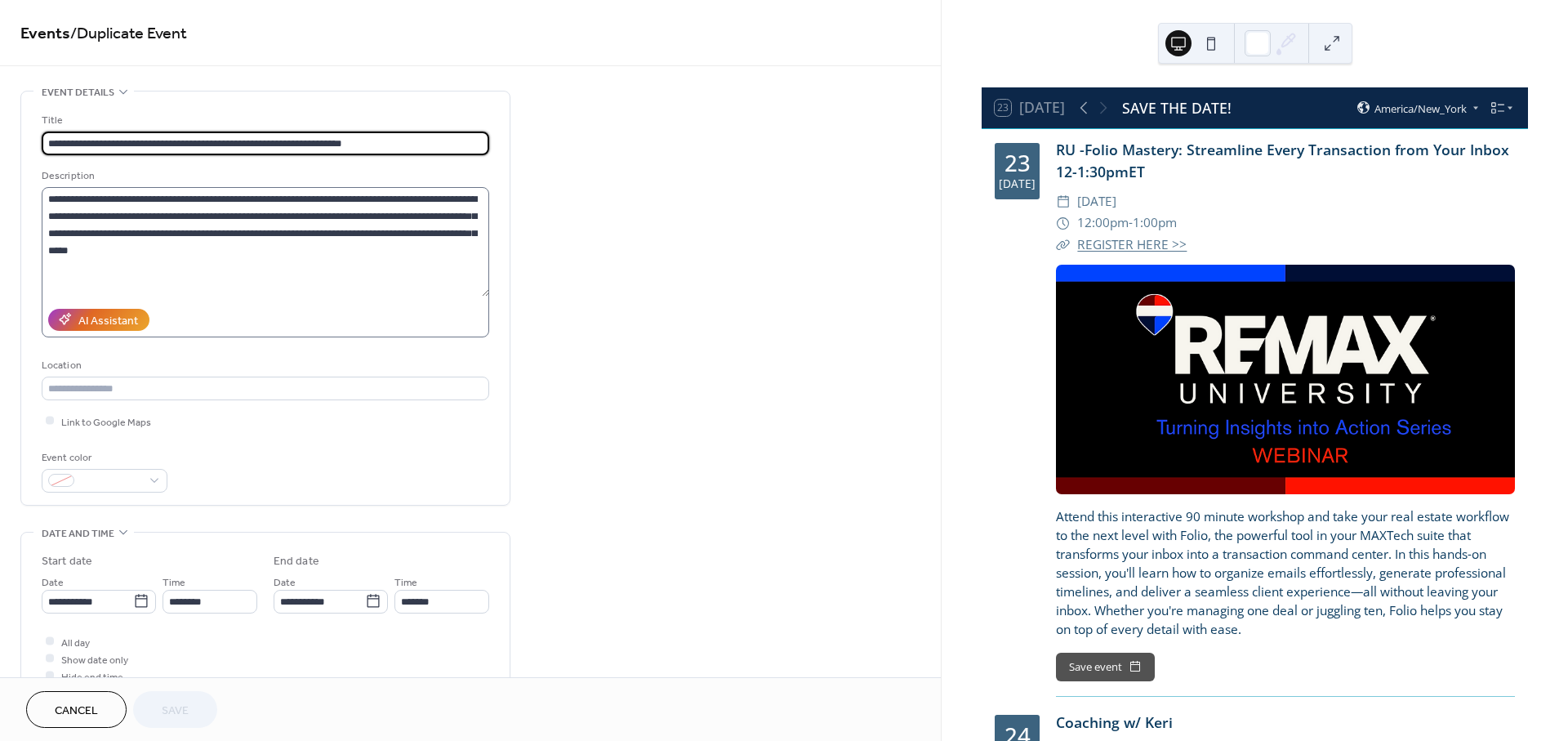 paste 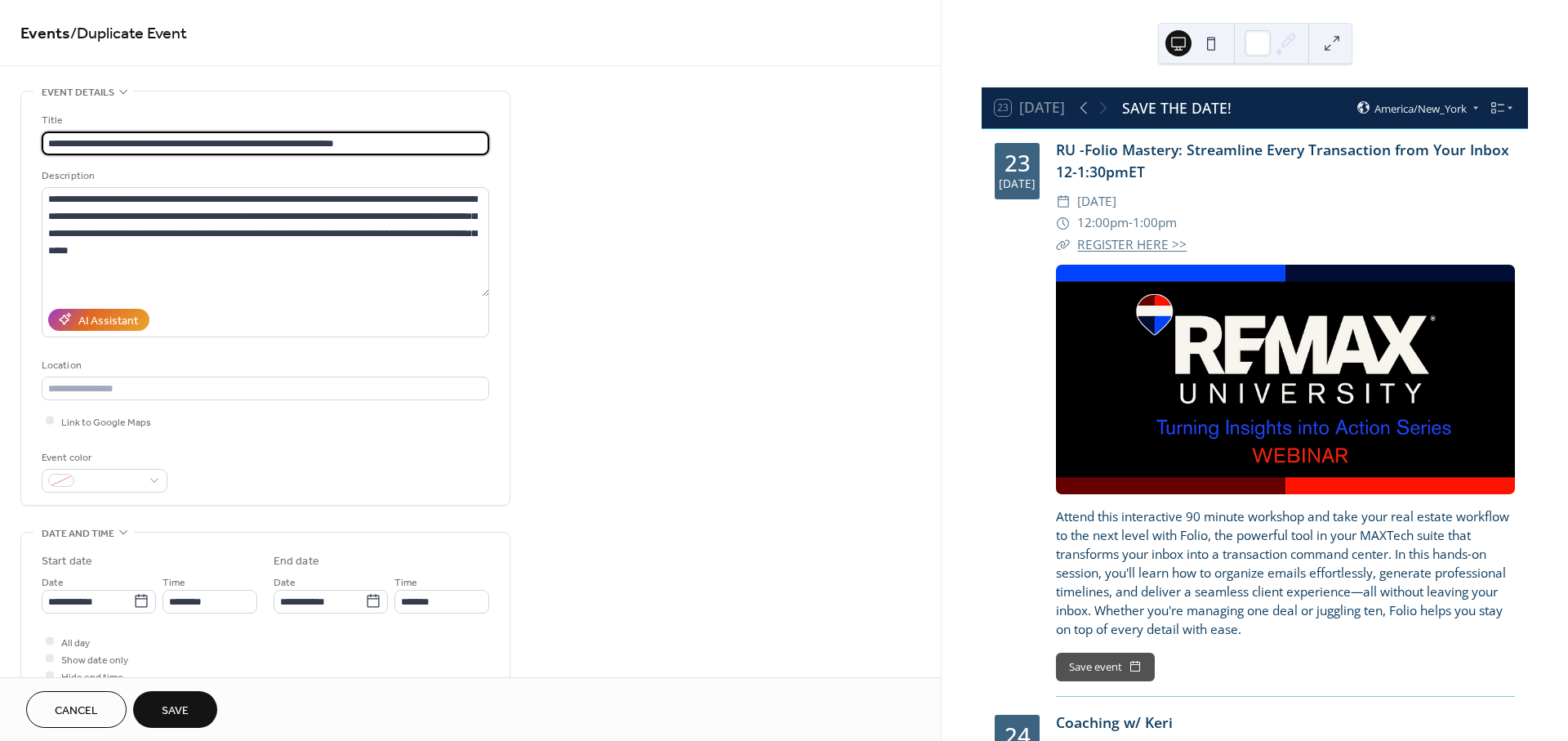 type on "**********" 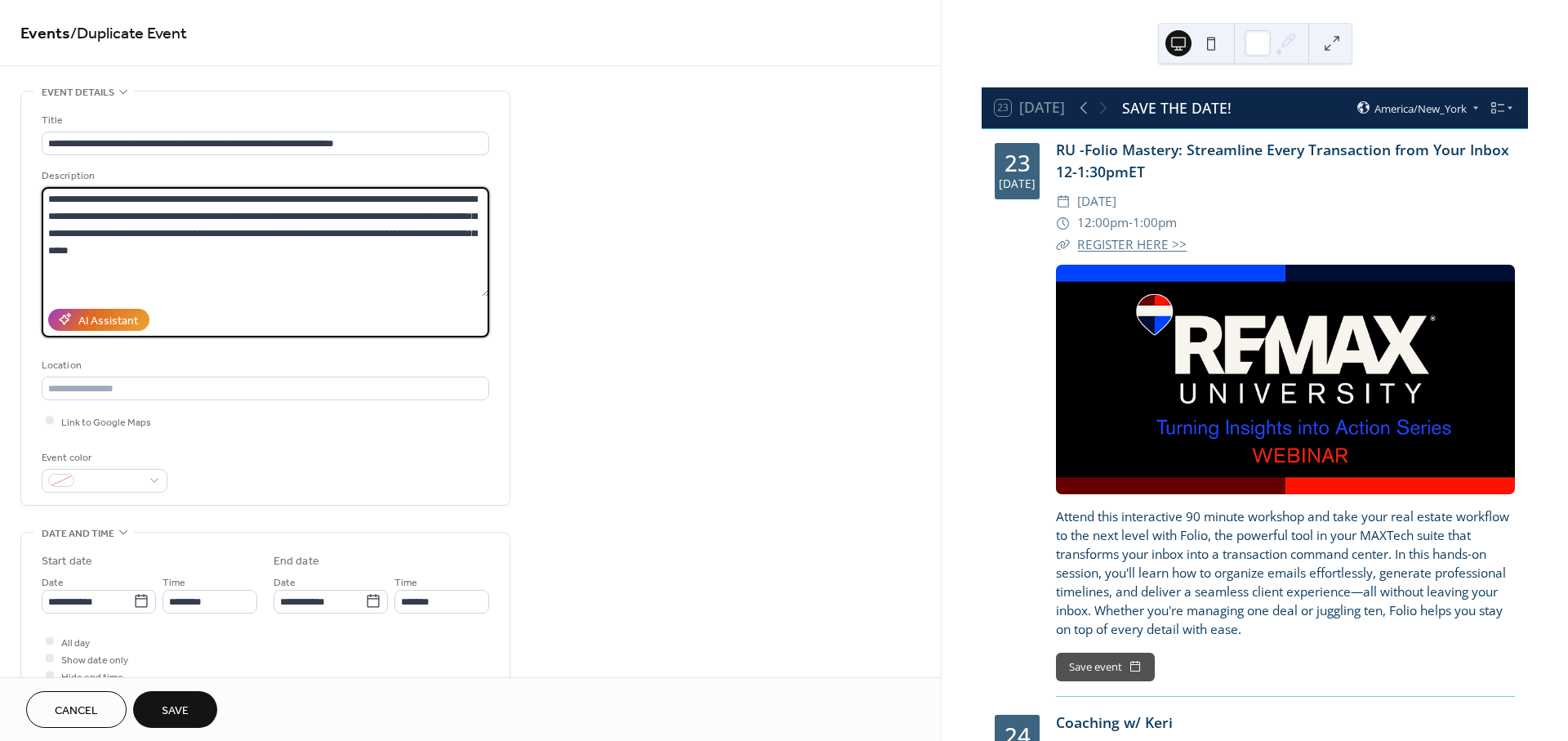 drag, startPoint x: 93, startPoint y: 251, endPoint x: 33, endPoint y: 200, distance: 78.746428 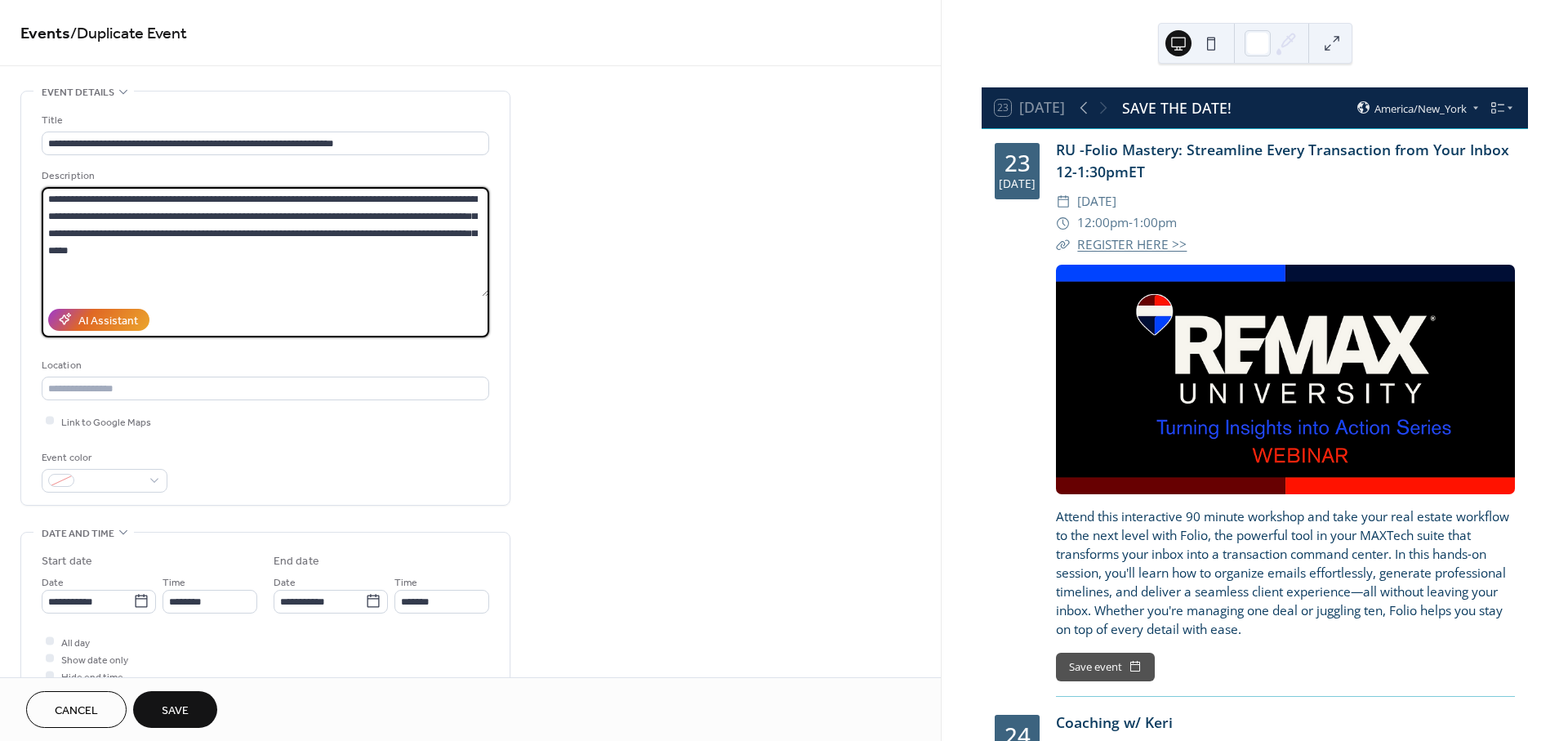 click on "**********" at bounding box center [265, 298] 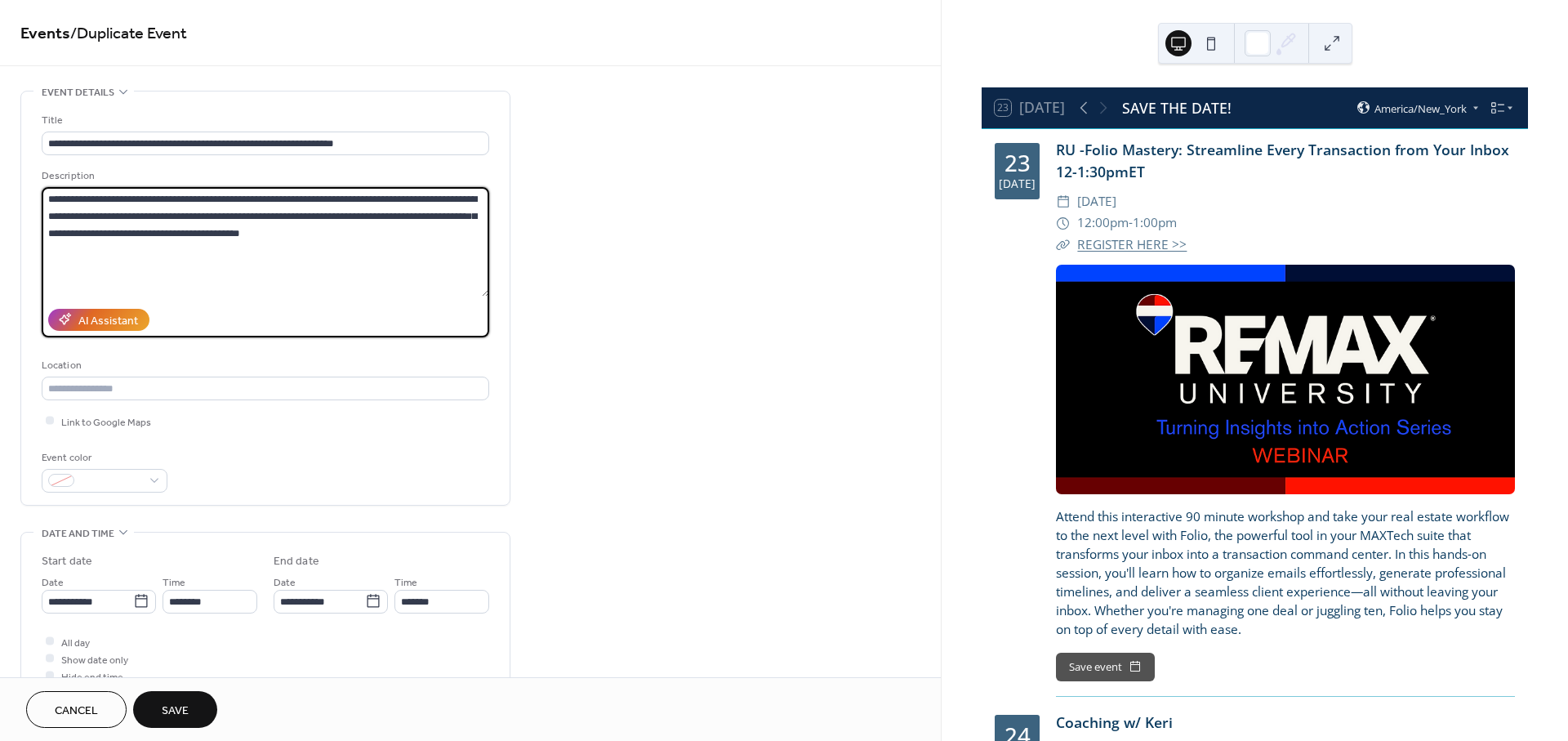 click on "**********" at bounding box center [265, 242] 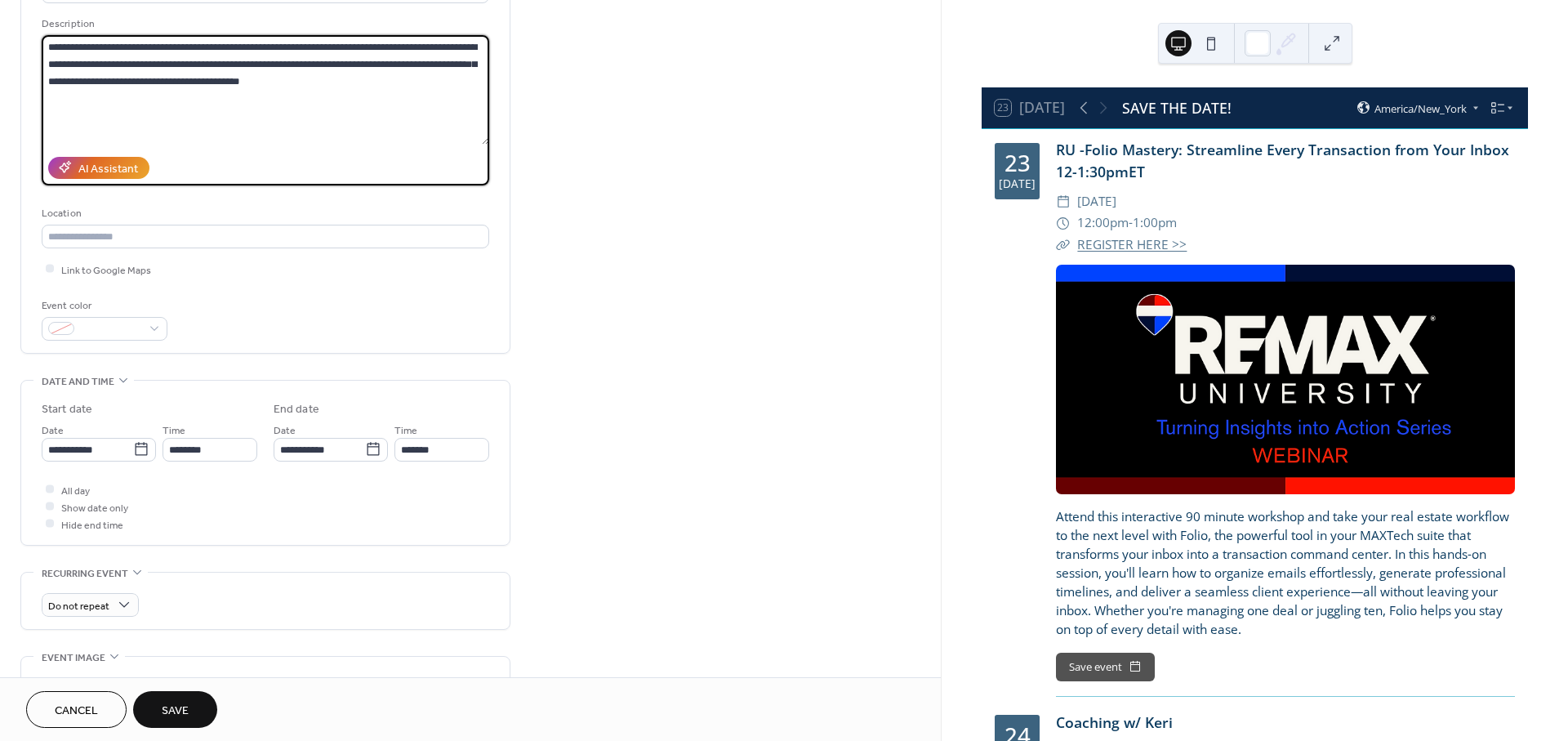 scroll, scrollTop: 272, scrollLeft: 0, axis: vertical 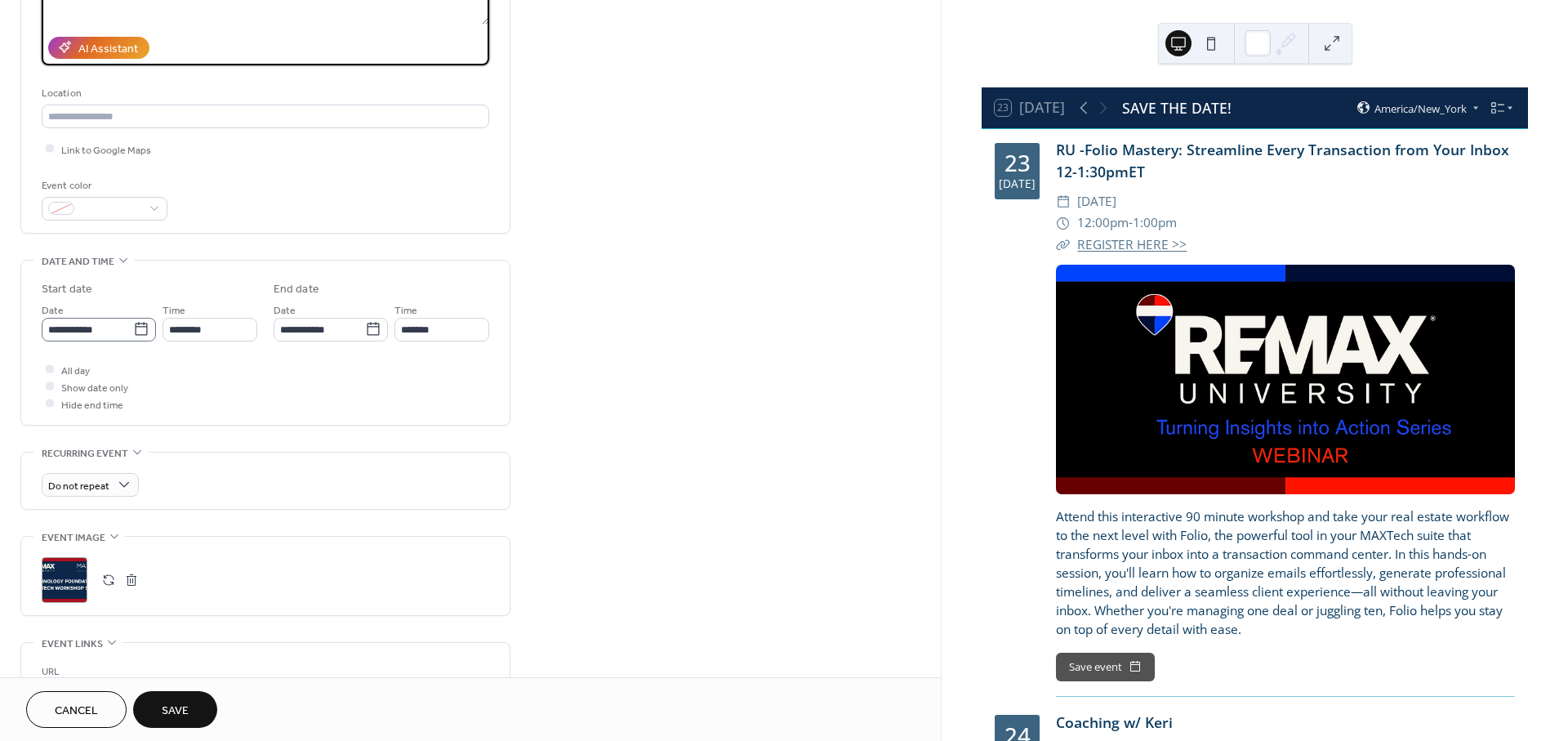 type on "**********" 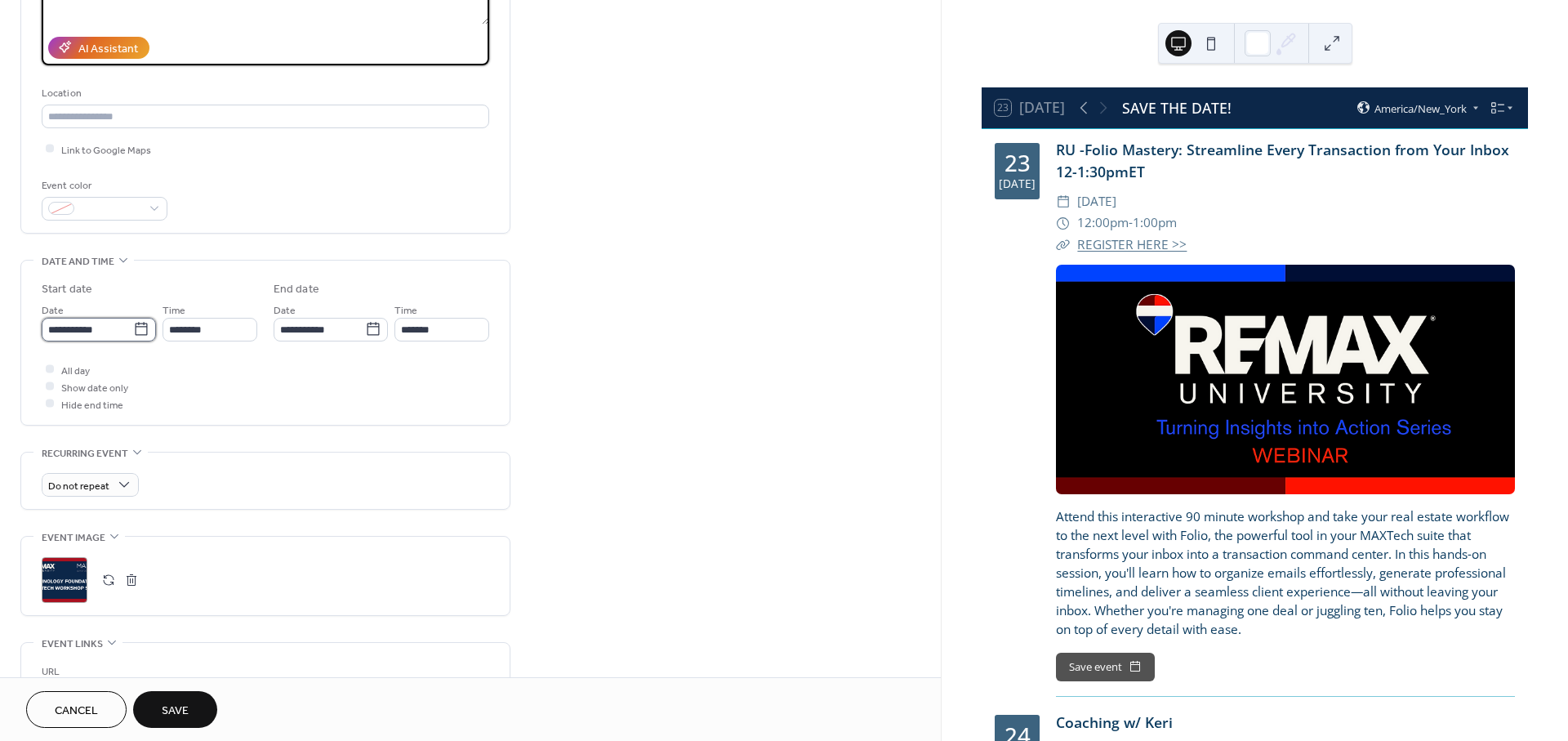click on "**********" at bounding box center [87, 329] 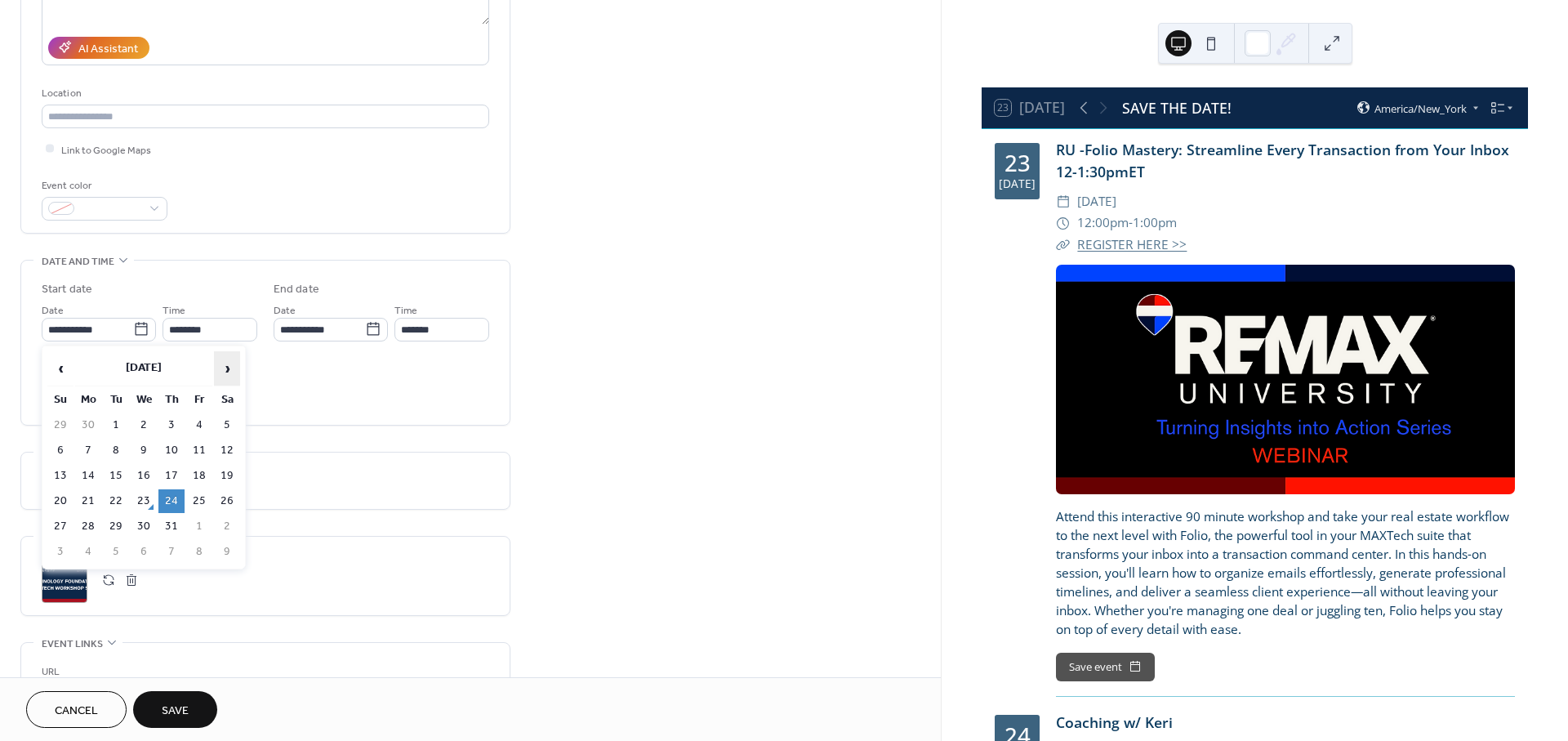 click on "›" at bounding box center (227, 368) 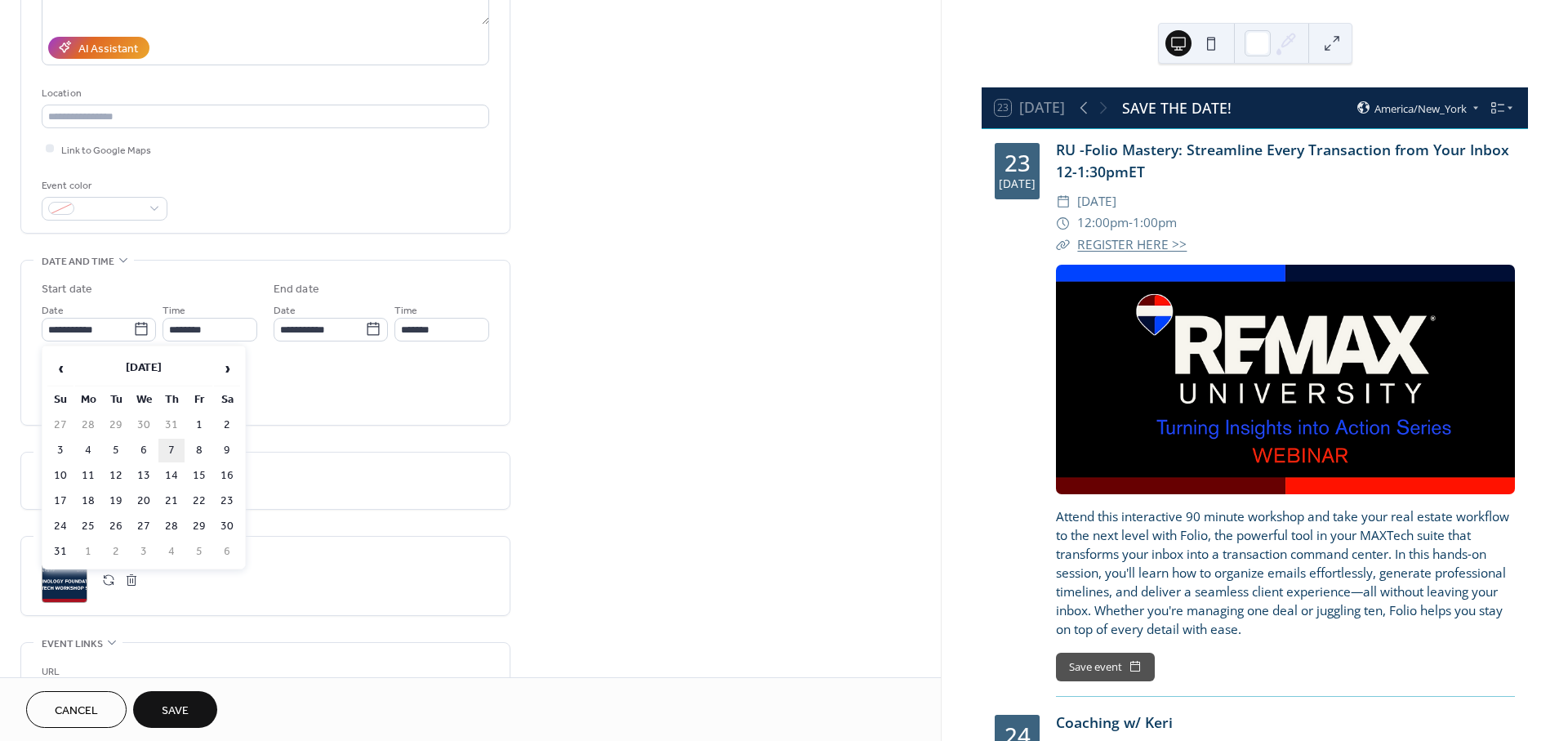 click on "7" at bounding box center (172, 450) 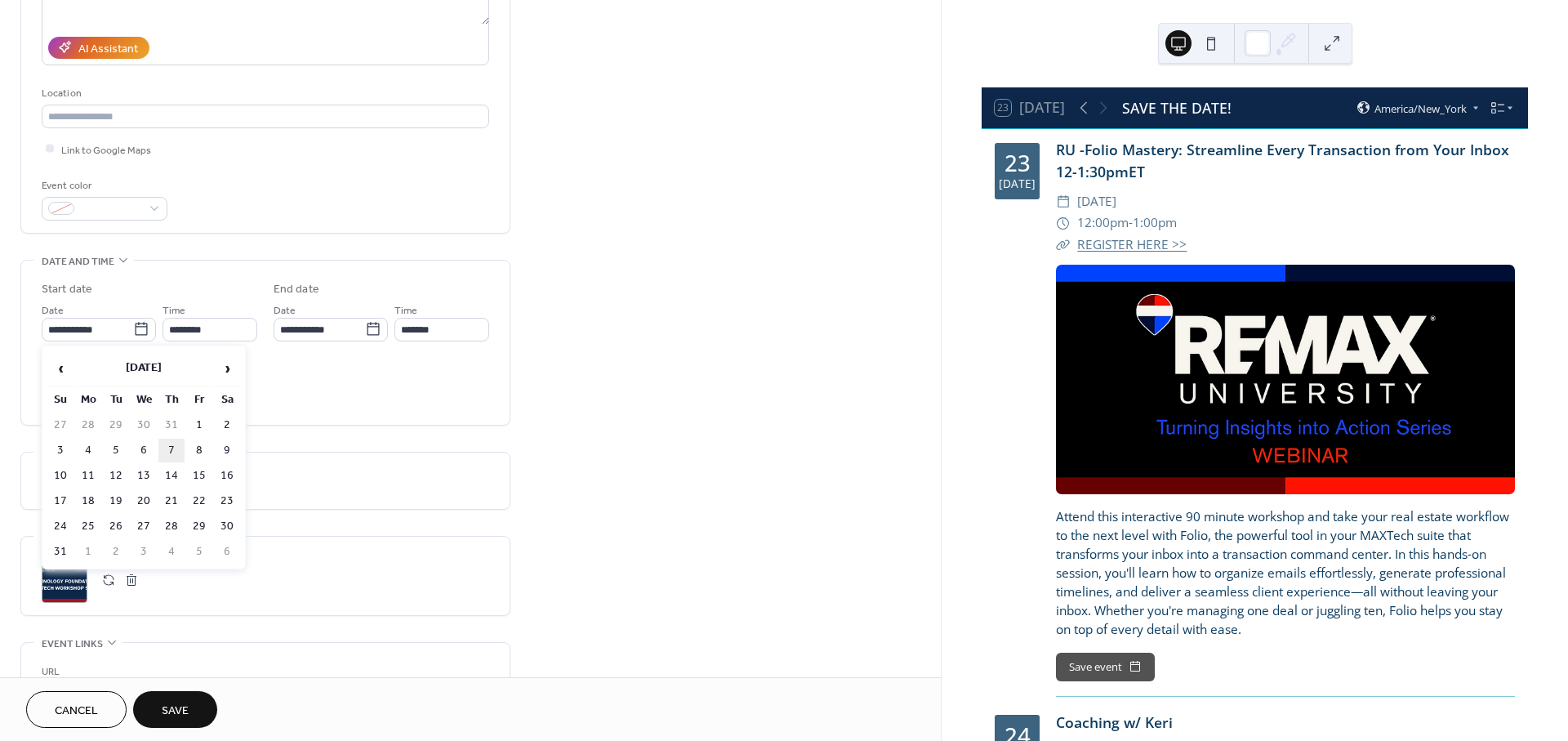 type on "**********" 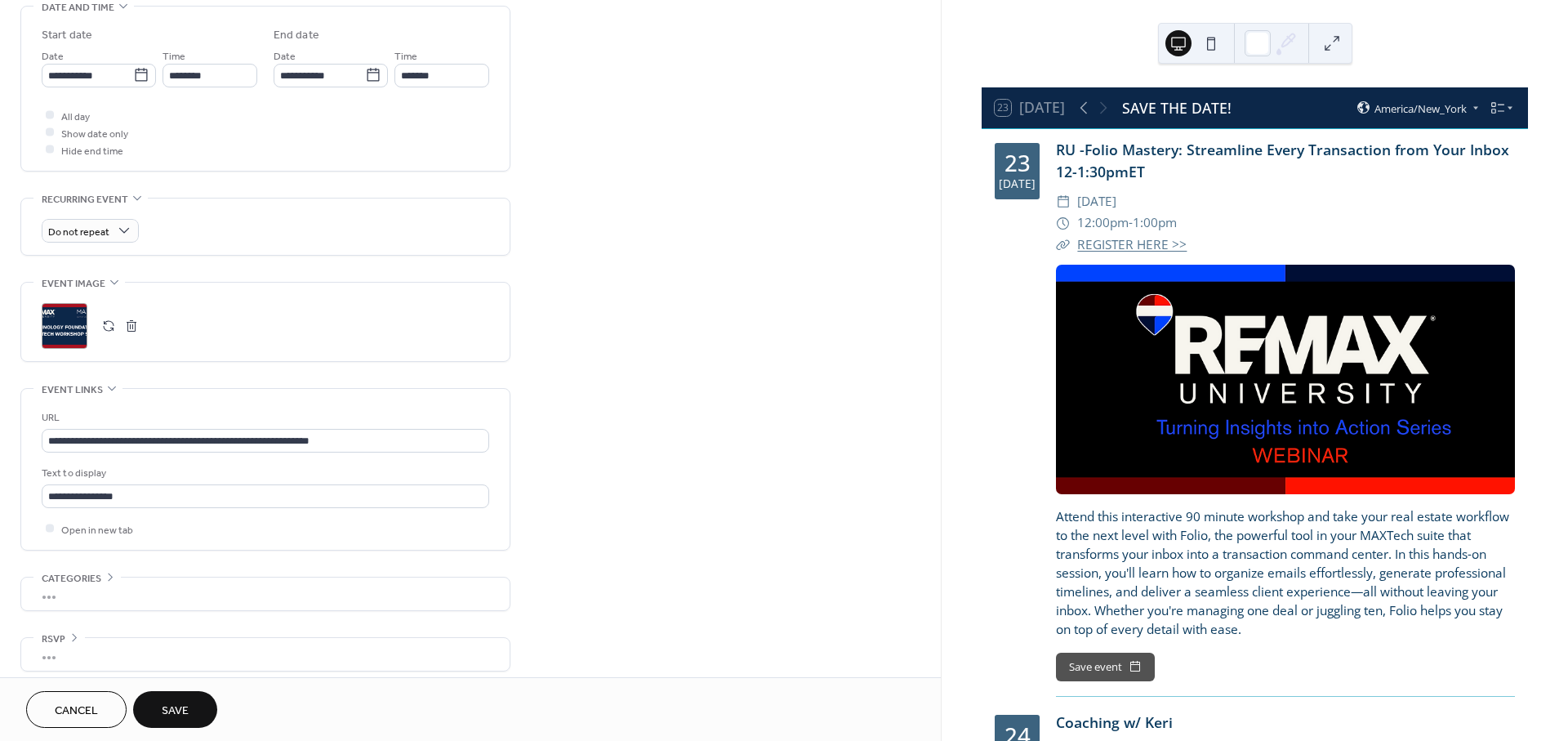 scroll, scrollTop: 541, scrollLeft: 0, axis: vertical 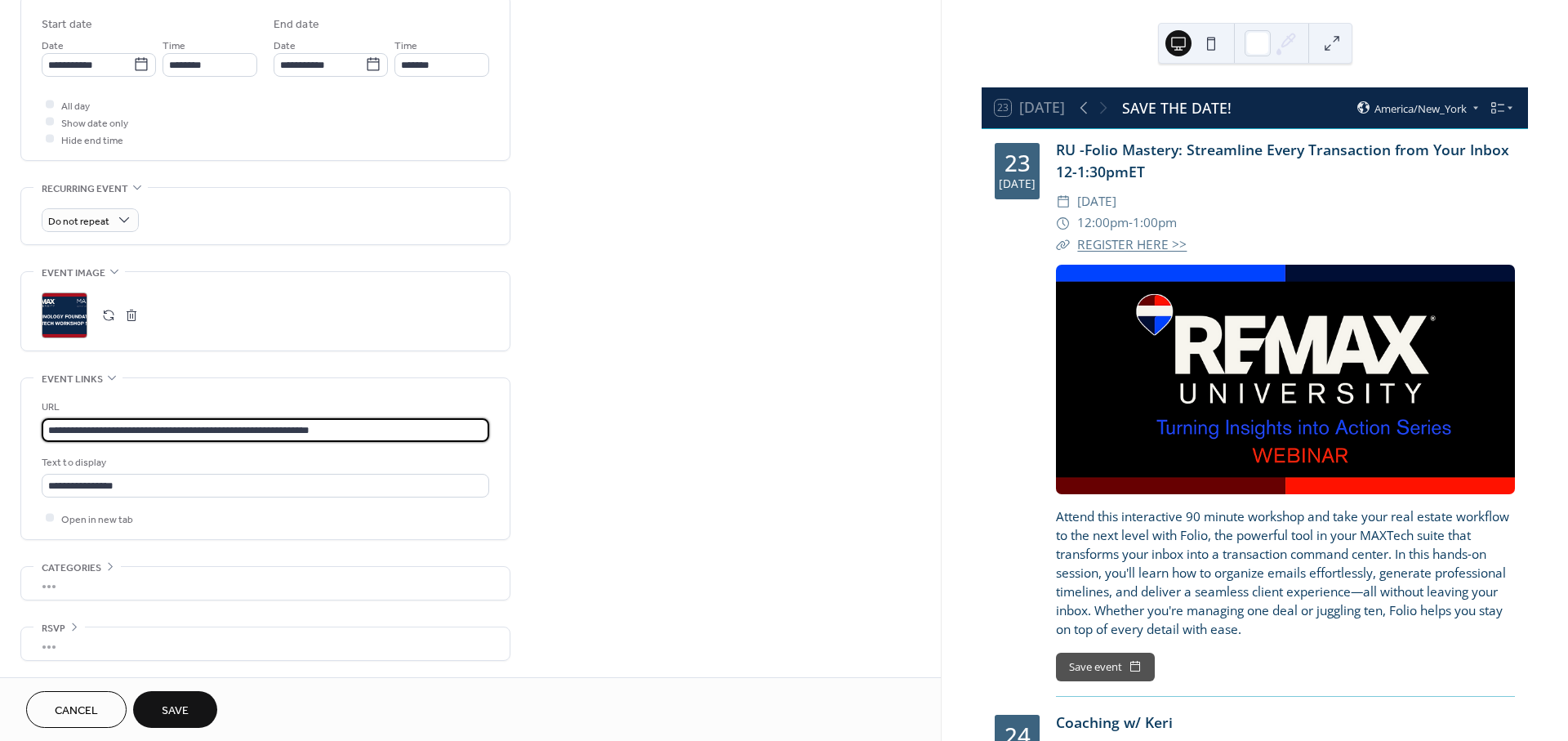 drag, startPoint x: 402, startPoint y: 431, endPoint x: -32, endPoint y: 460, distance: 434.9678 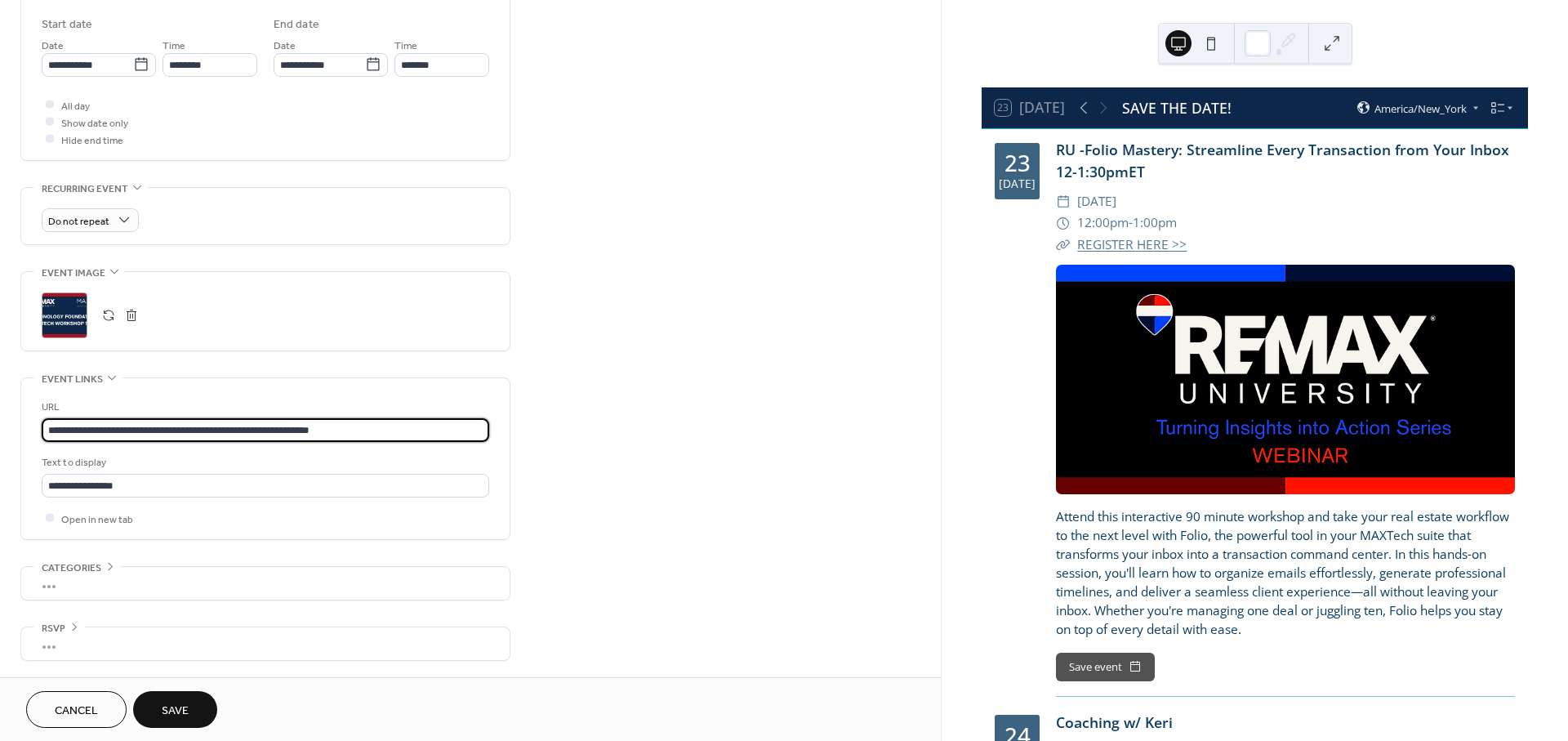 click on "**********" at bounding box center (784, 370) 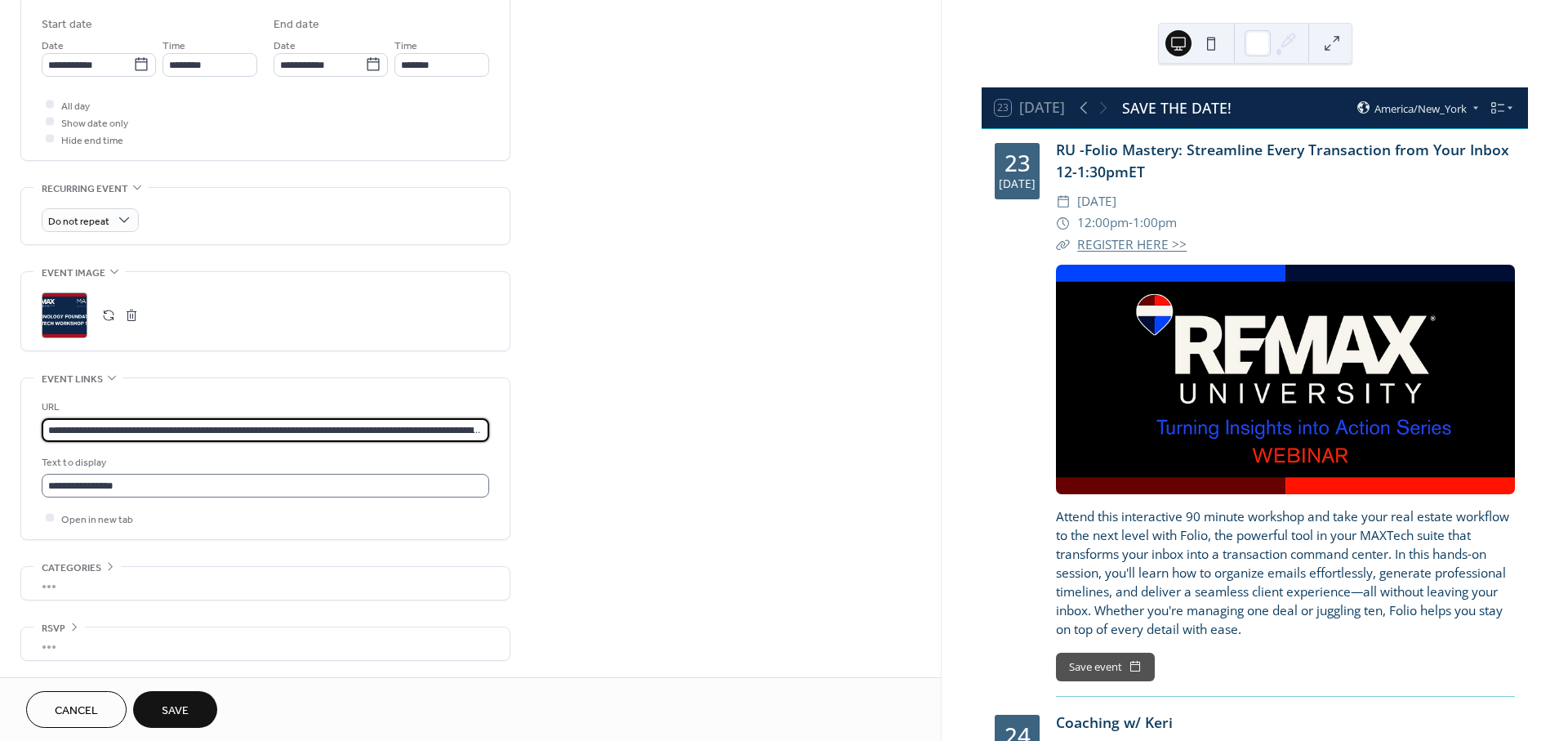 scroll, scrollTop: 0, scrollLeft: 132, axis: horizontal 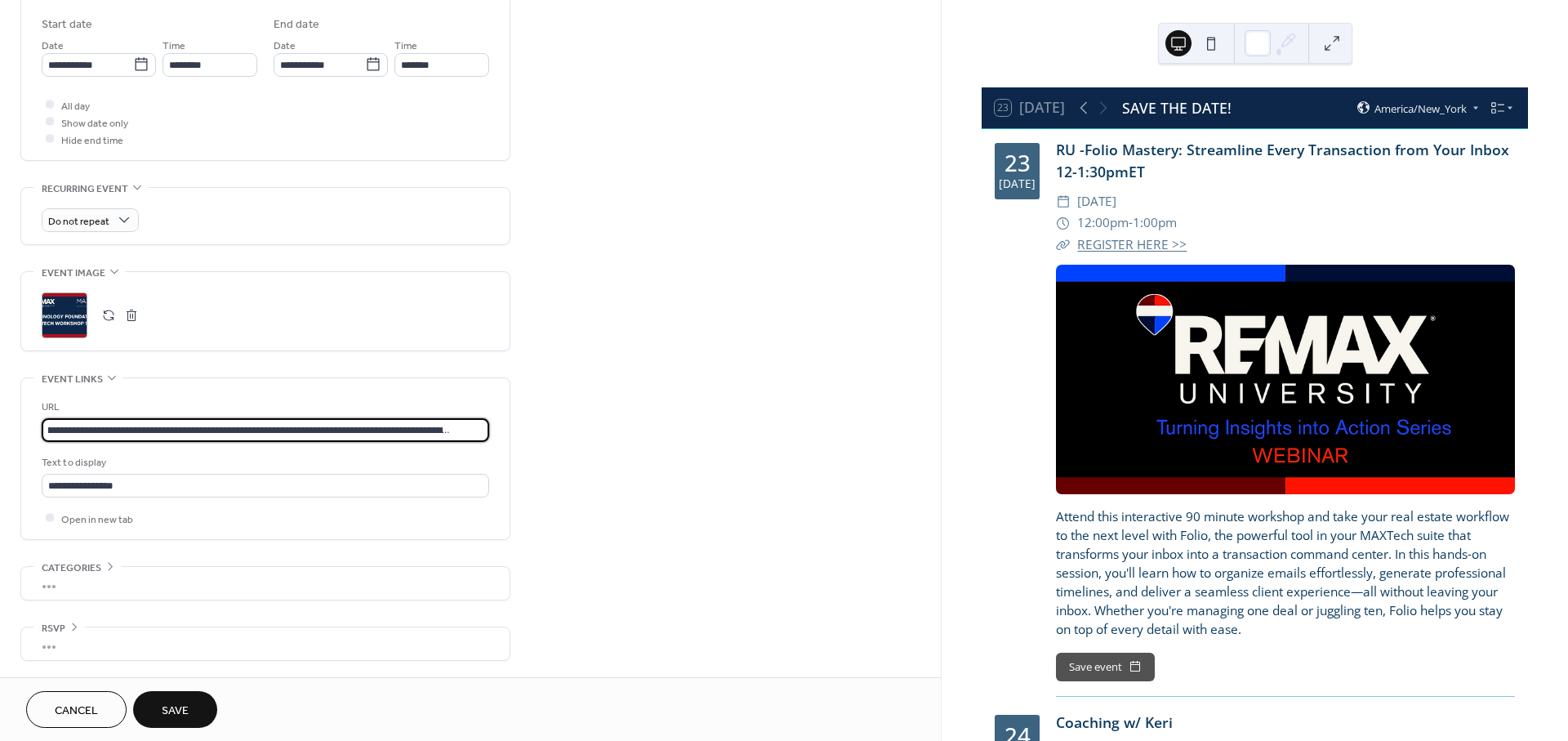 type on "**********" 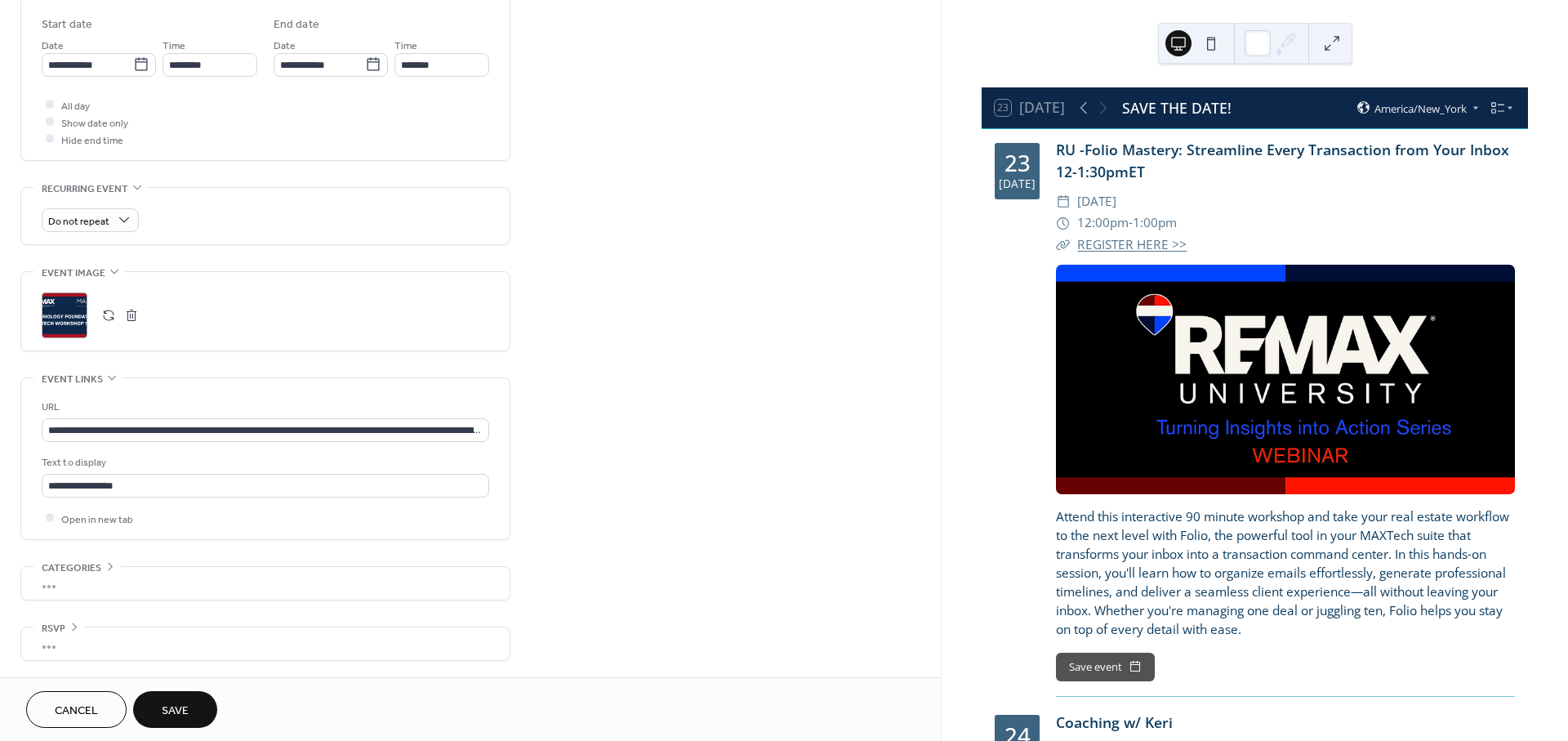 click on "Save" at bounding box center [175, 711] 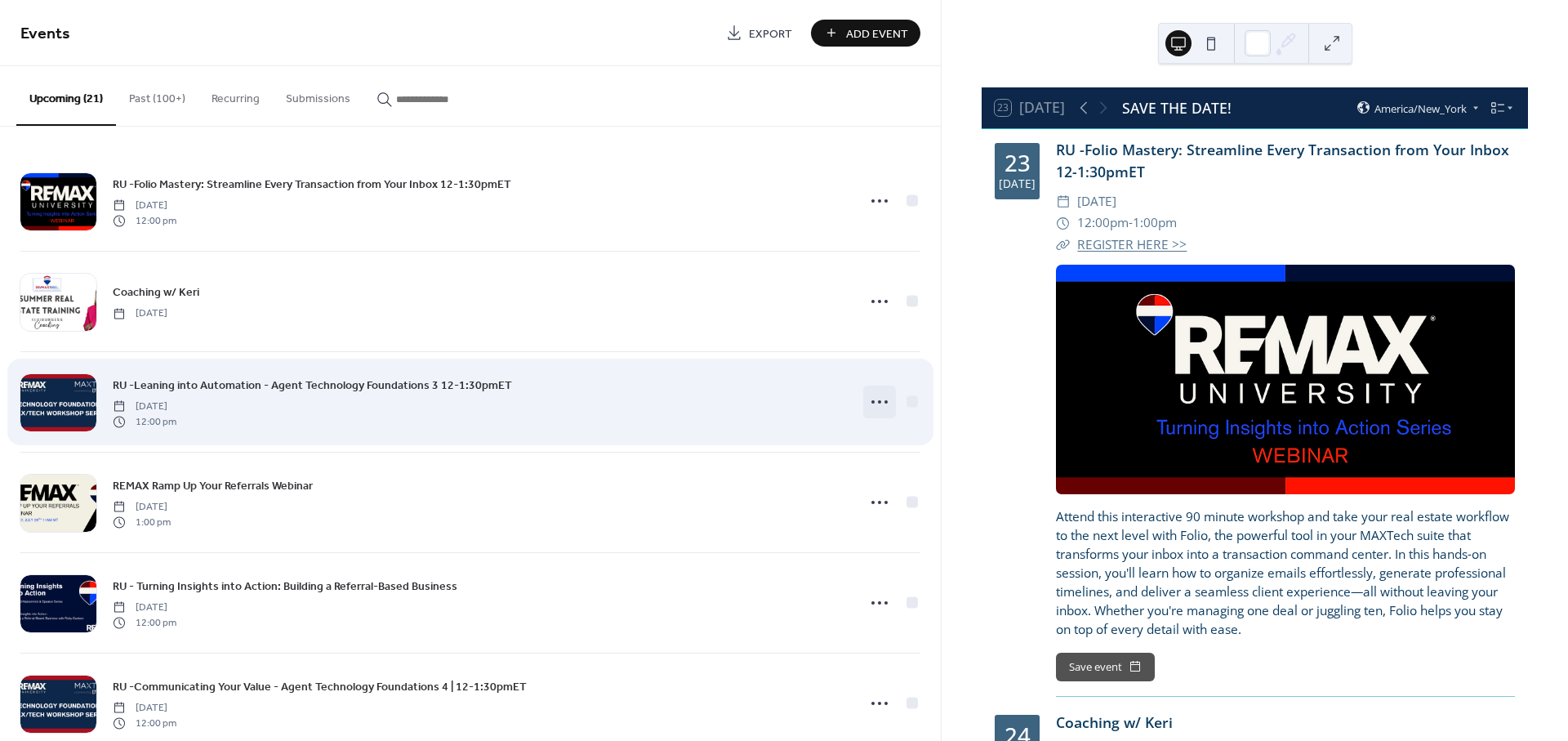 click 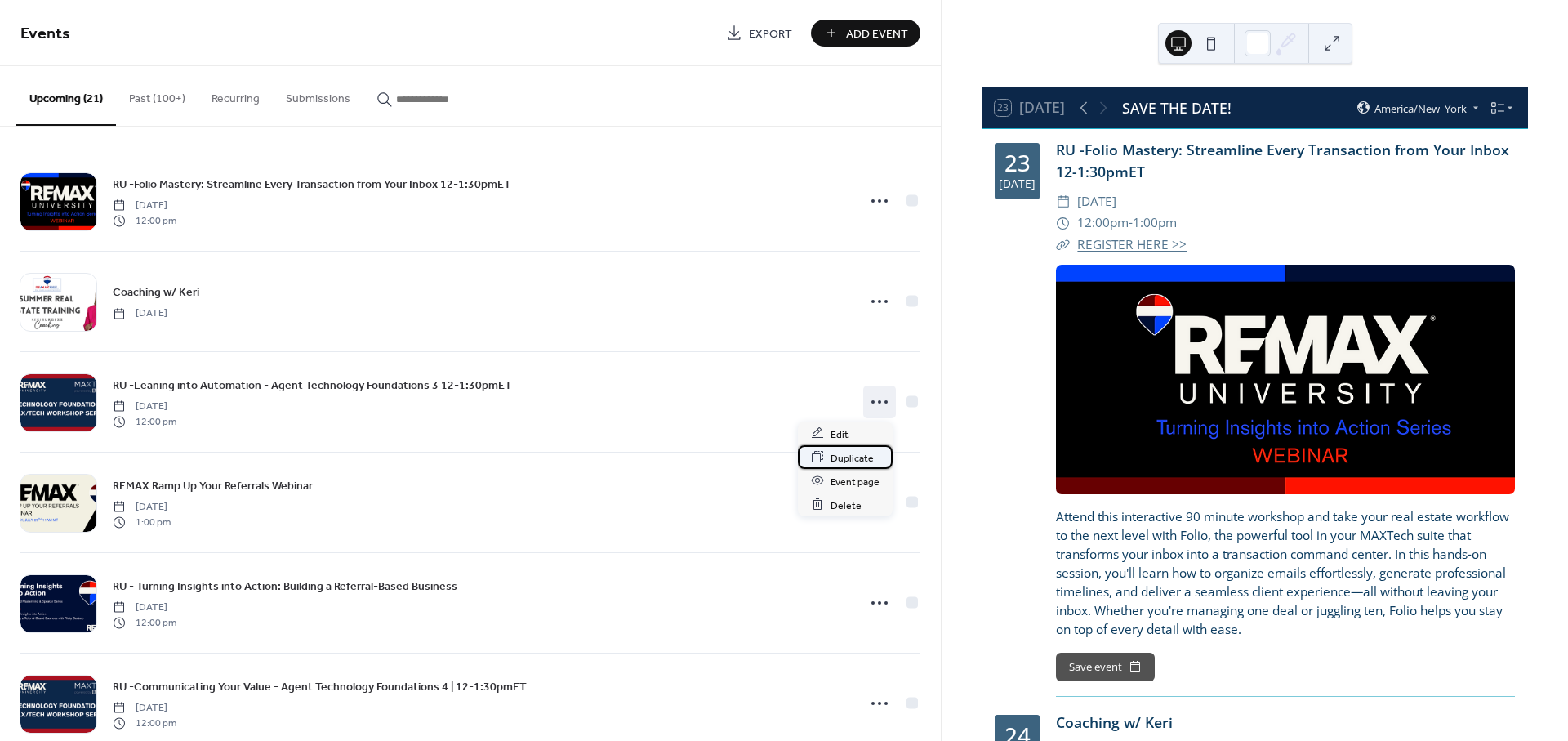 click on "Duplicate" at bounding box center [852, 458] 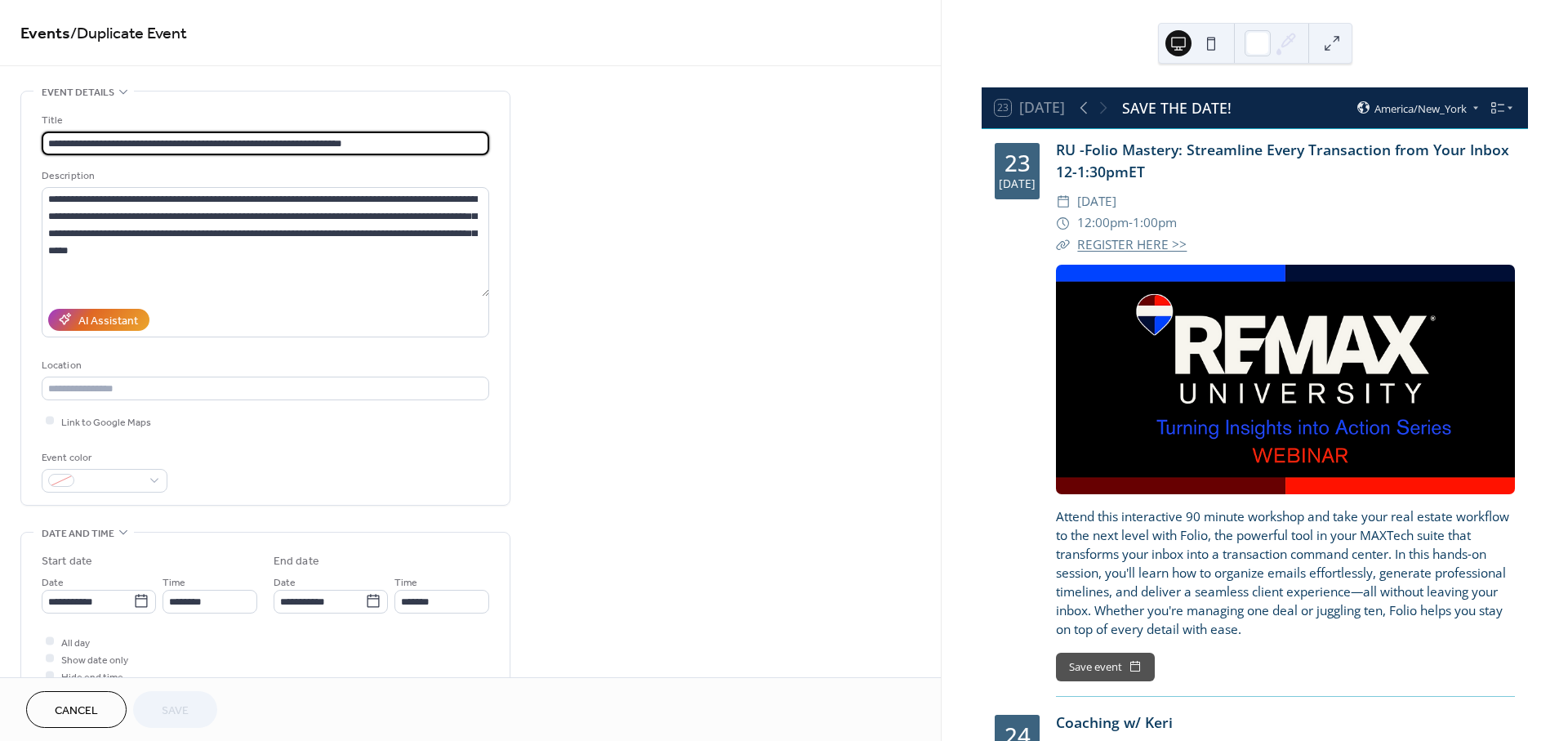 drag, startPoint x: 322, startPoint y: 143, endPoint x: 69, endPoint y: 145, distance: 253.00791 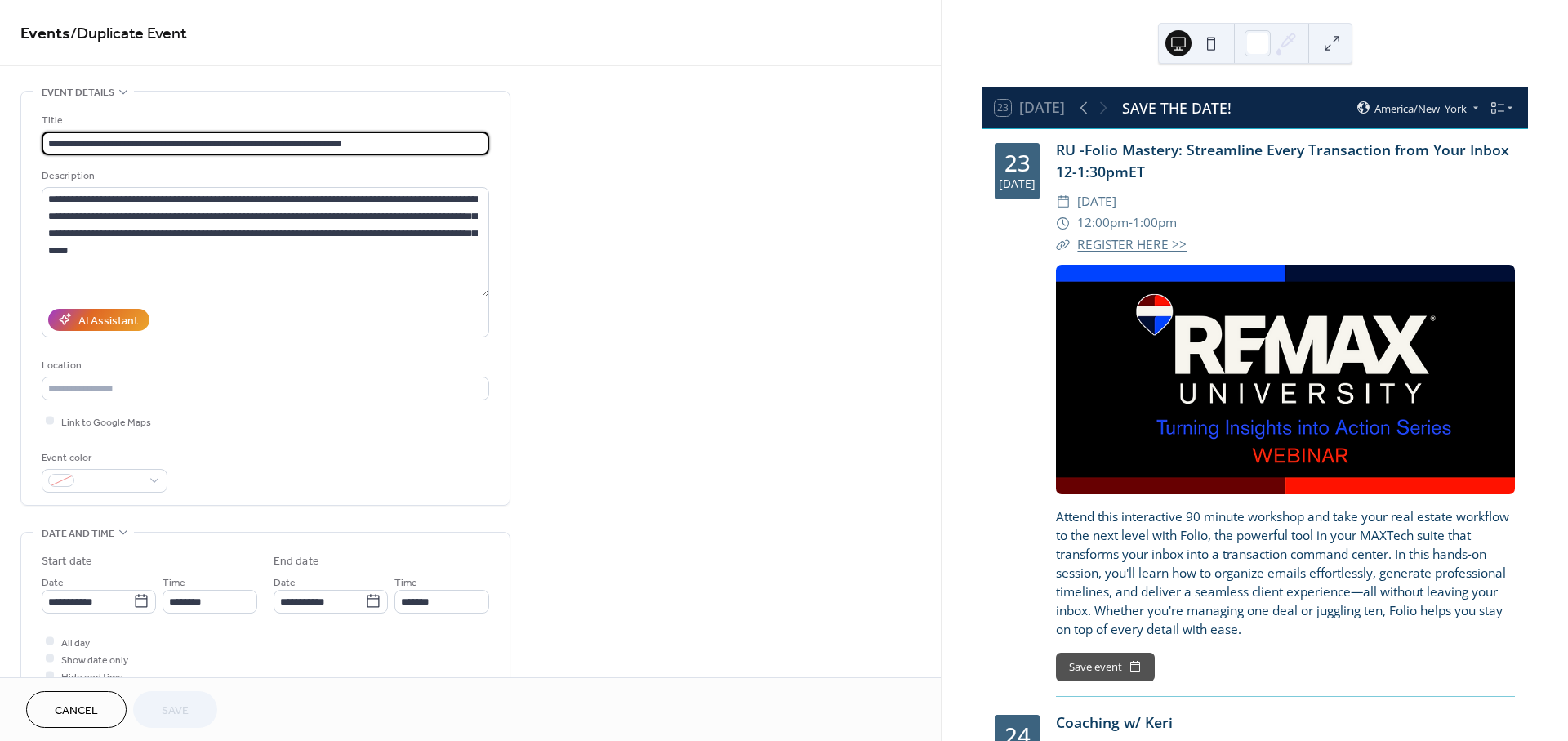 click on "**********" at bounding box center [265, 143] 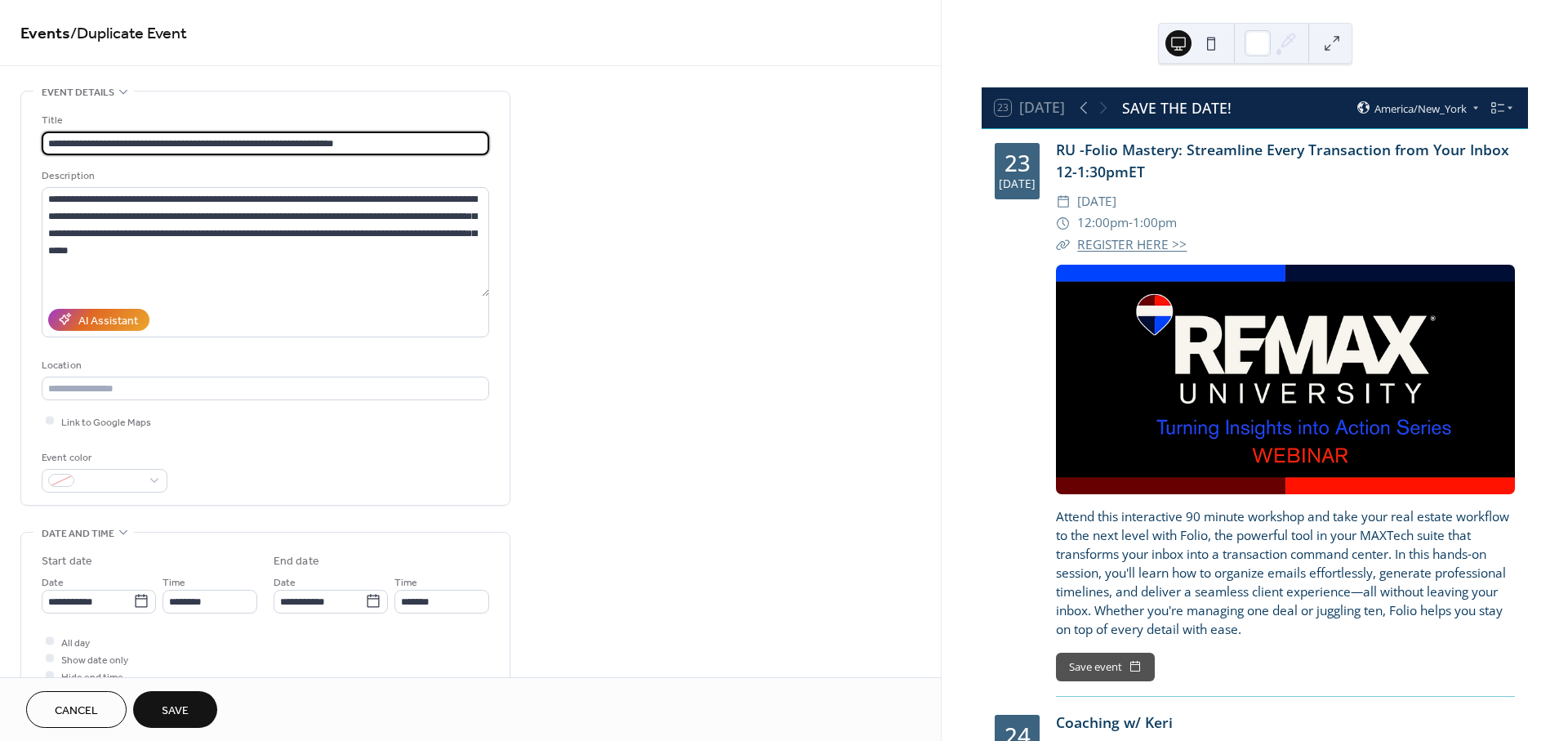 type on "**********" 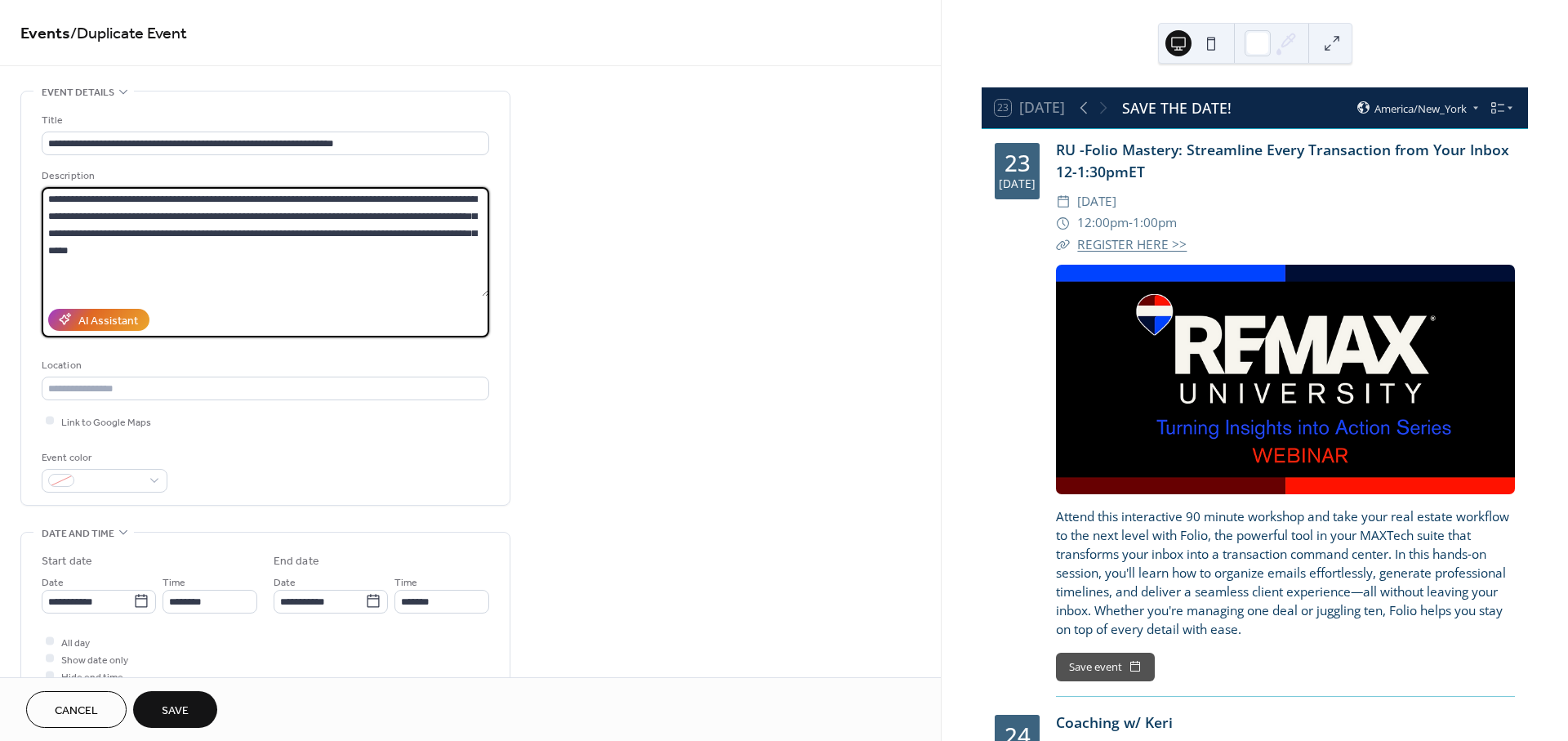 drag, startPoint x: 89, startPoint y: 249, endPoint x: 41, endPoint y: 194, distance: 73 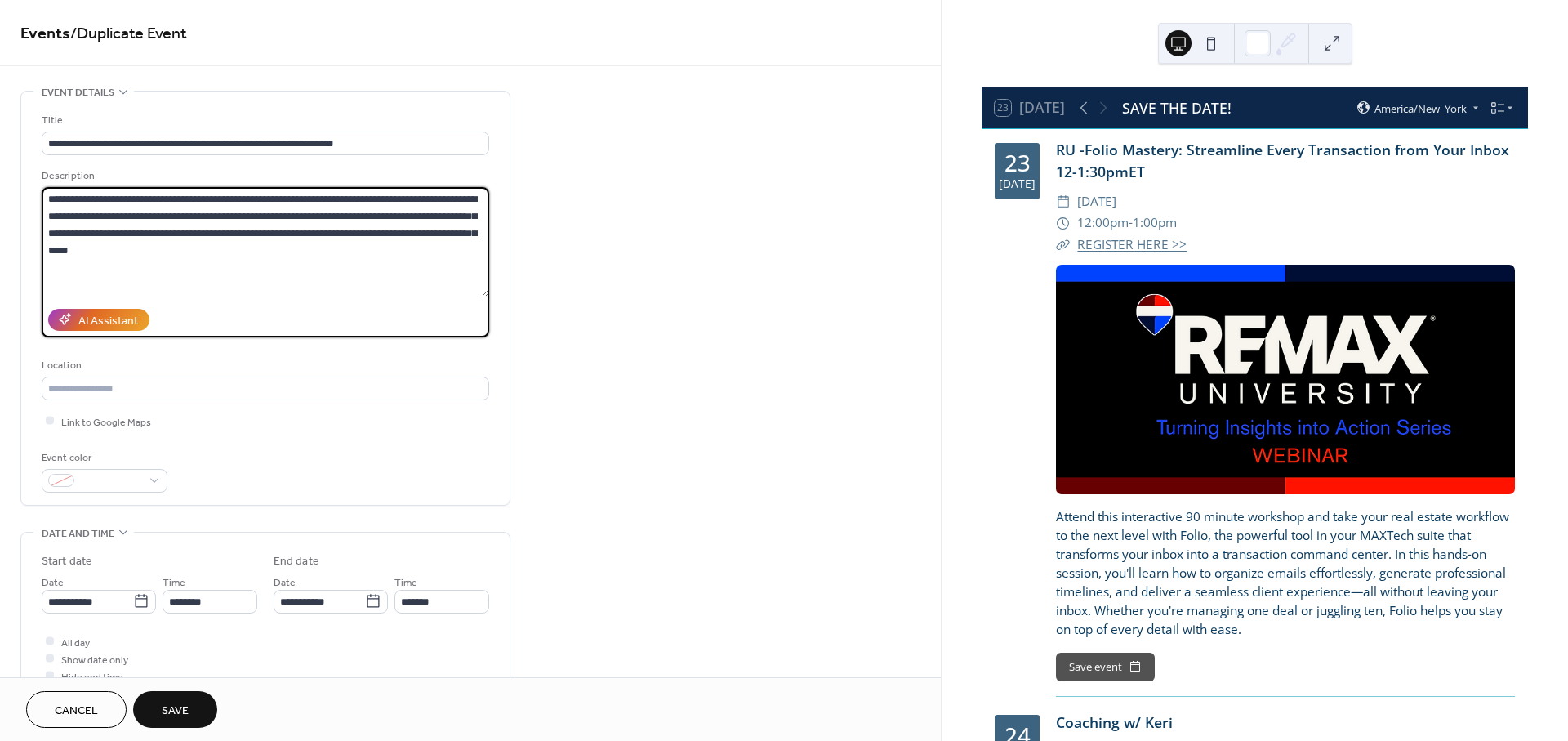 click on "**********" at bounding box center (265, 298) 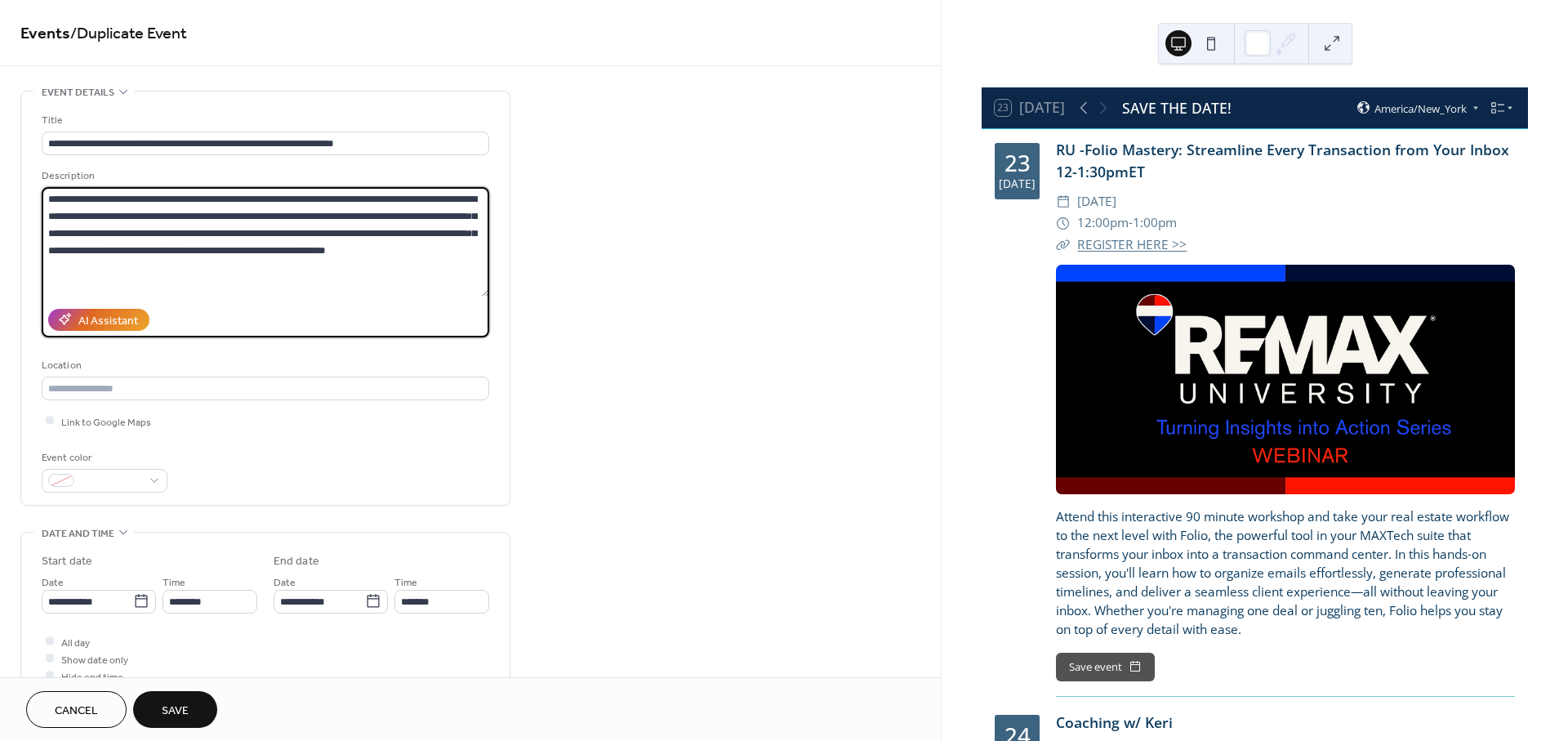 click on "**********" at bounding box center (265, 242) 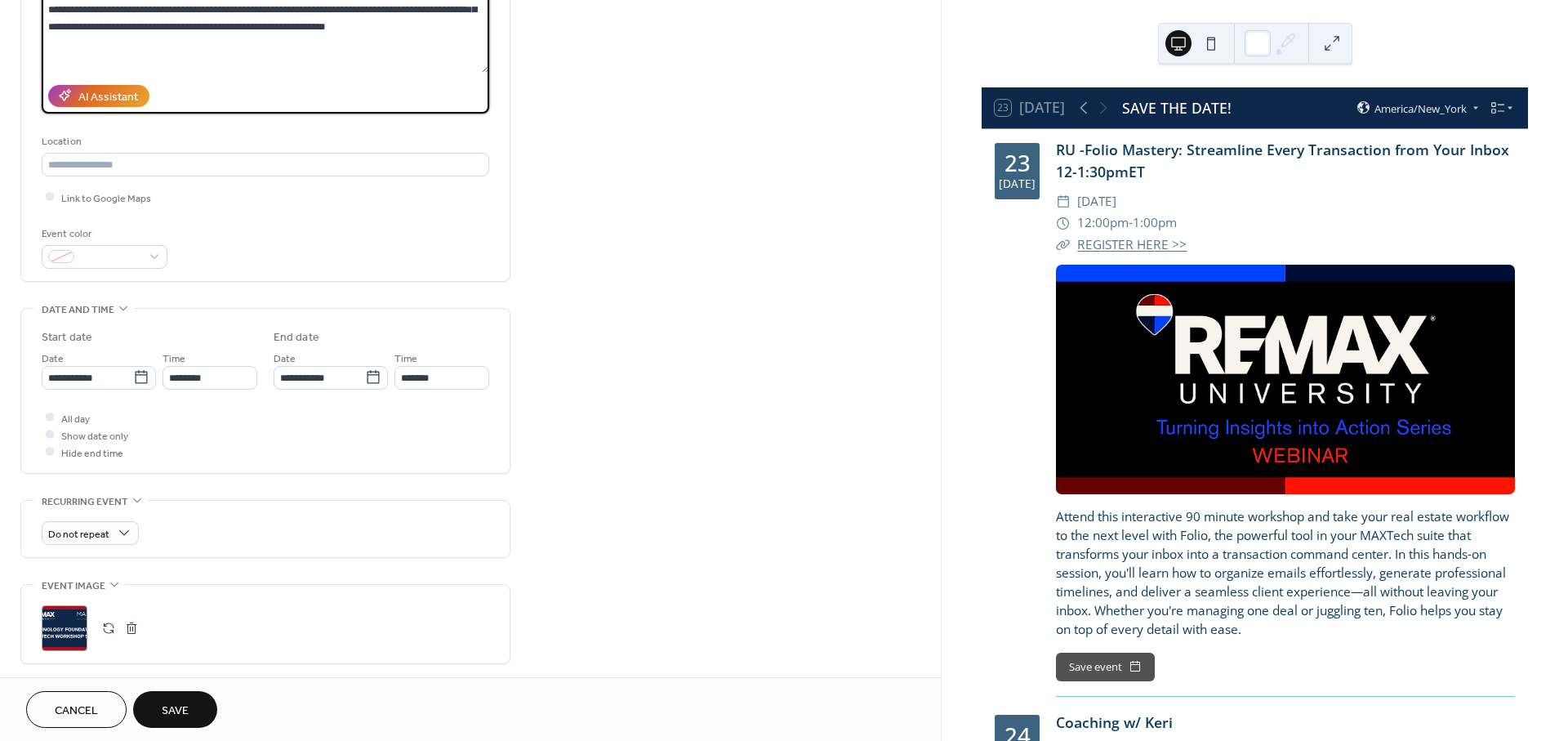 scroll, scrollTop: 272, scrollLeft: 0, axis: vertical 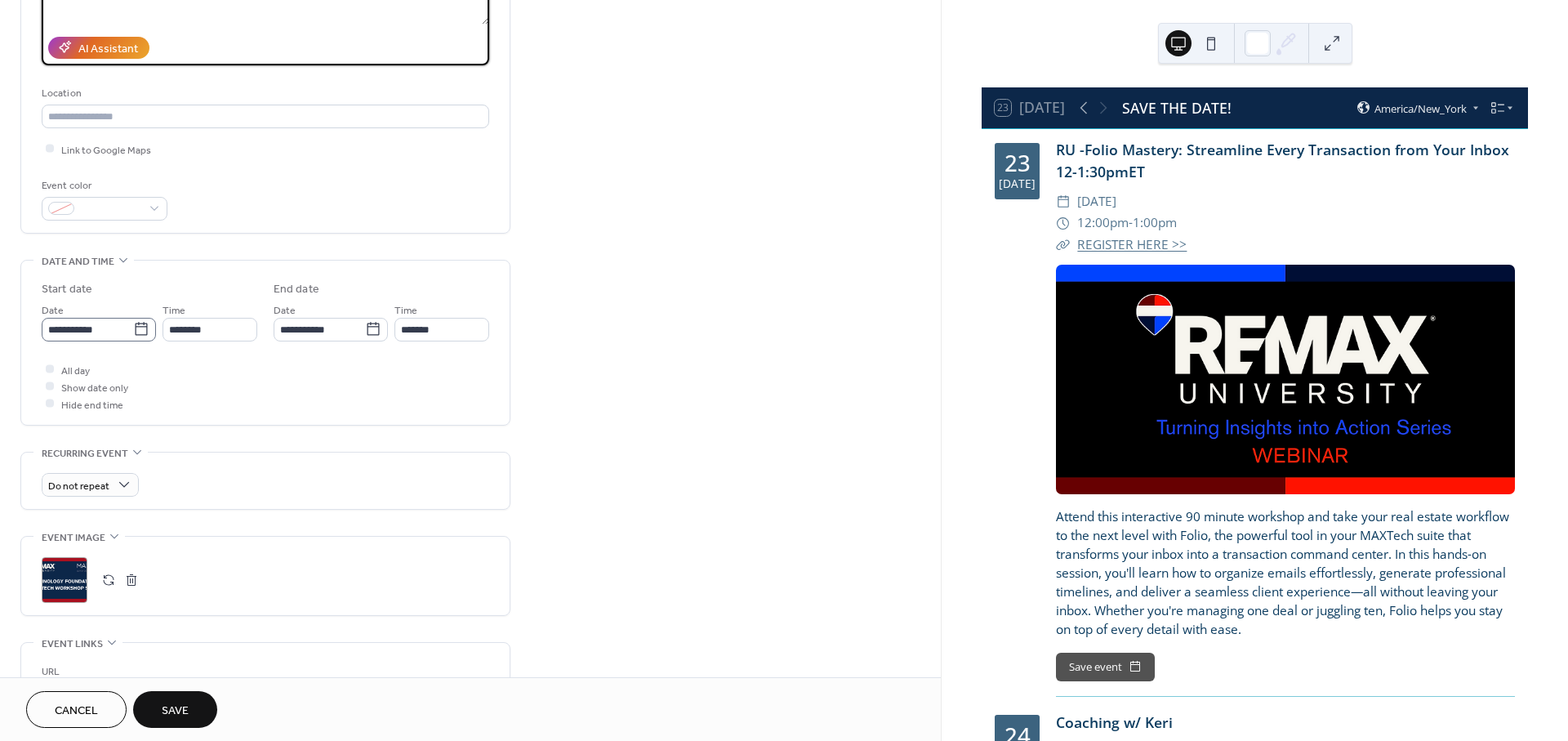 type on "**********" 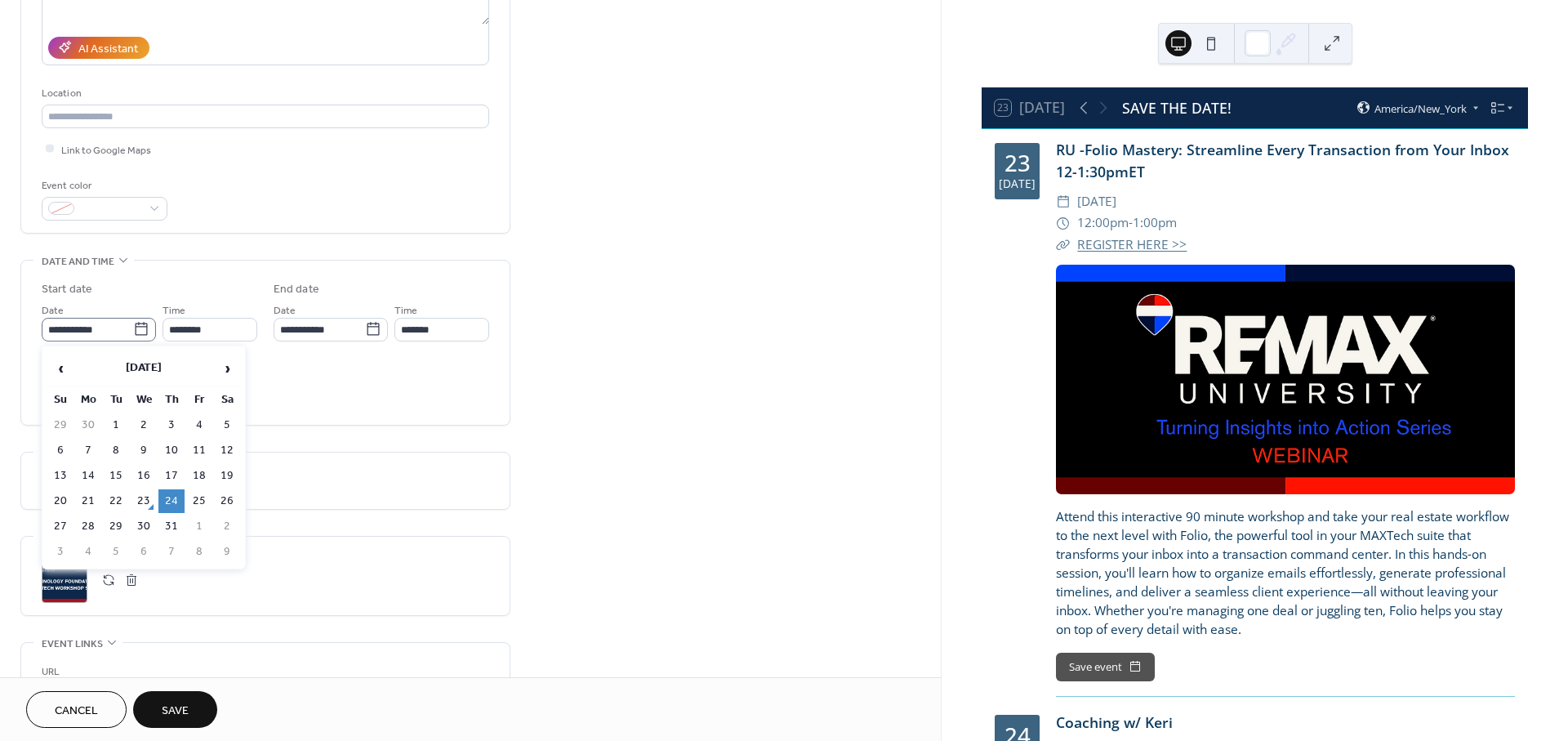 click 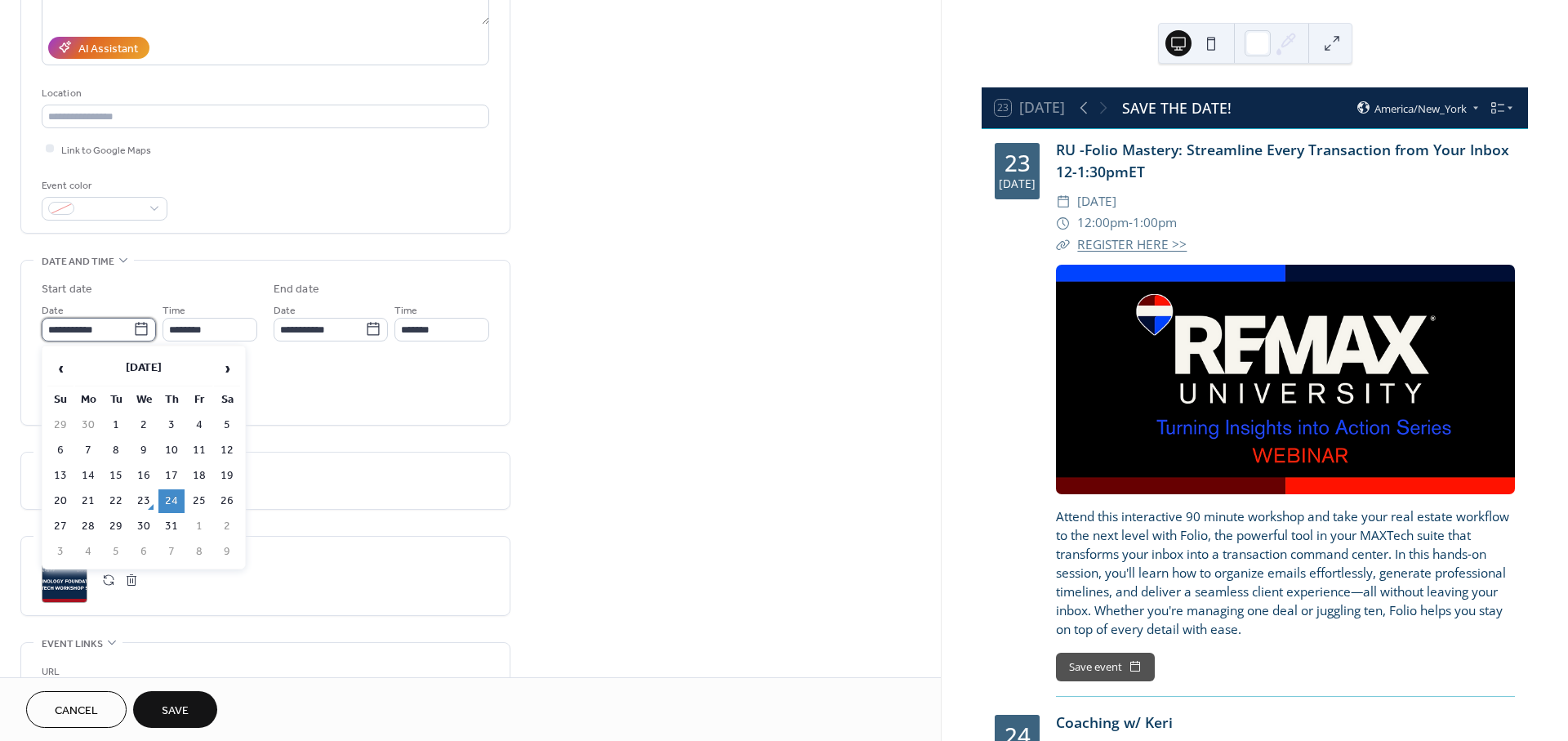 click on "**********" at bounding box center [87, 329] 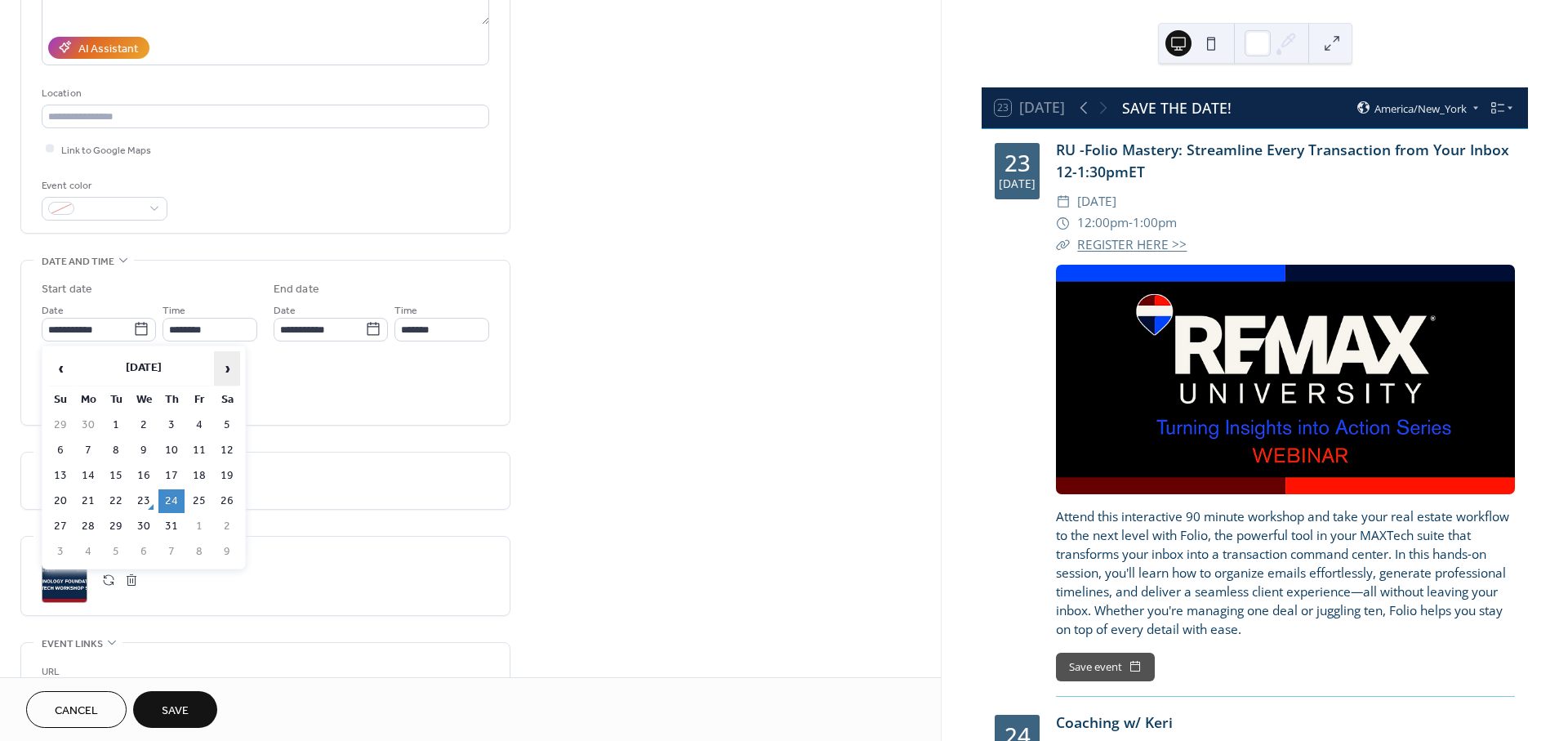 click on "›" at bounding box center (227, 368) 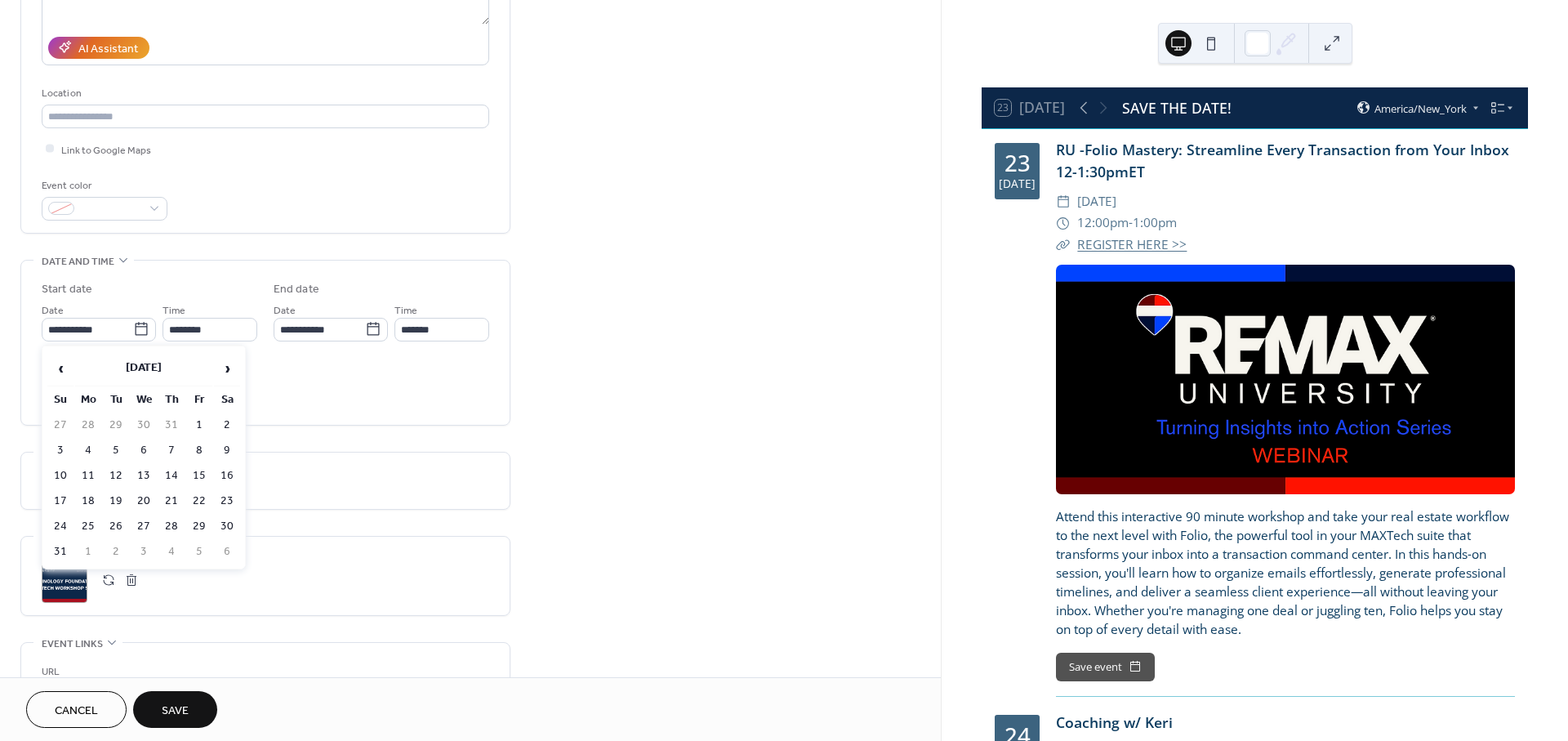 click on "14" at bounding box center (172, 475) 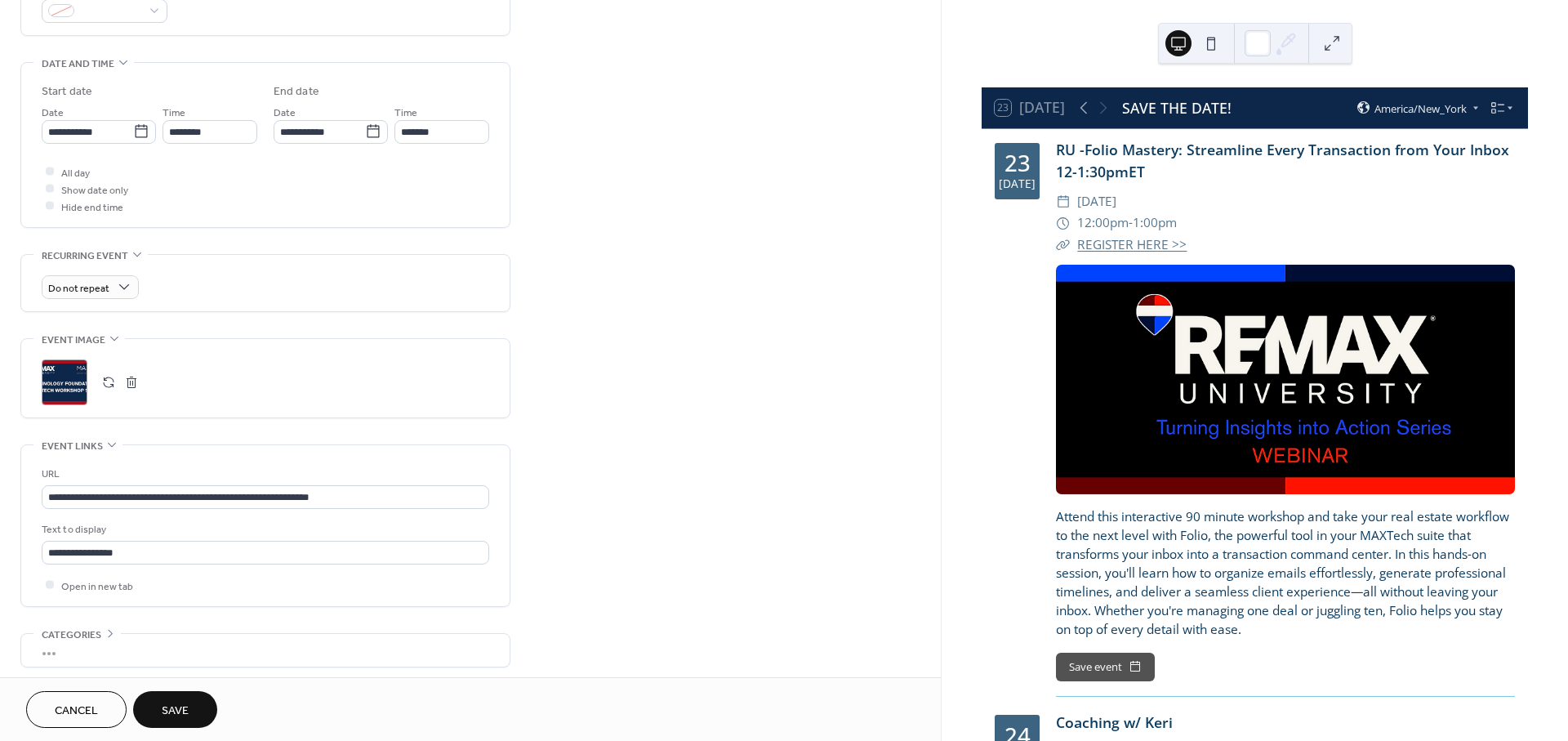scroll, scrollTop: 541, scrollLeft: 0, axis: vertical 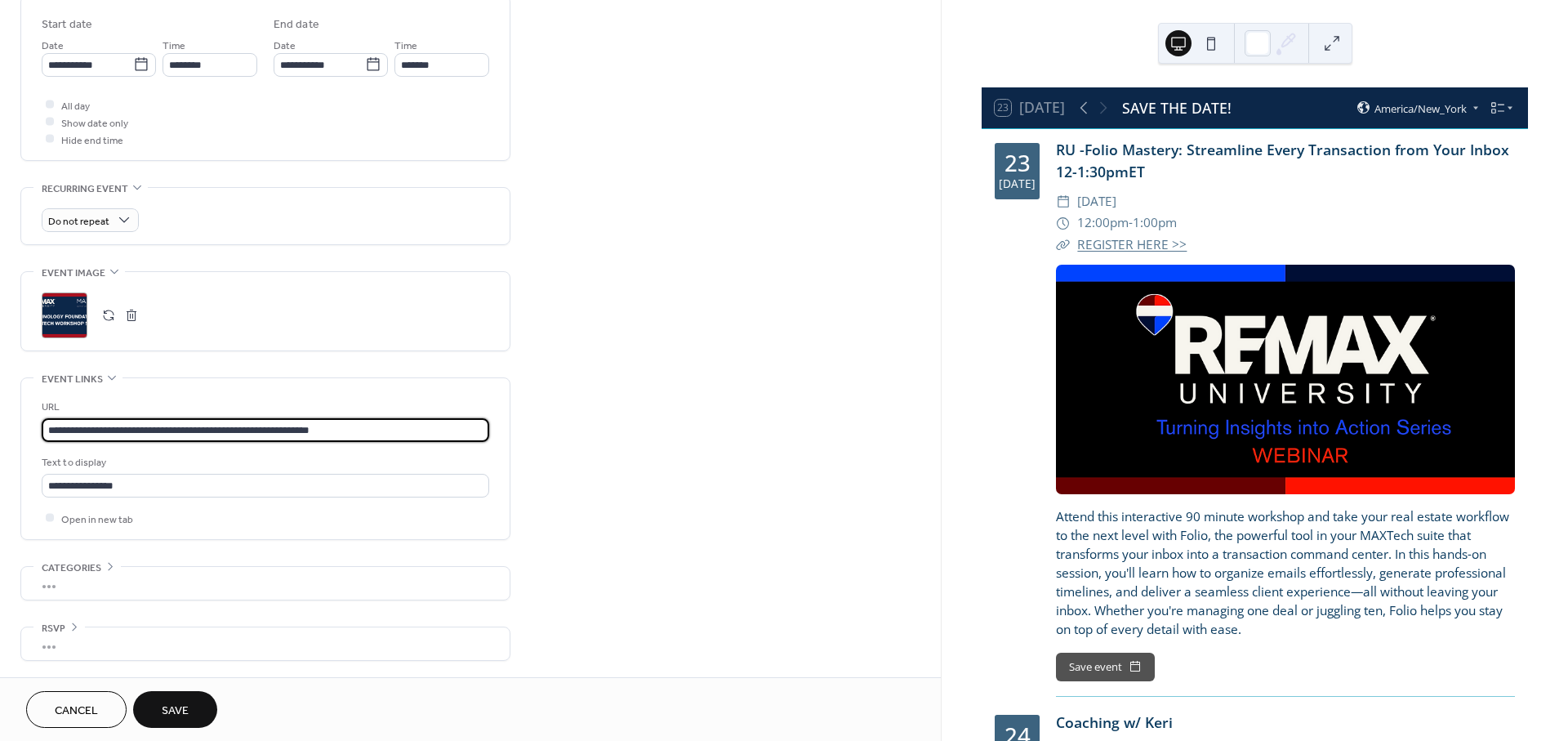 drag, startPoint x: 403, startPoint y: 428, endPoint x: 2, endPoint y: 427, distance: 401.001 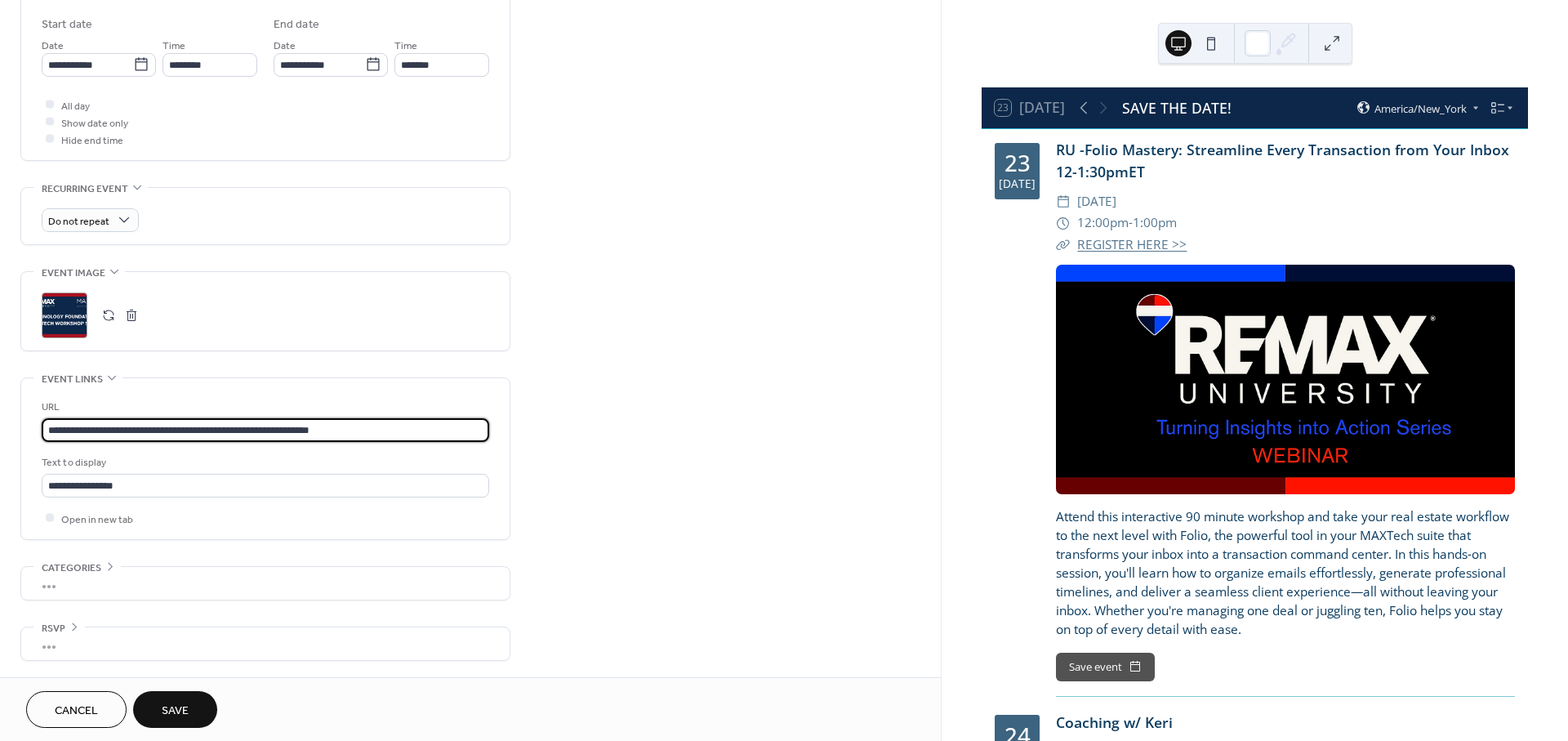 click on "**********" at bounding box center [470, 115] 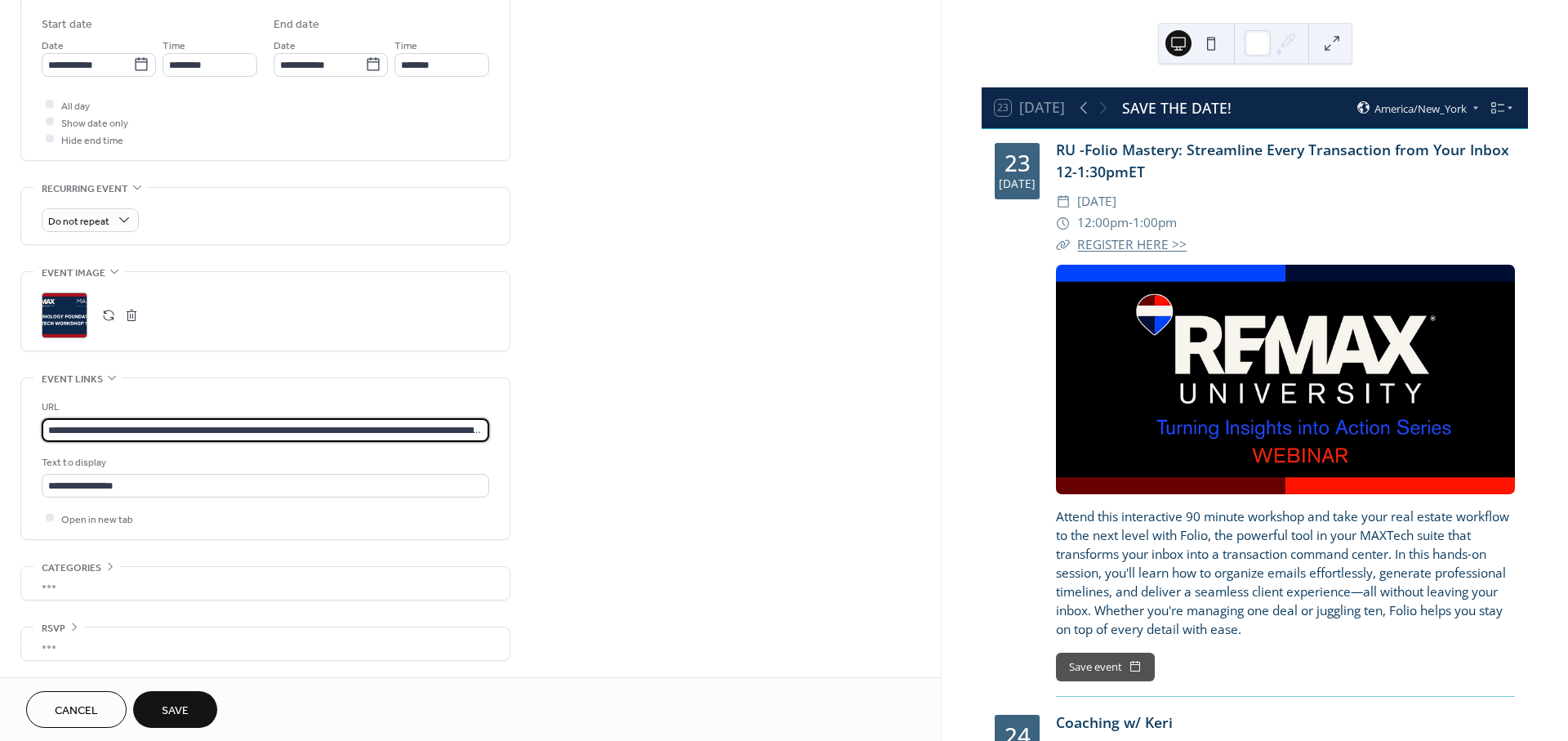 scroll, scrollTop: 0, scrollLeft: 137, axis: horizontal 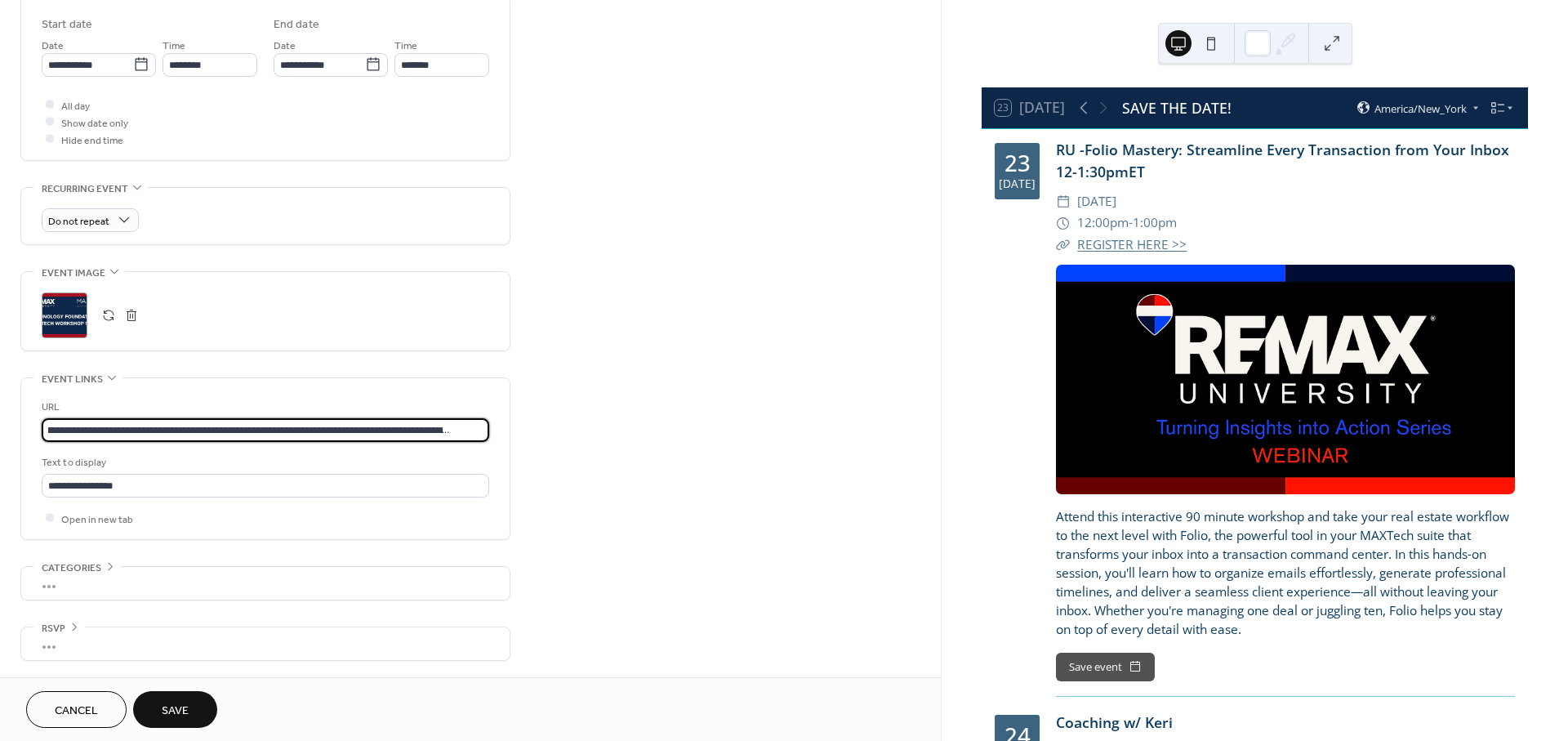 type on "**********" 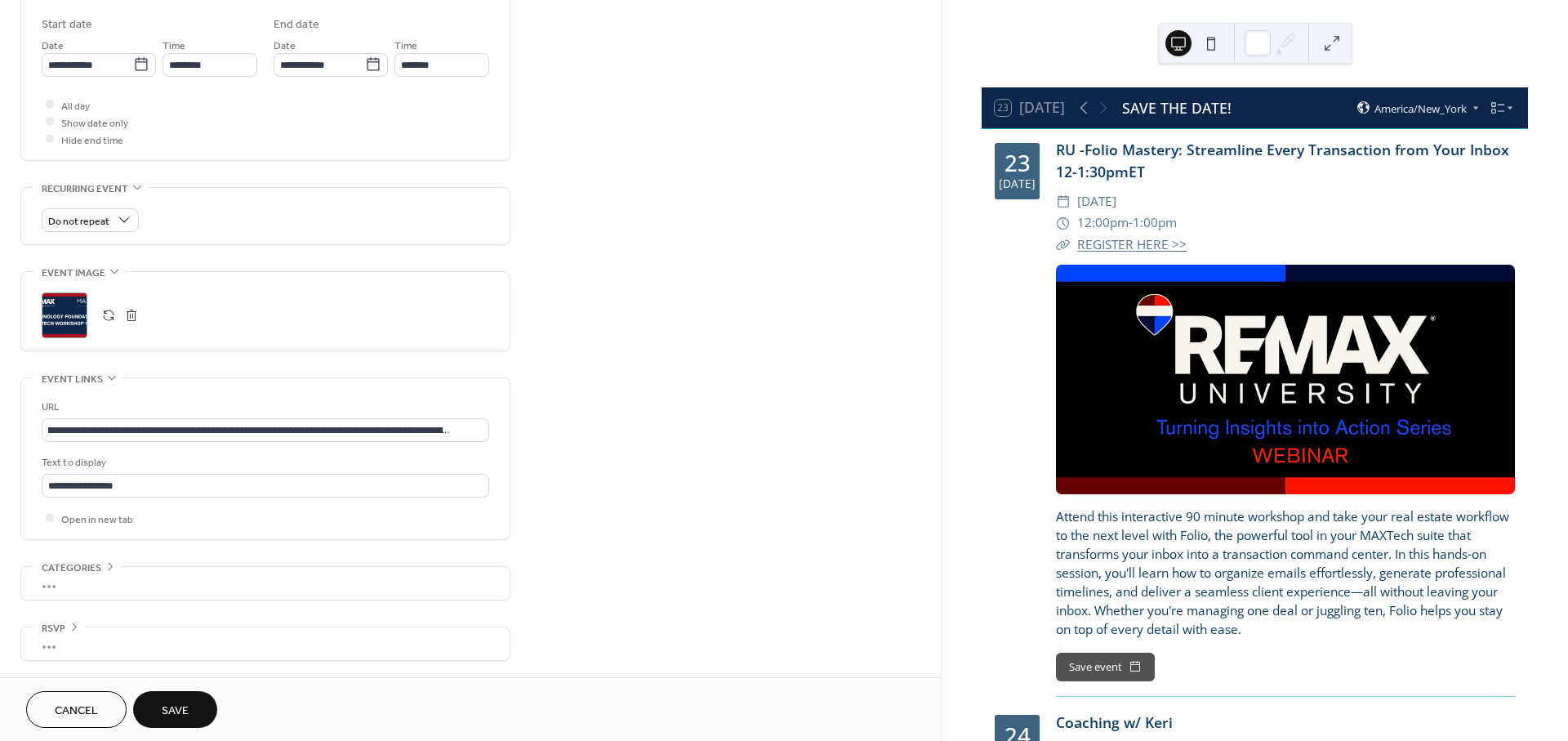 scroll, scrollTop: 0, scrollLeft: 0, axis: both 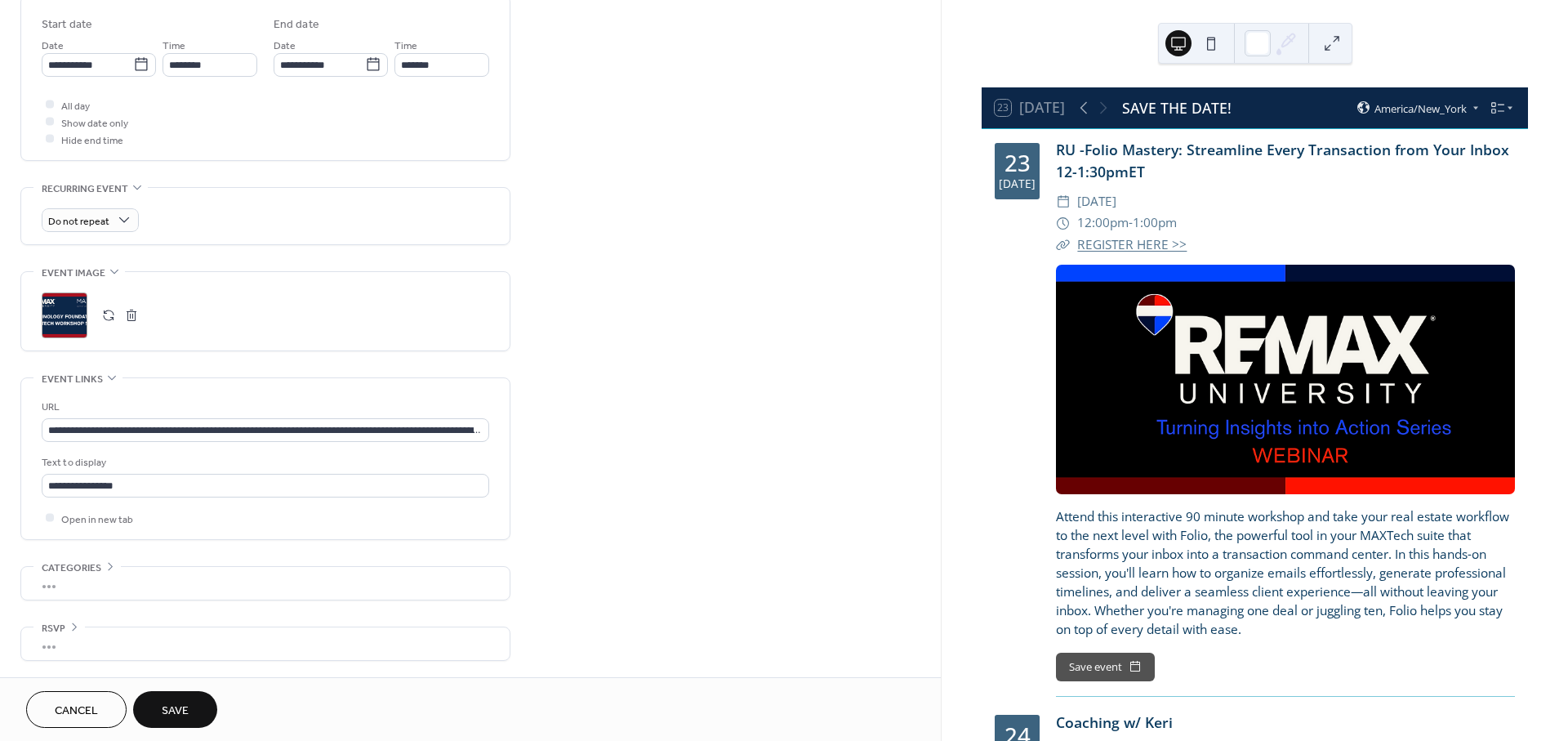 click on "Save" at bounding box center (175, 709) 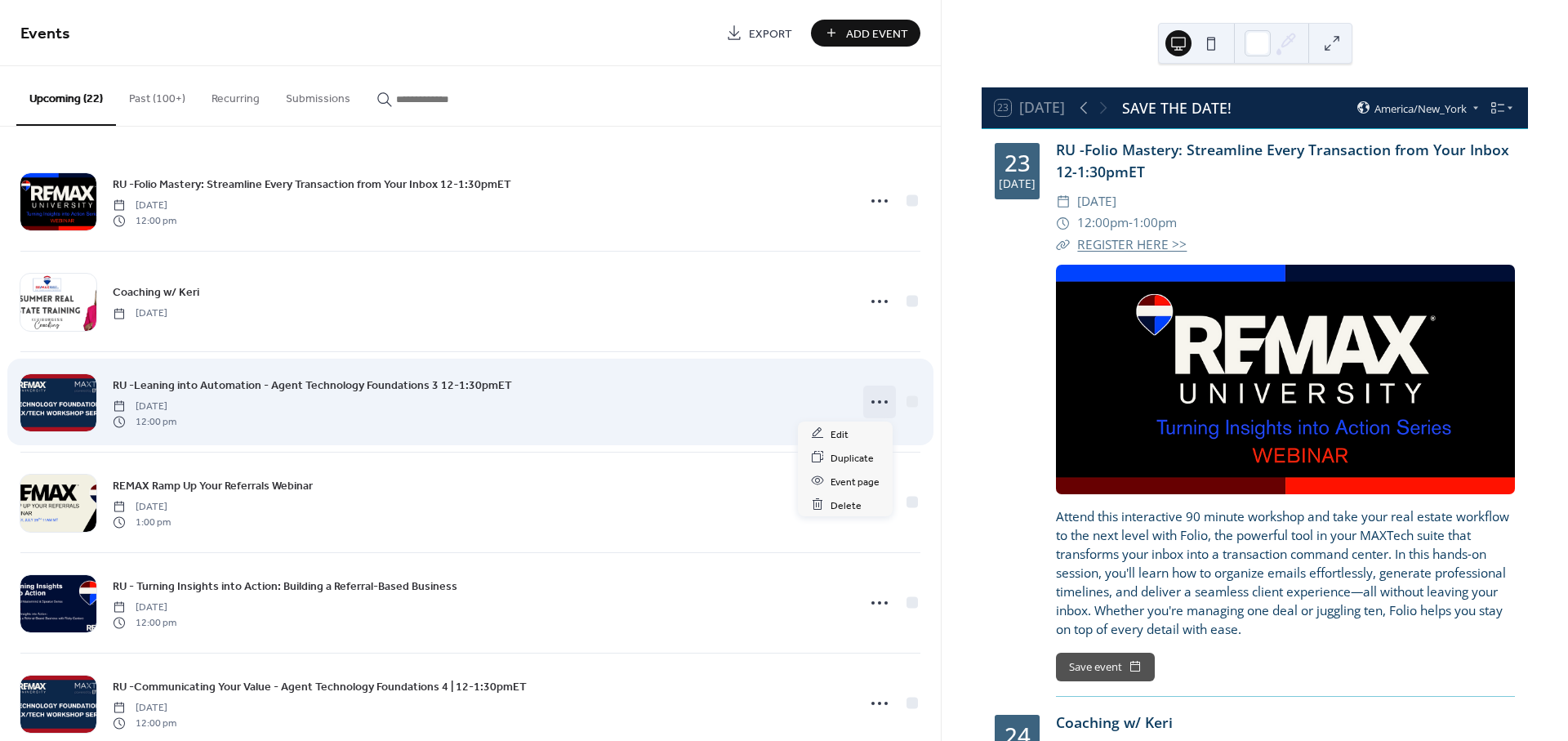 click 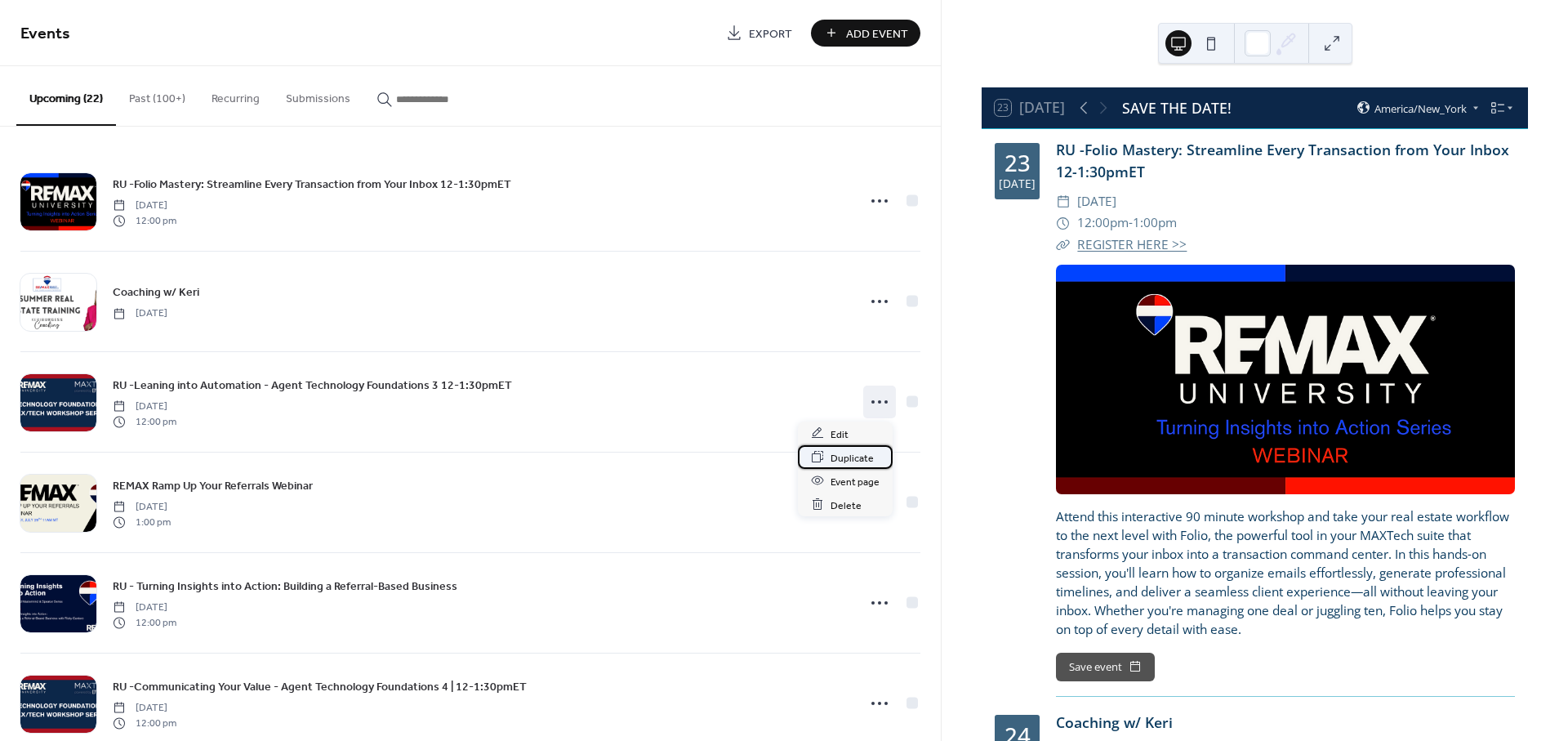 click on "Duplicate" at bounding box center (852, 458) 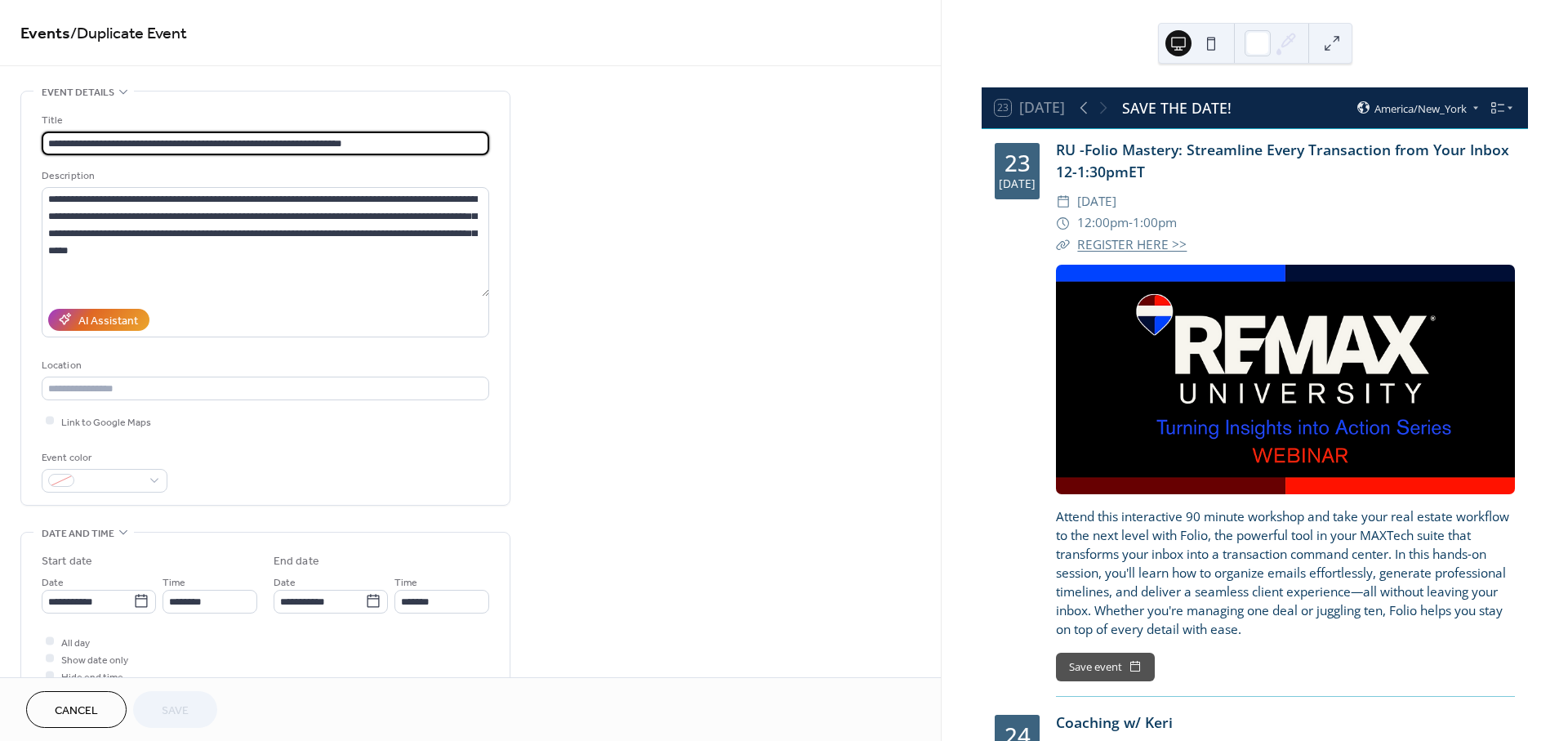 drag, startPoint x: 320, startPoint y: 145, endPoint x: 68, endPoint y: 145, distance: 252 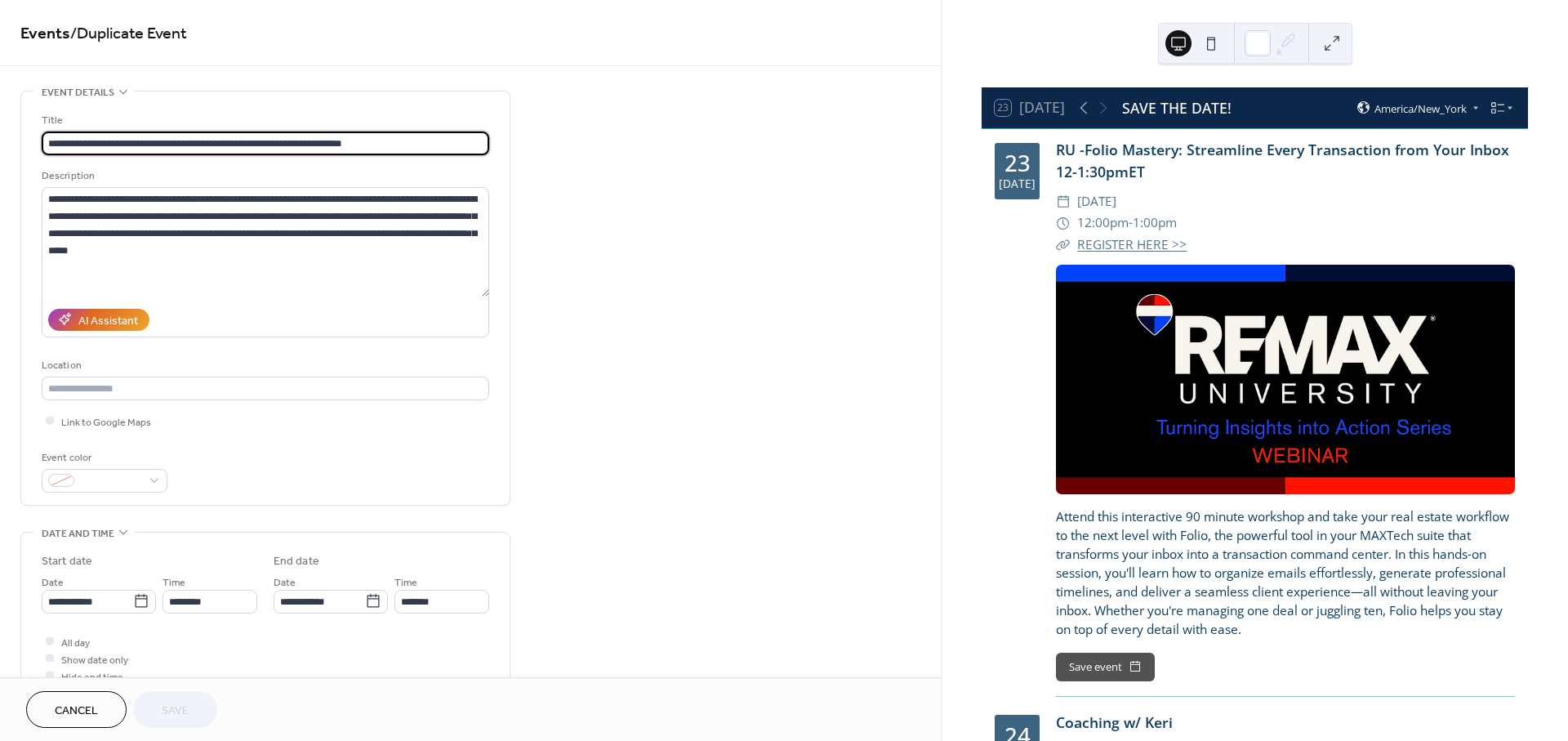 click on "**********" at bounding box center [265, 143] 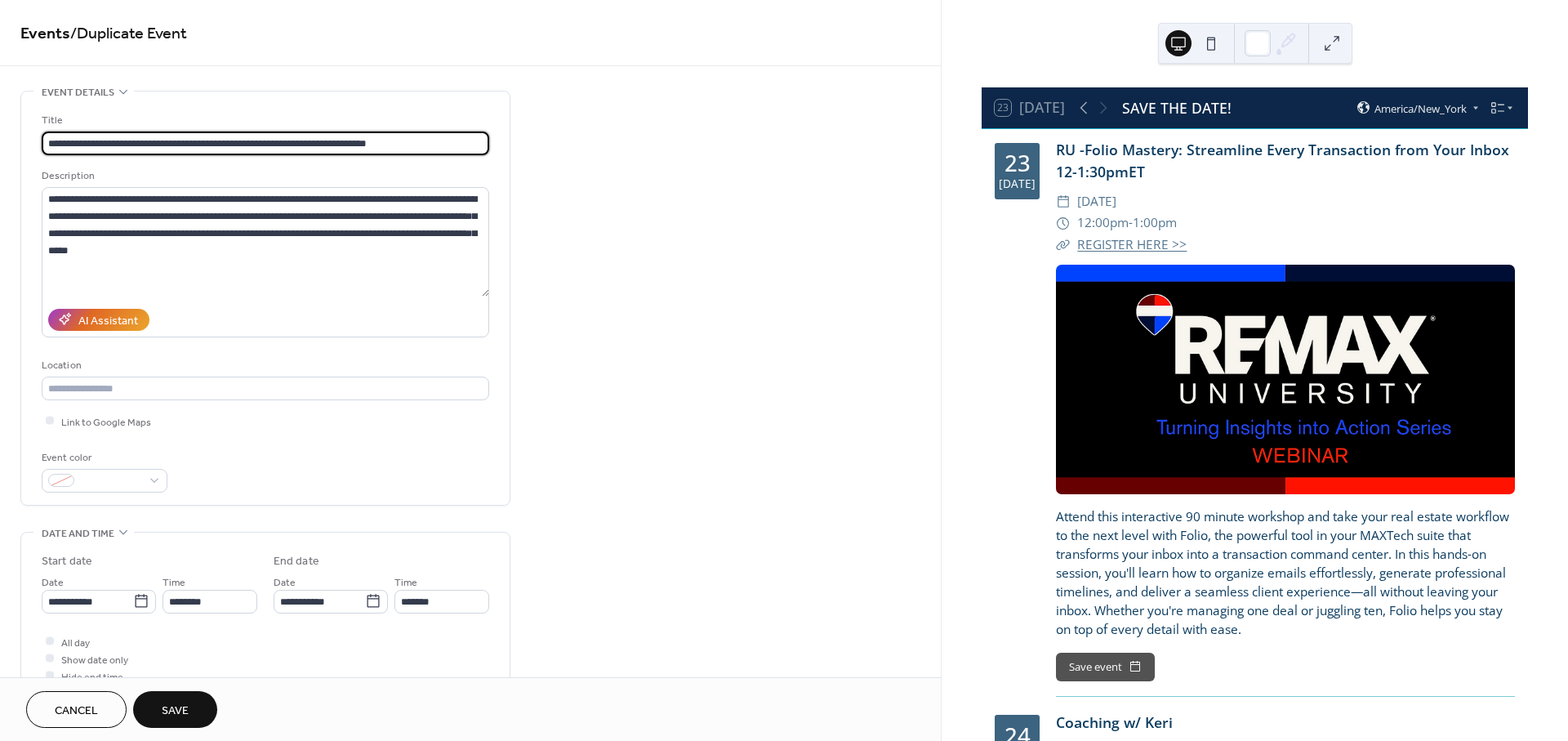 type on "**********" 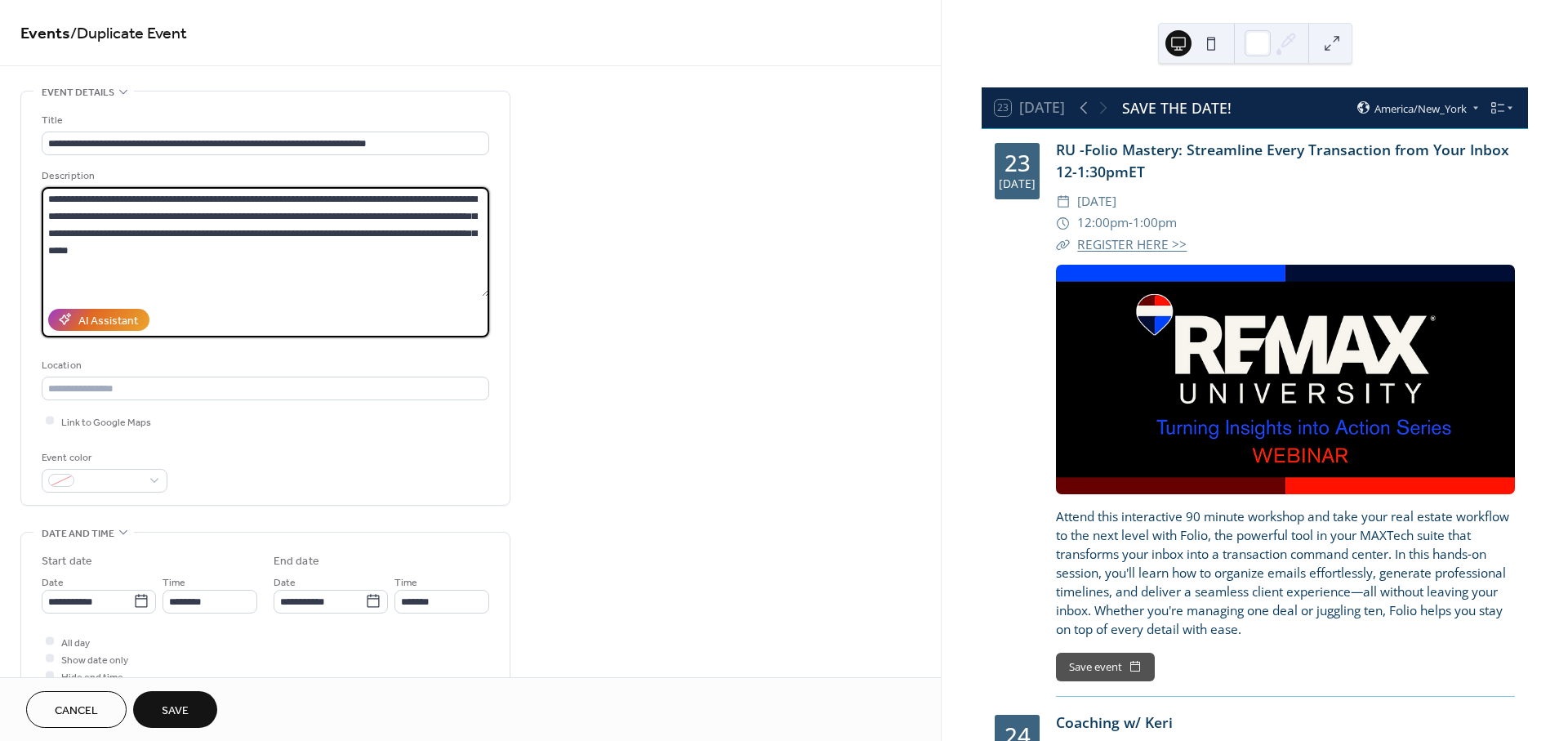 drag, startPoint x: 91, startPoint y: 253, endPoint x: 43, endPoint y: 191, distance: 78.4092 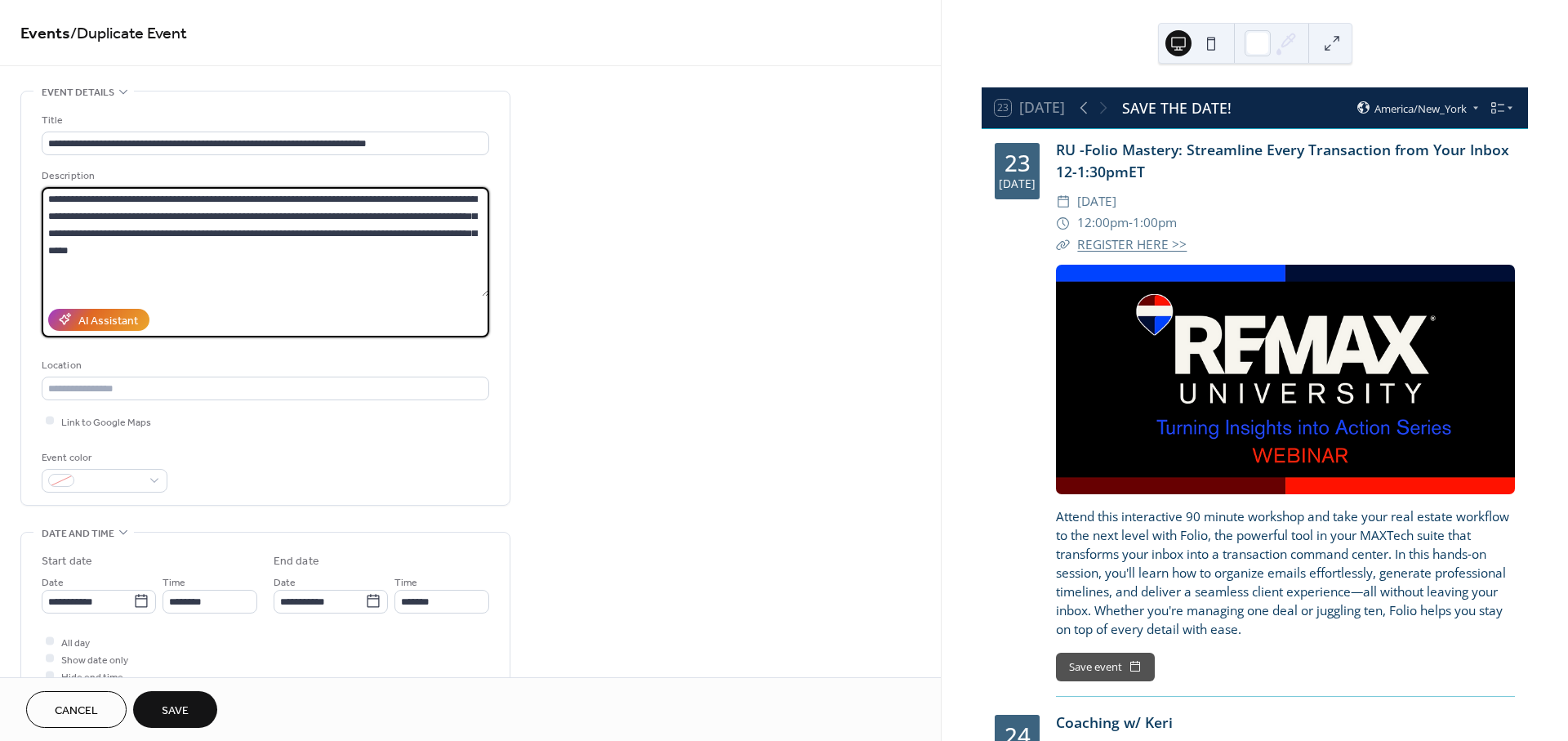 click on "**********" at bounding box center [265, 242] 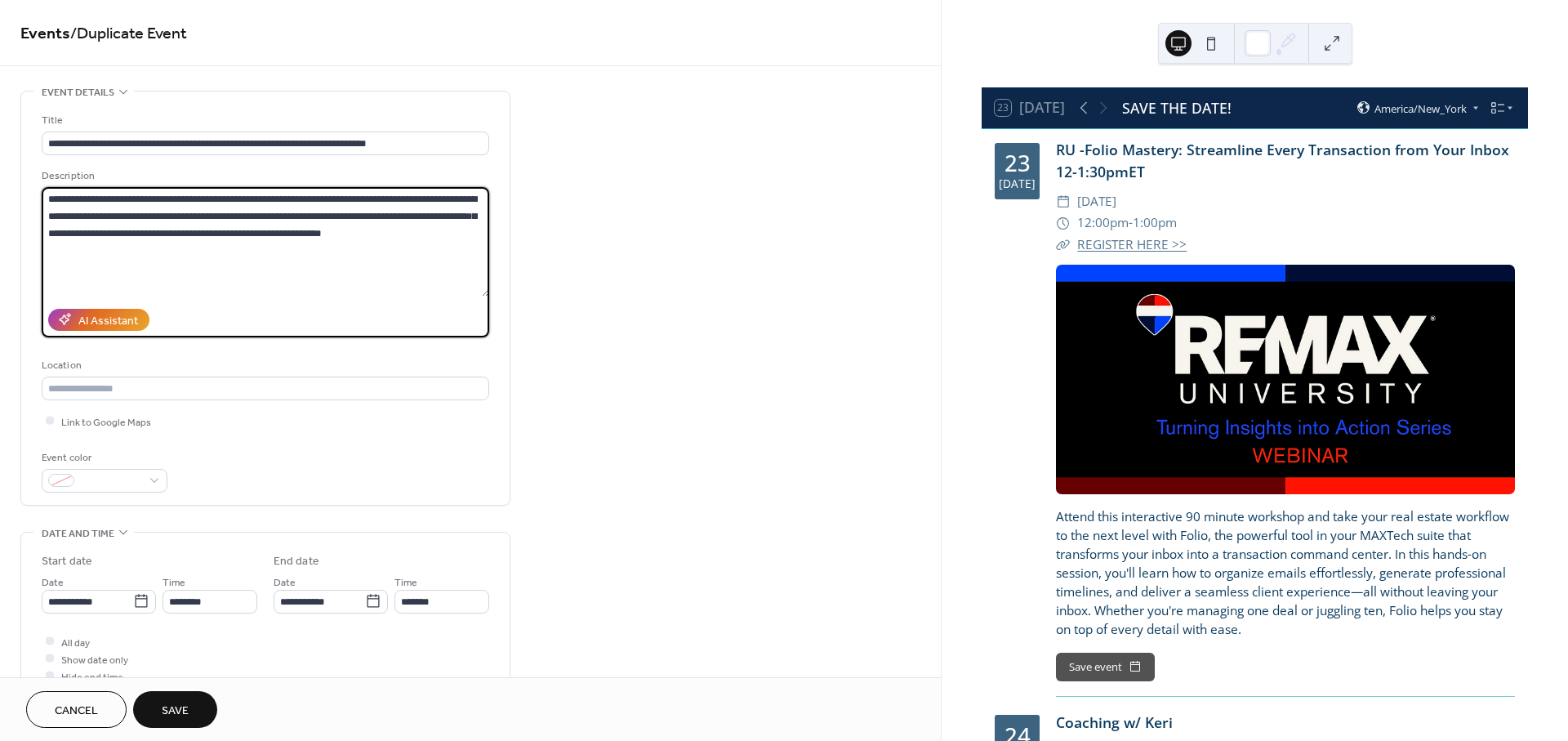 click on "**********" at bounding box center (265, 242) 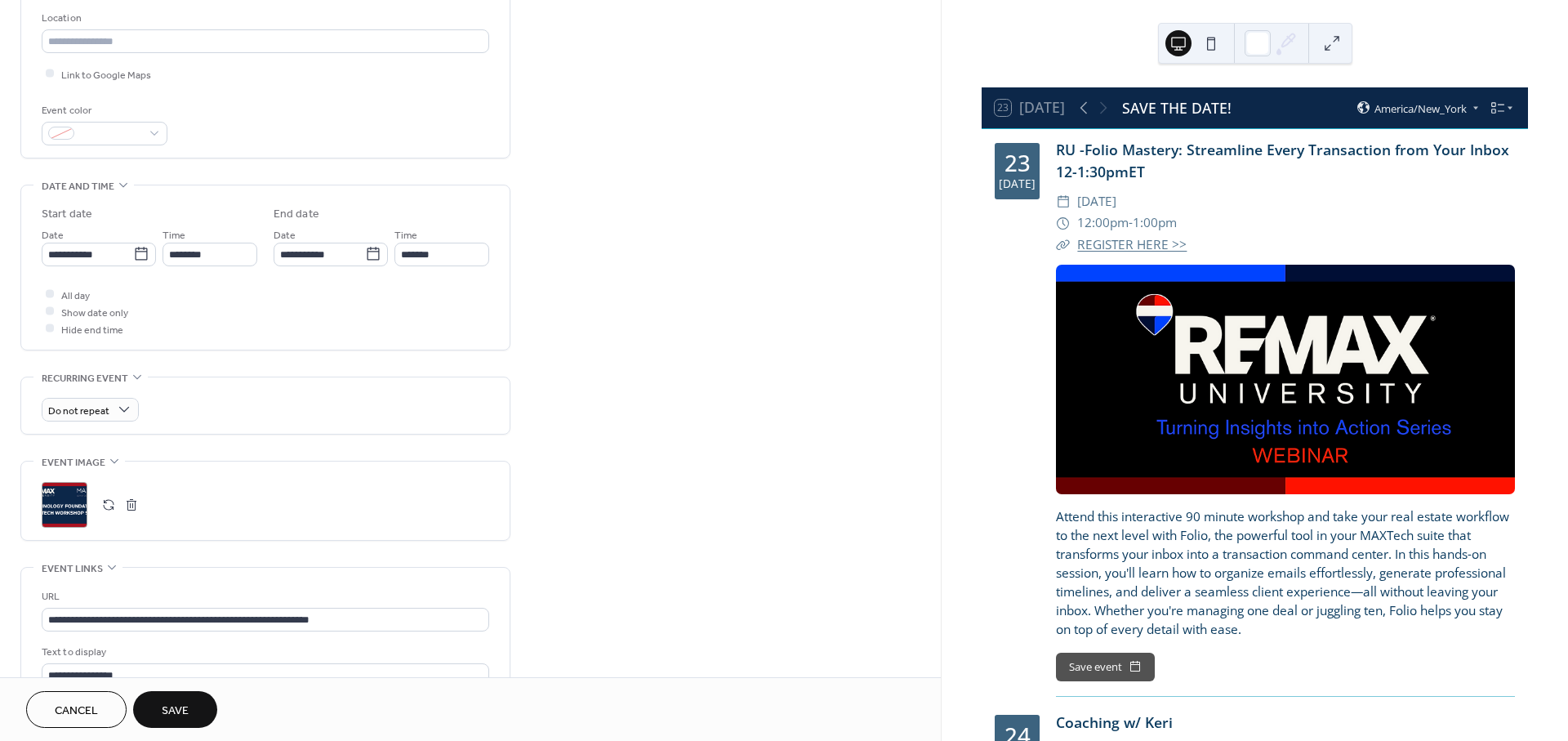 scroll, scrollTop: 453, scrollLeft: 0, axis: vertical 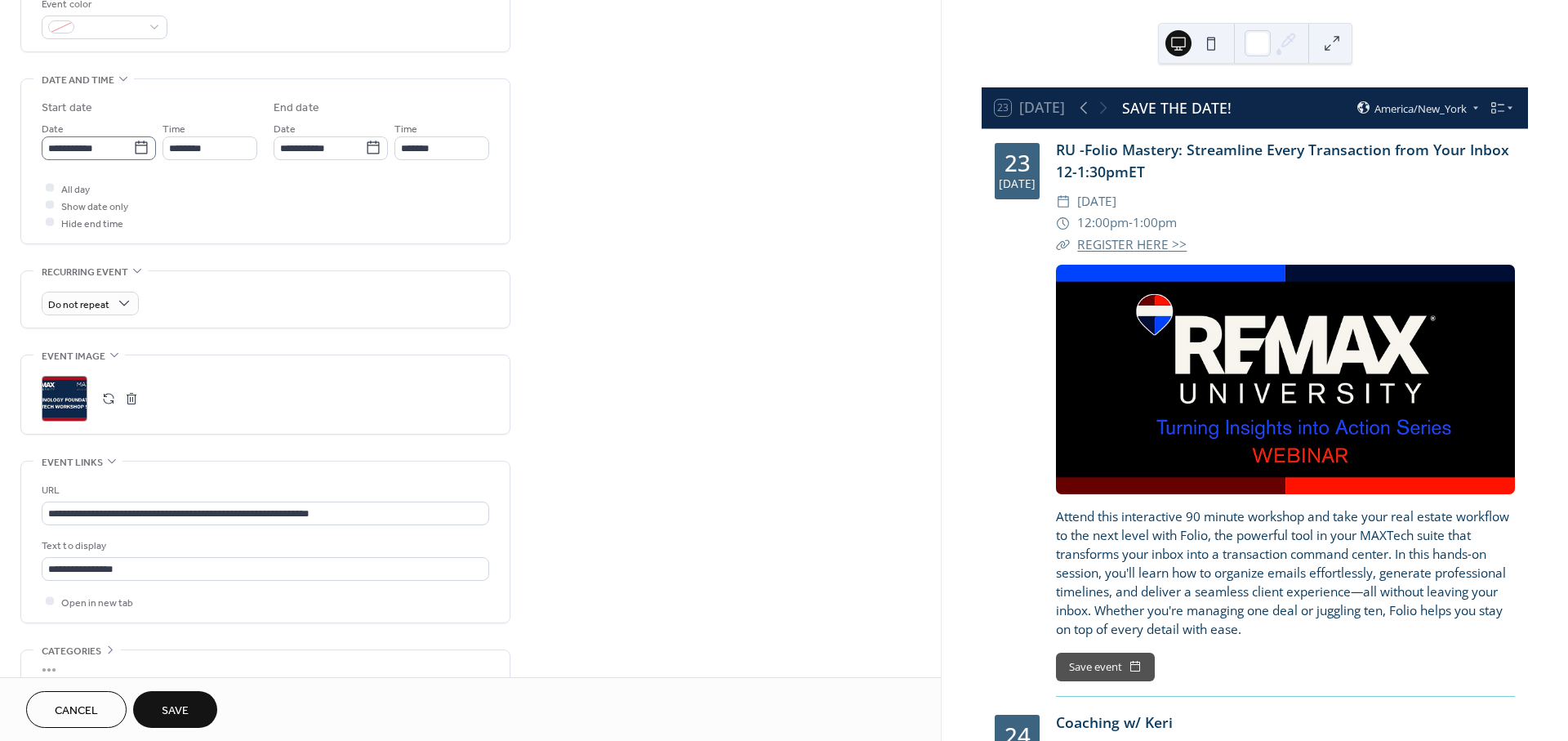 type on "**********" 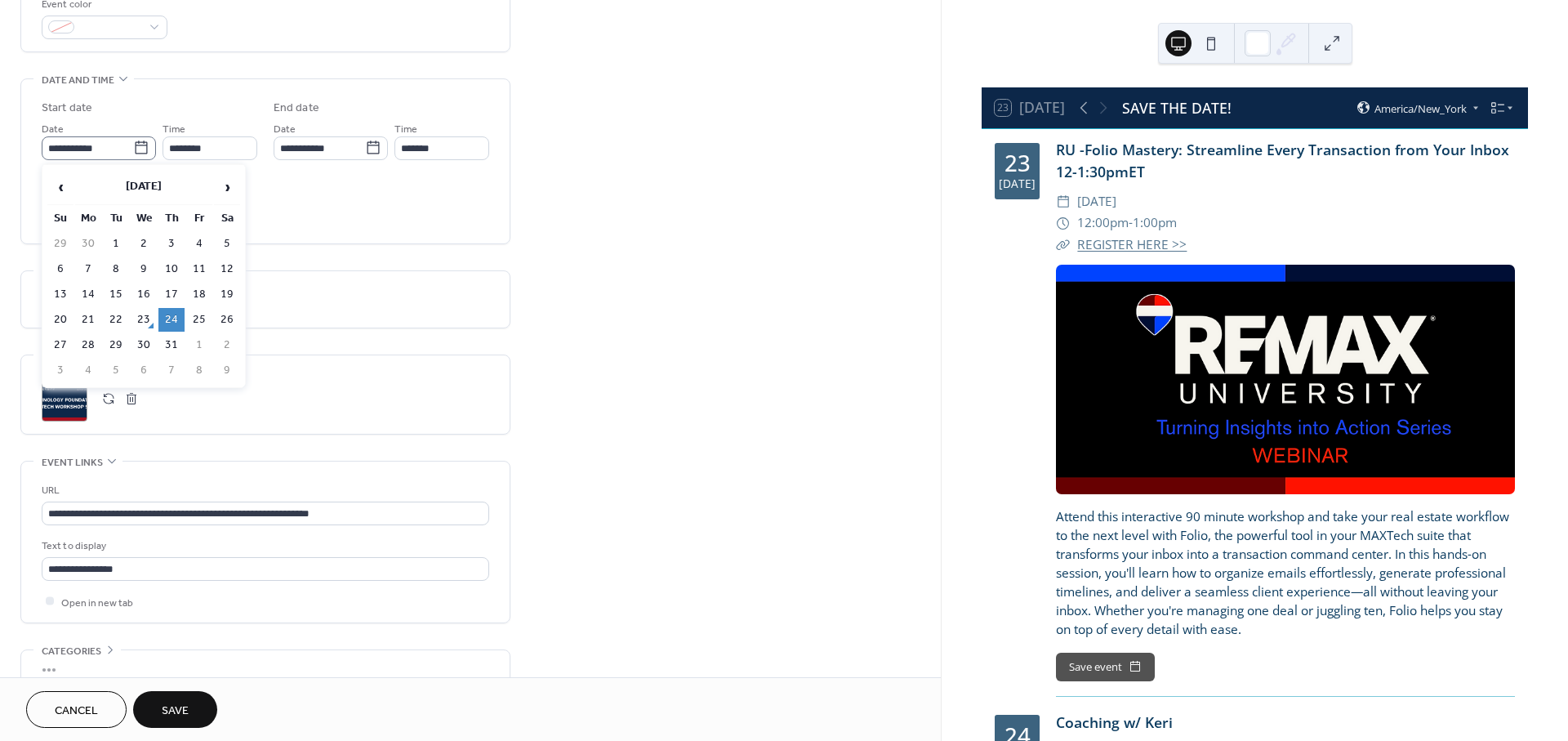 click 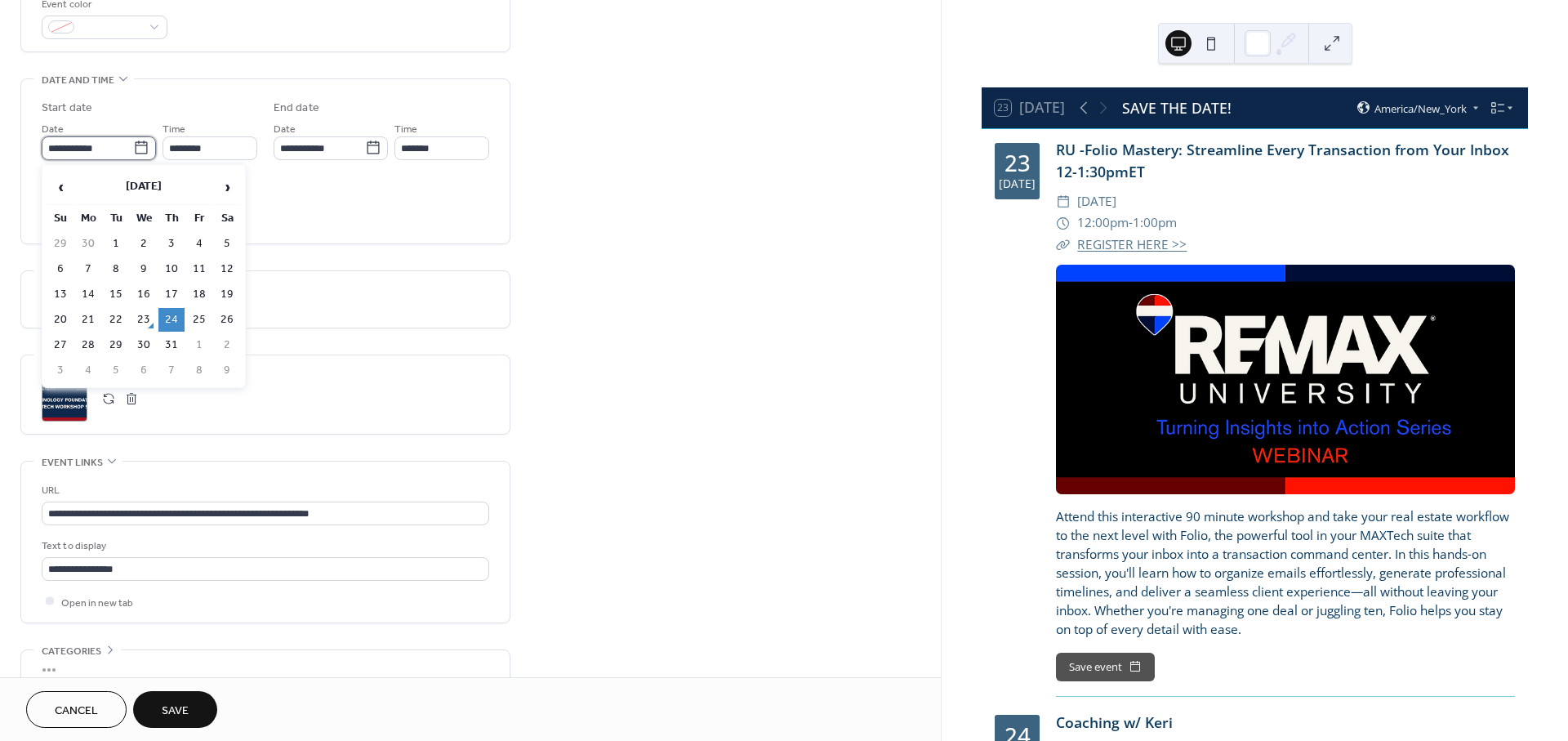click on "**********" at bounding box center (87, 148) 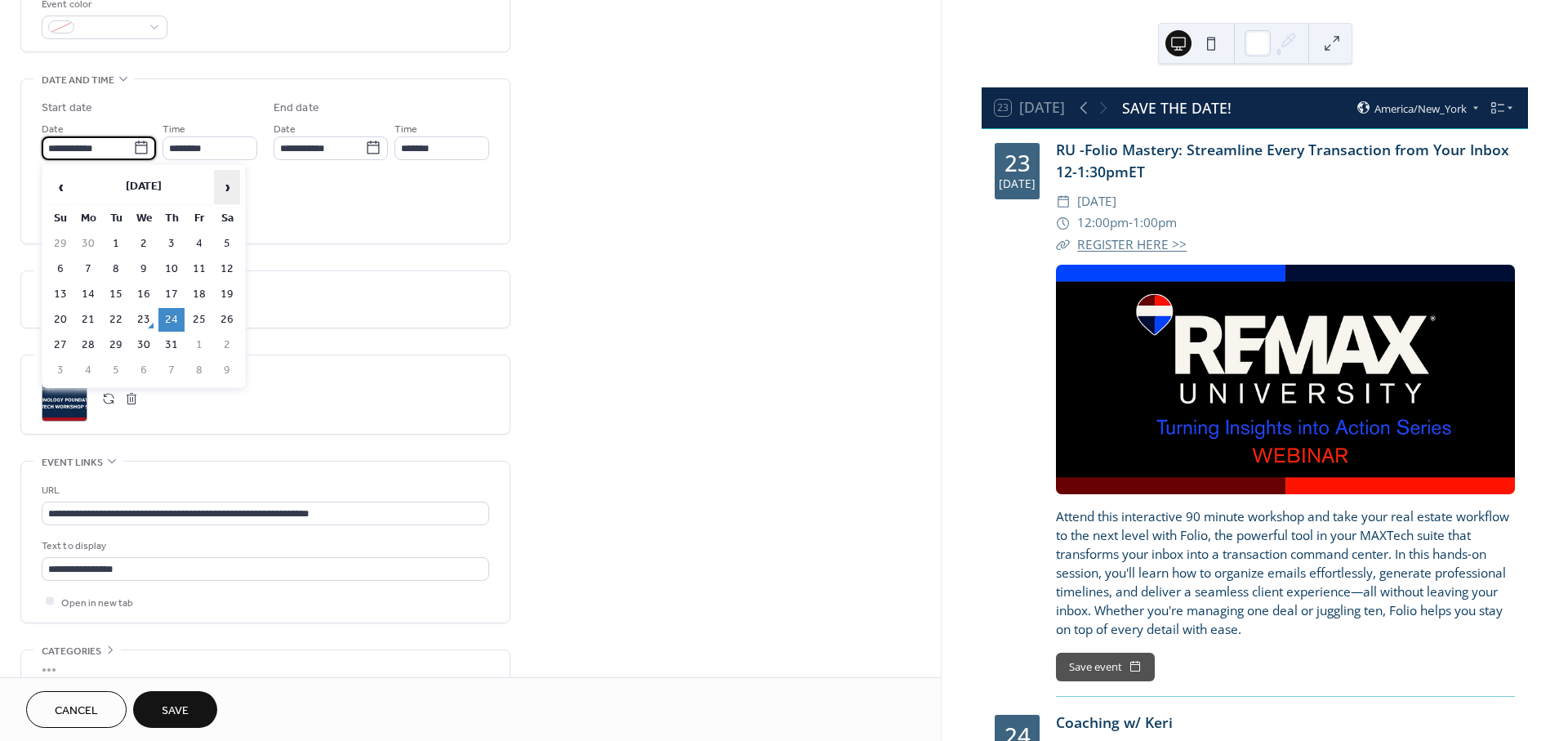 click on "›" at bounding box center (227, 187) 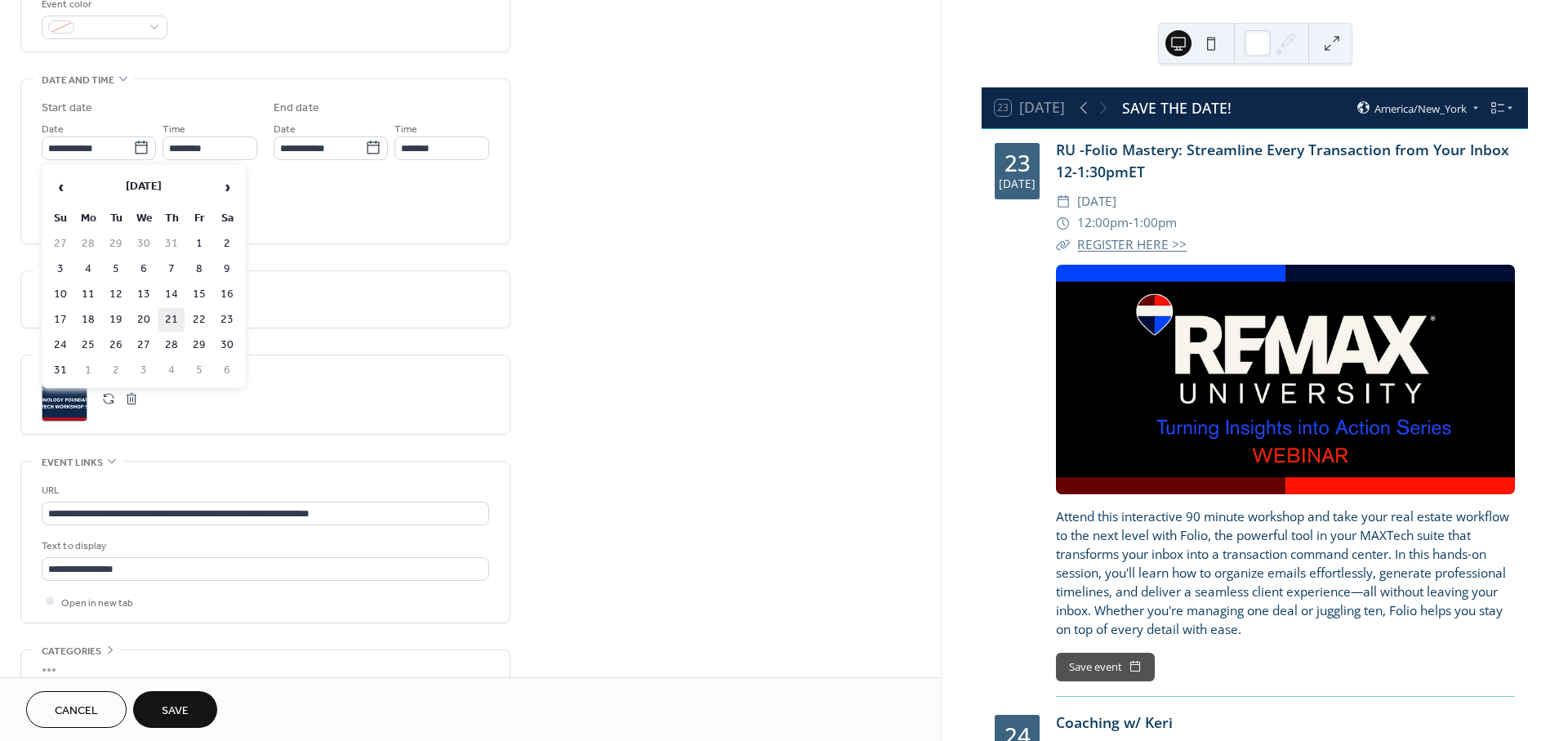 click on "21" at bounding box center (172, 319) 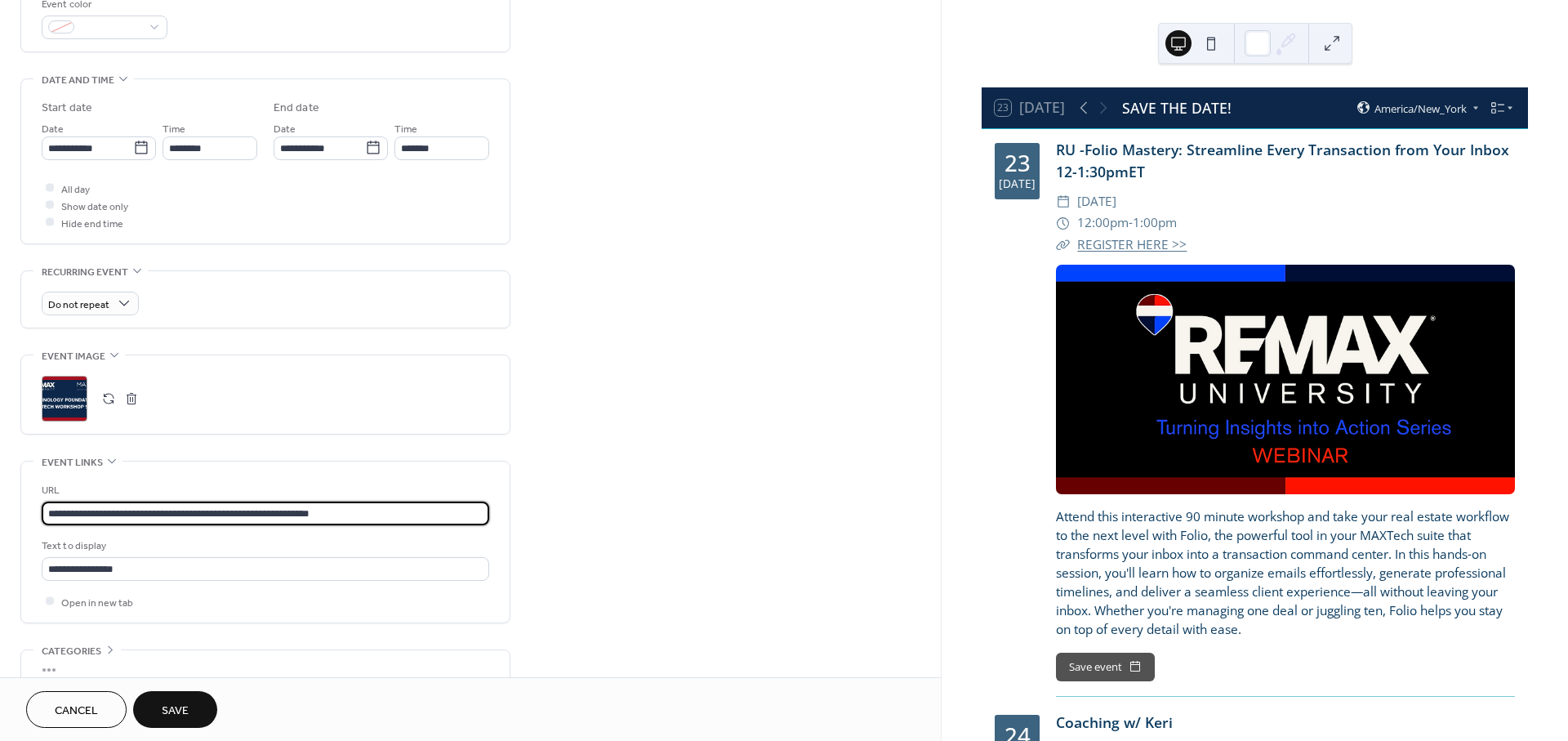 drag, startPoint x: 421, startPoint y: 507, endPoint x: -7, endPoint y: 508, distance: 428.00117 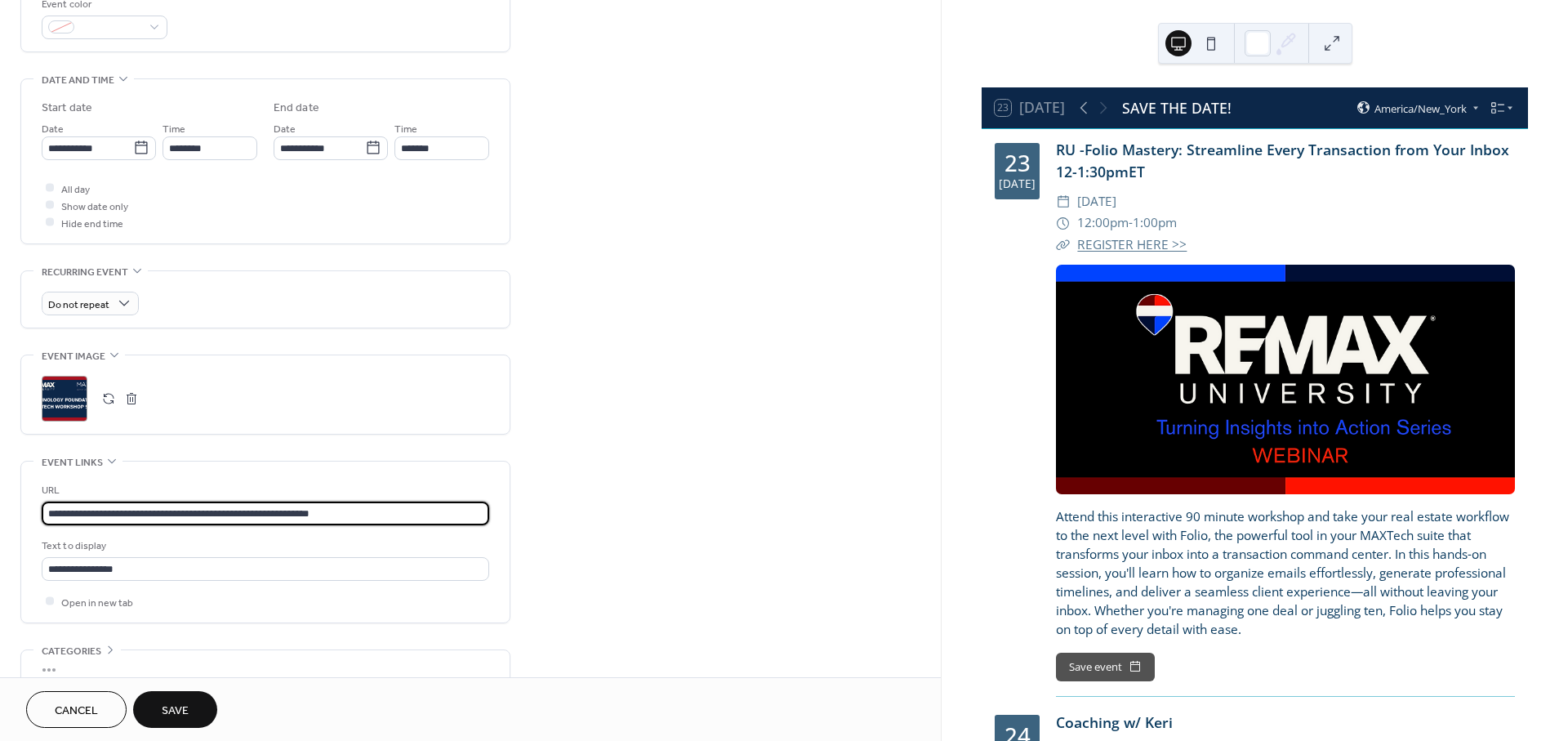 click on "**********" at bounding box center (784, 370) 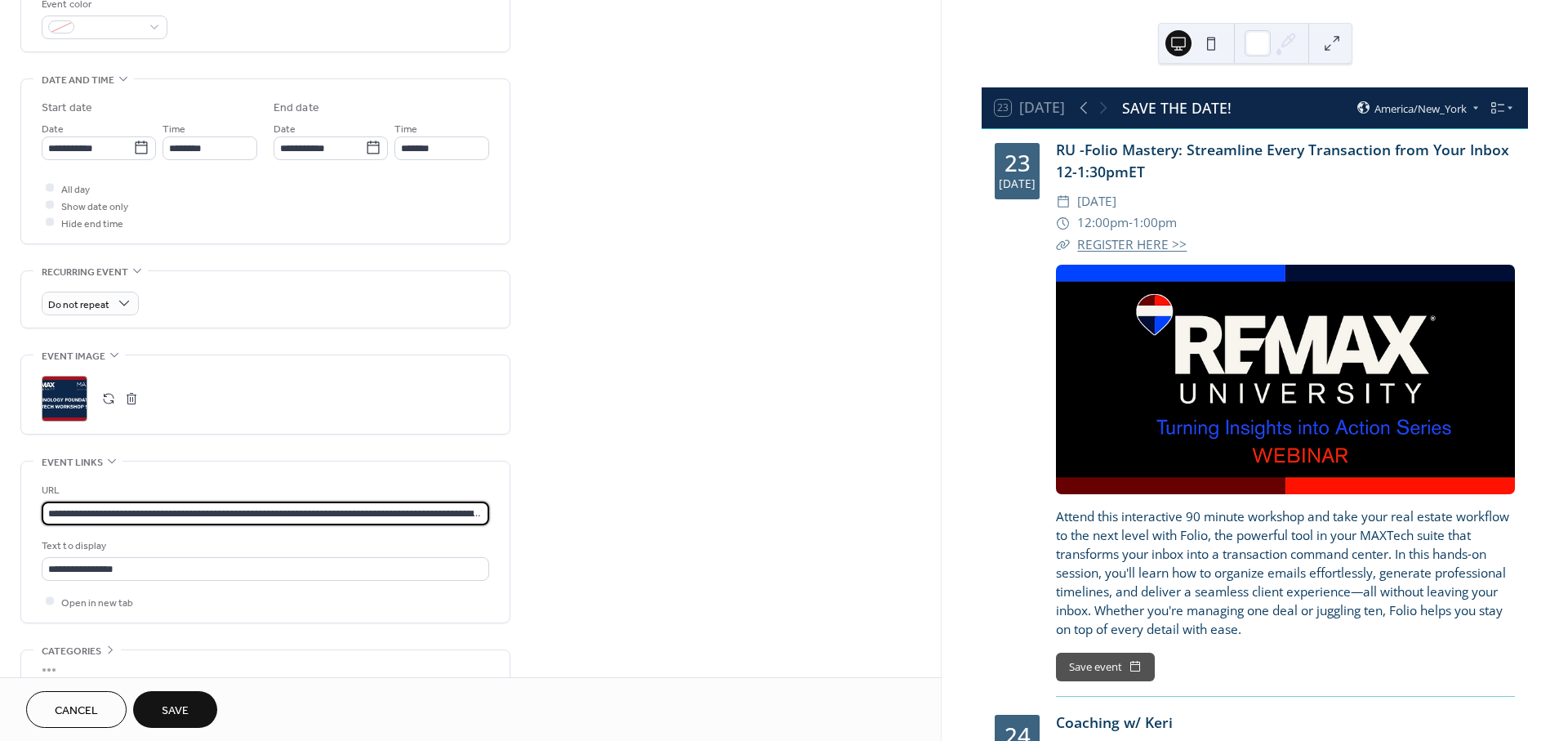 scroll, scrollTop: 0, scrollLeft: 131, axis: horizontal 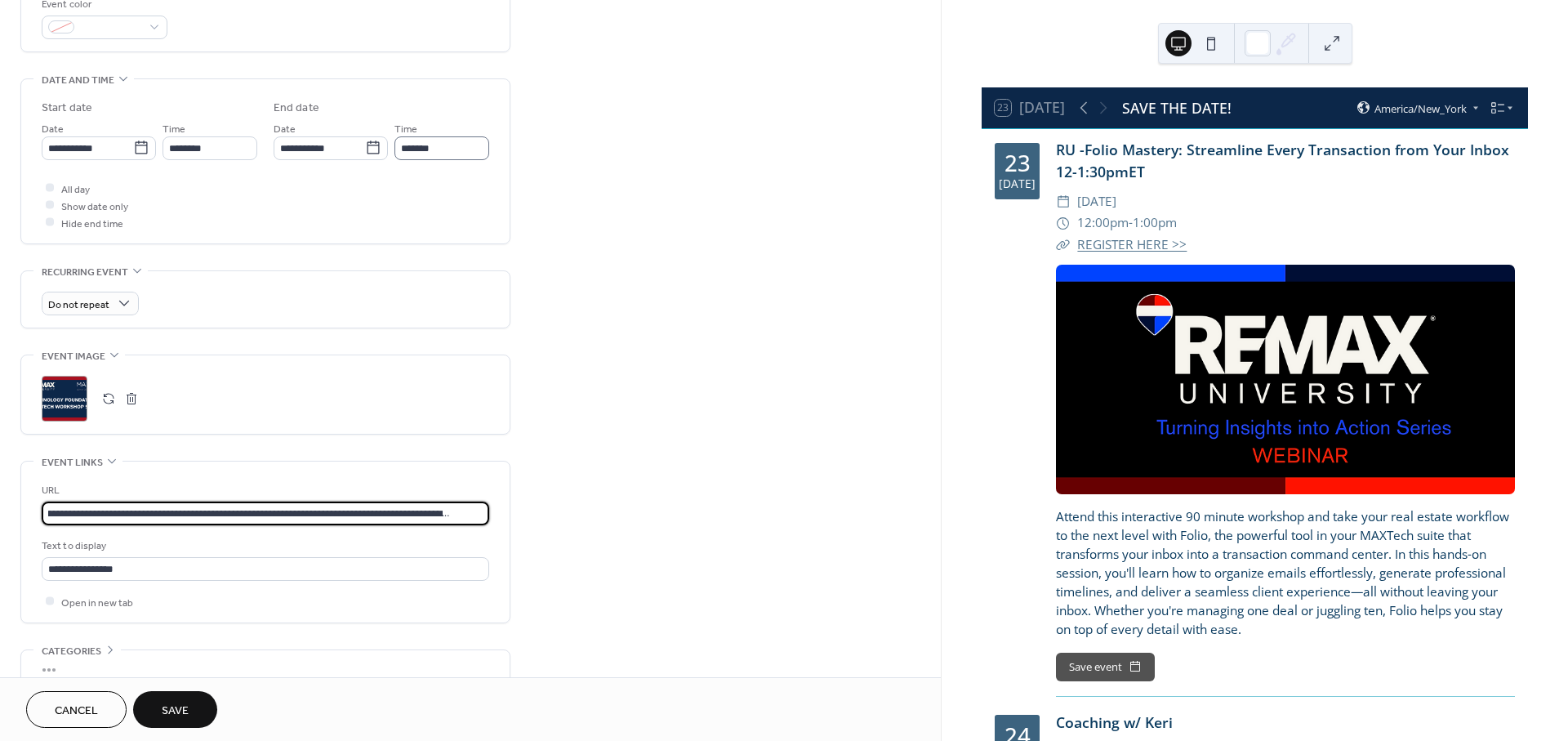 type on "**********" 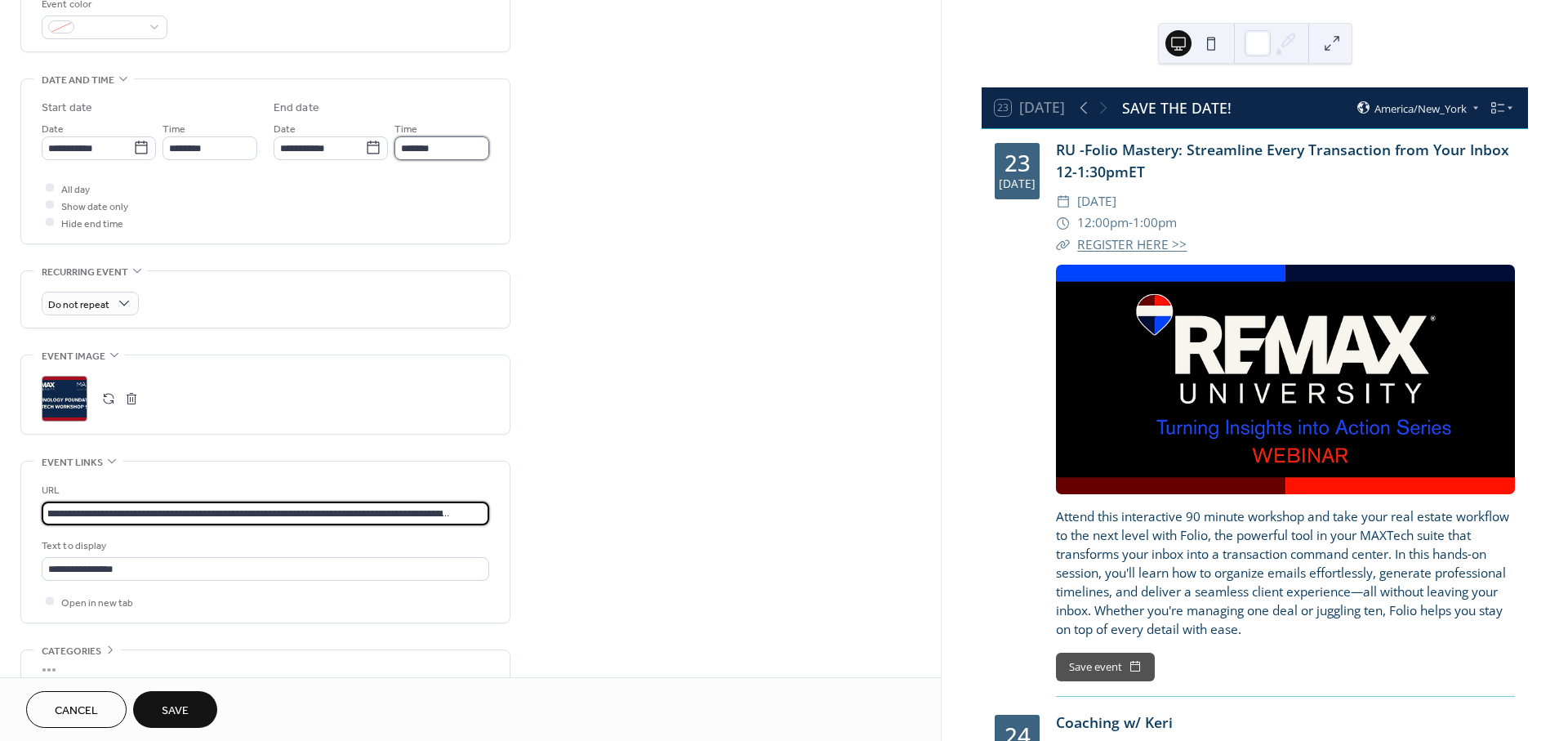 scroll, scrollTop: 0, scrollLeft: 0, axis: both 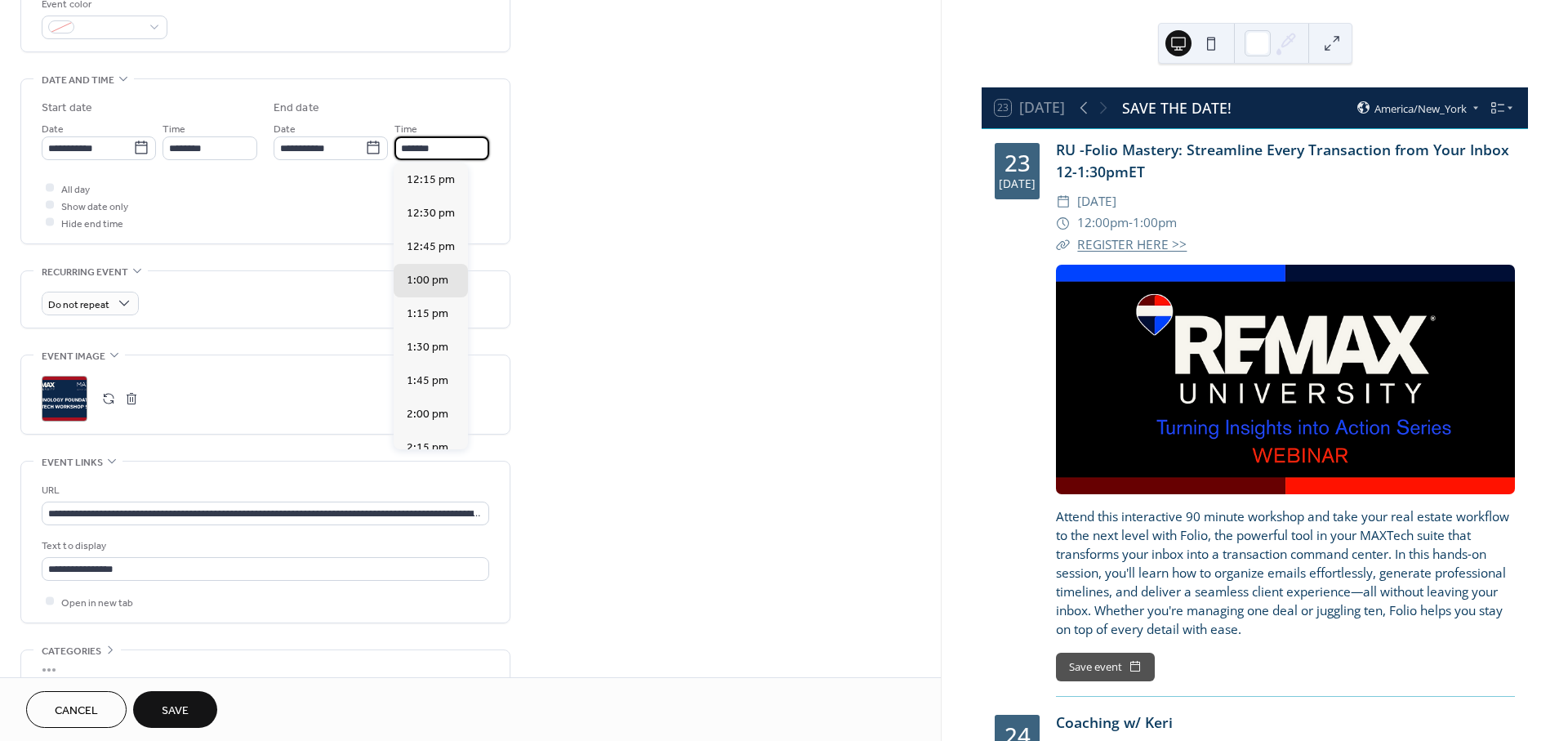 click on "*******" at bounding box center [442, 148] 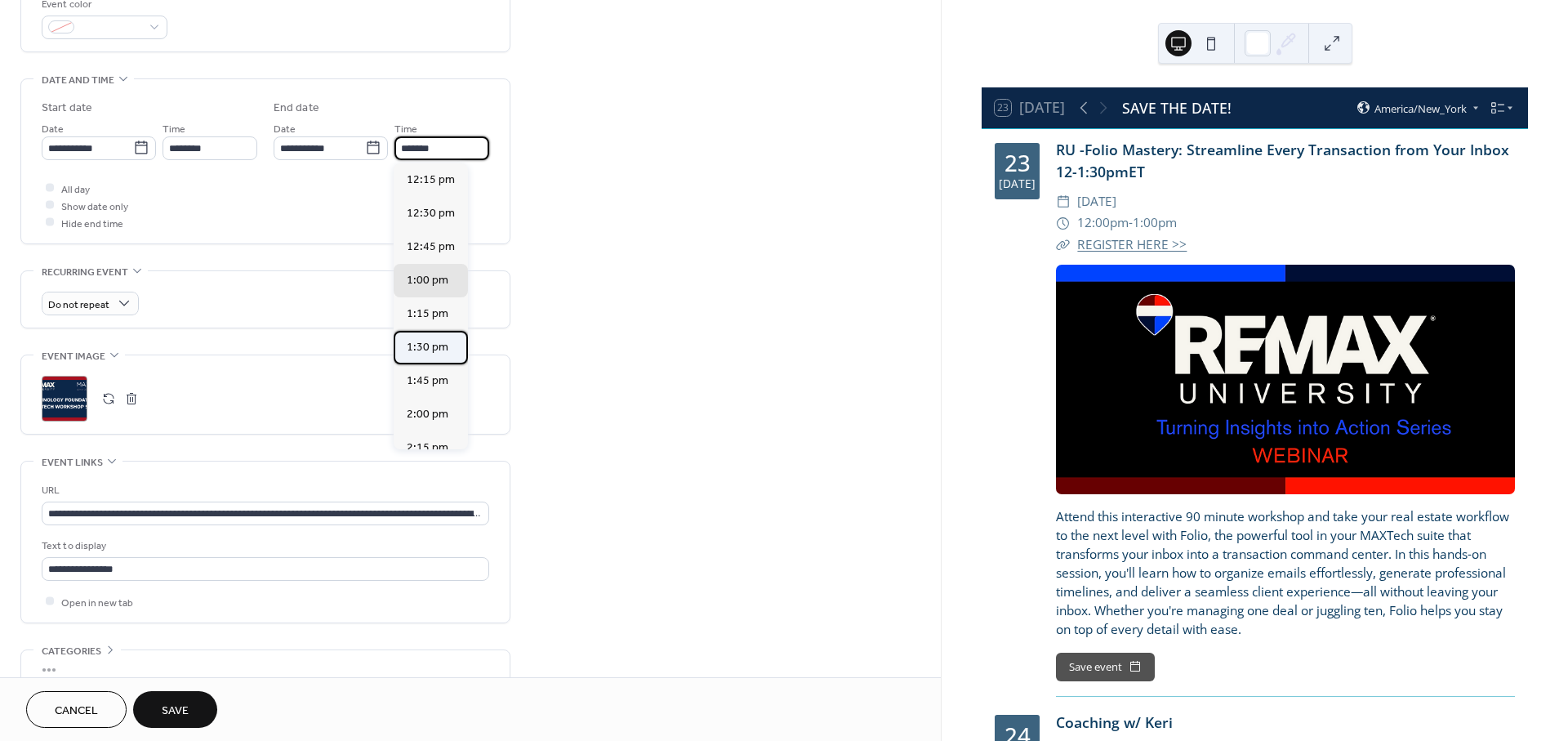 click on "1:30 pm" at bounding box center [427, 346] 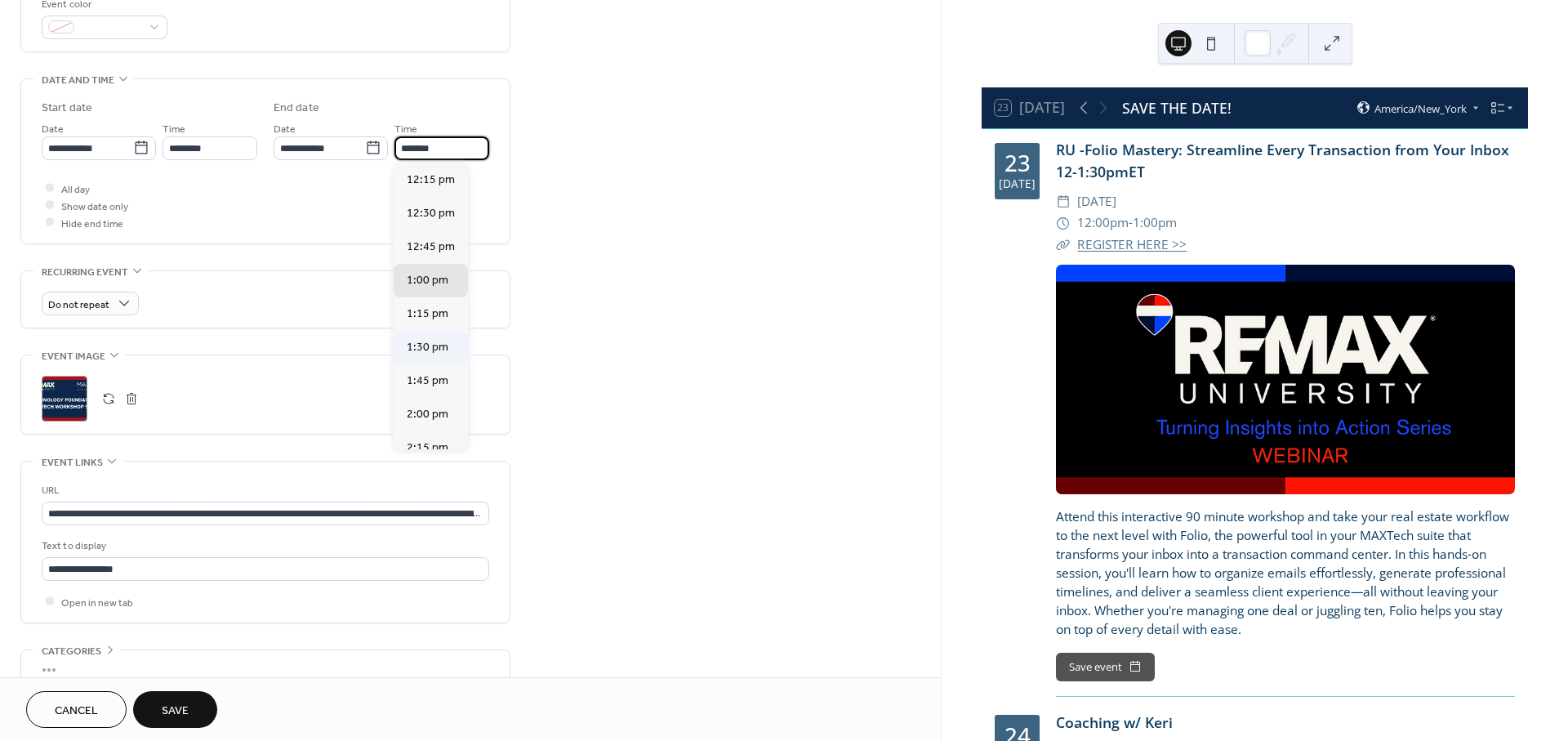 type on "*******" 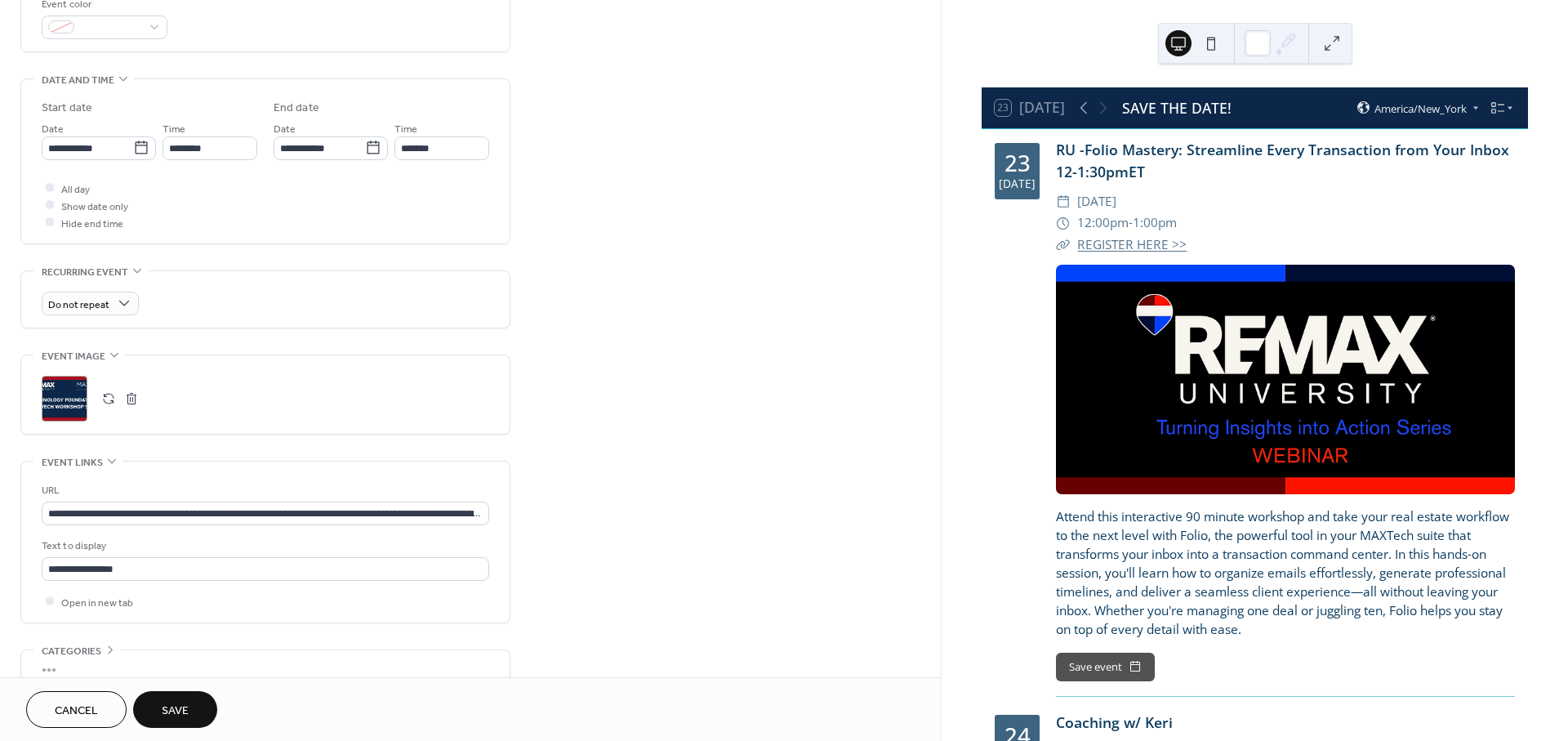 click on "Save" at bounding box center (175, 709) 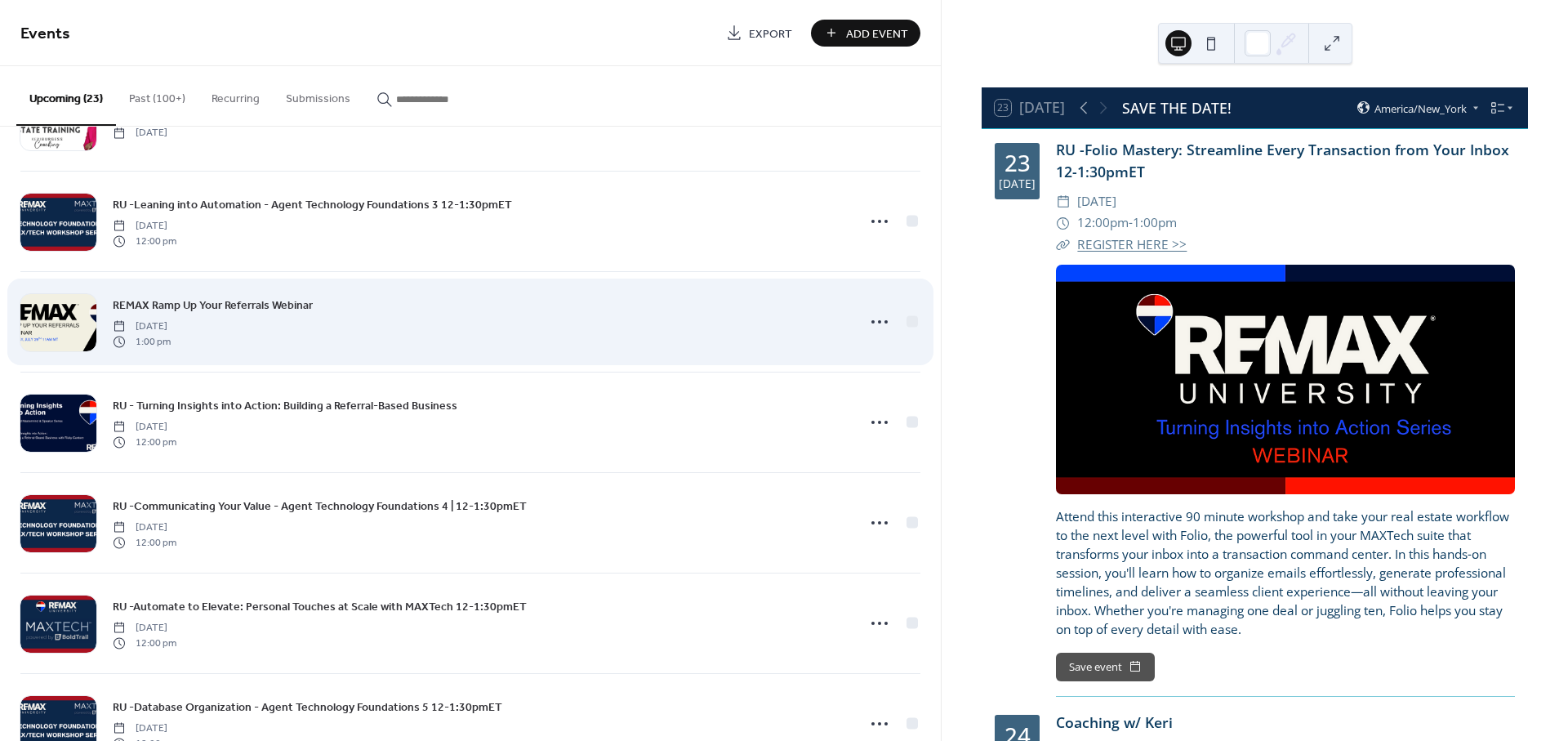 scroll, scrollTop: 181, scrollLeft: 0, axis: vertical 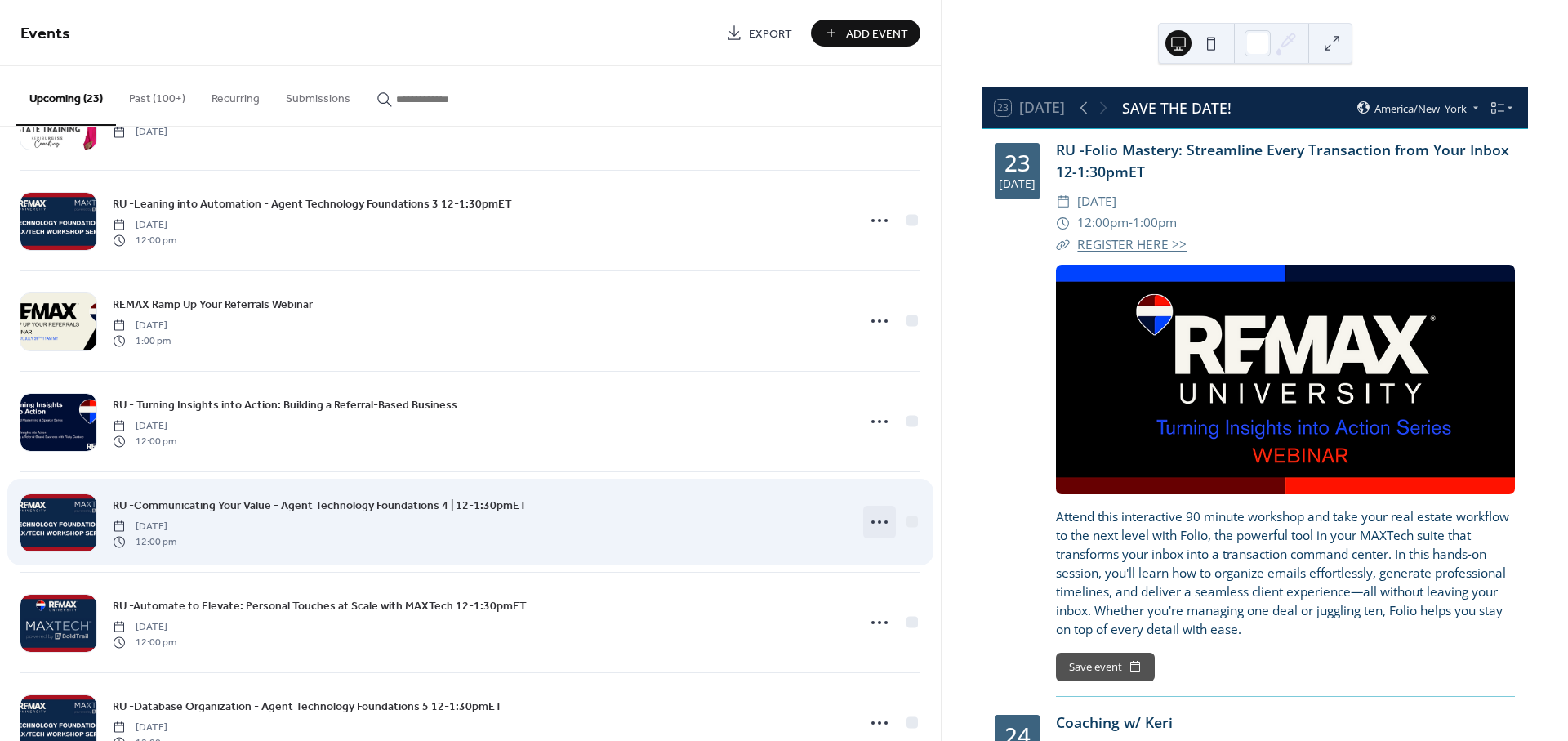 click 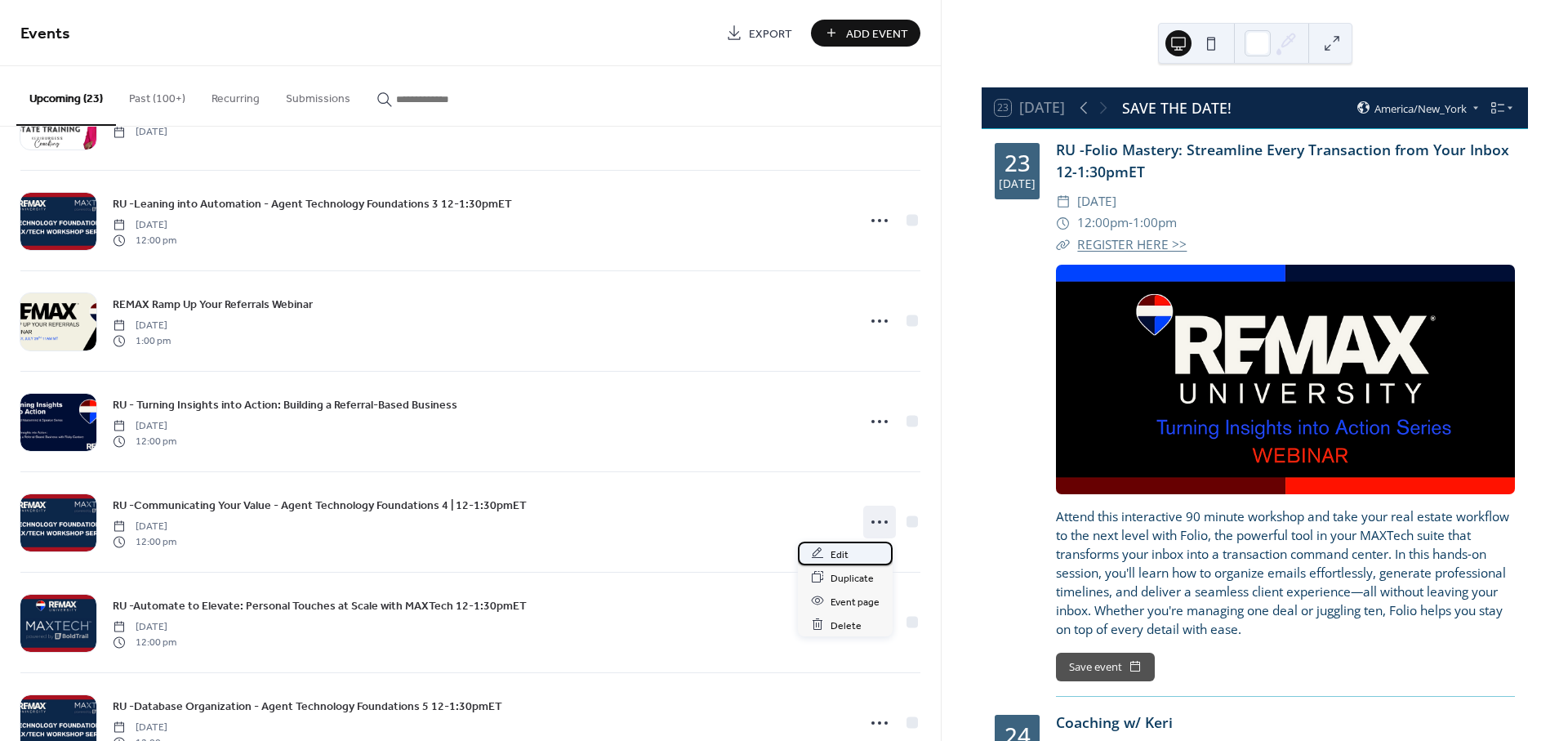 click on "Edit" at bounding box center [840, 554] 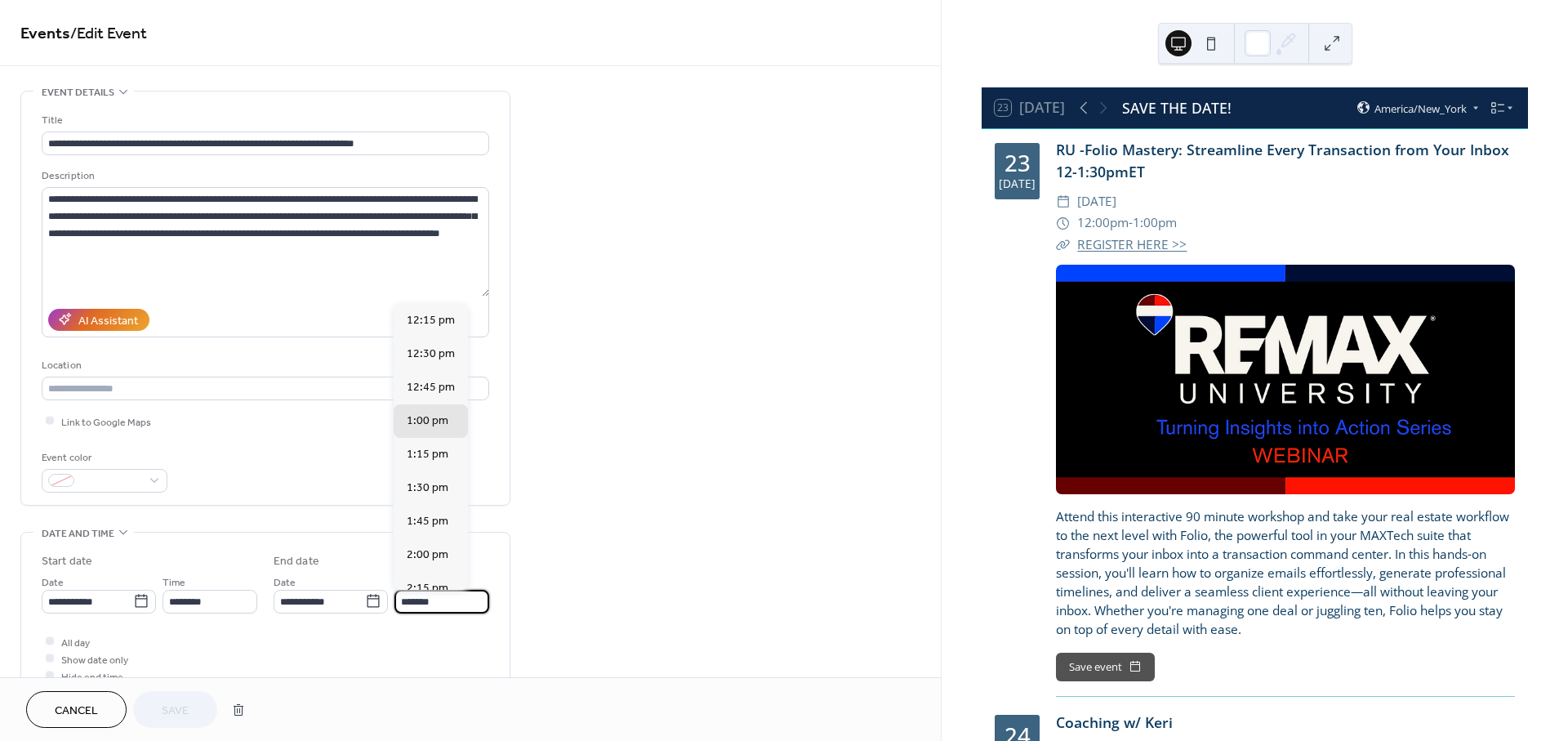 click on "*******" at bounding box center (442, 601) 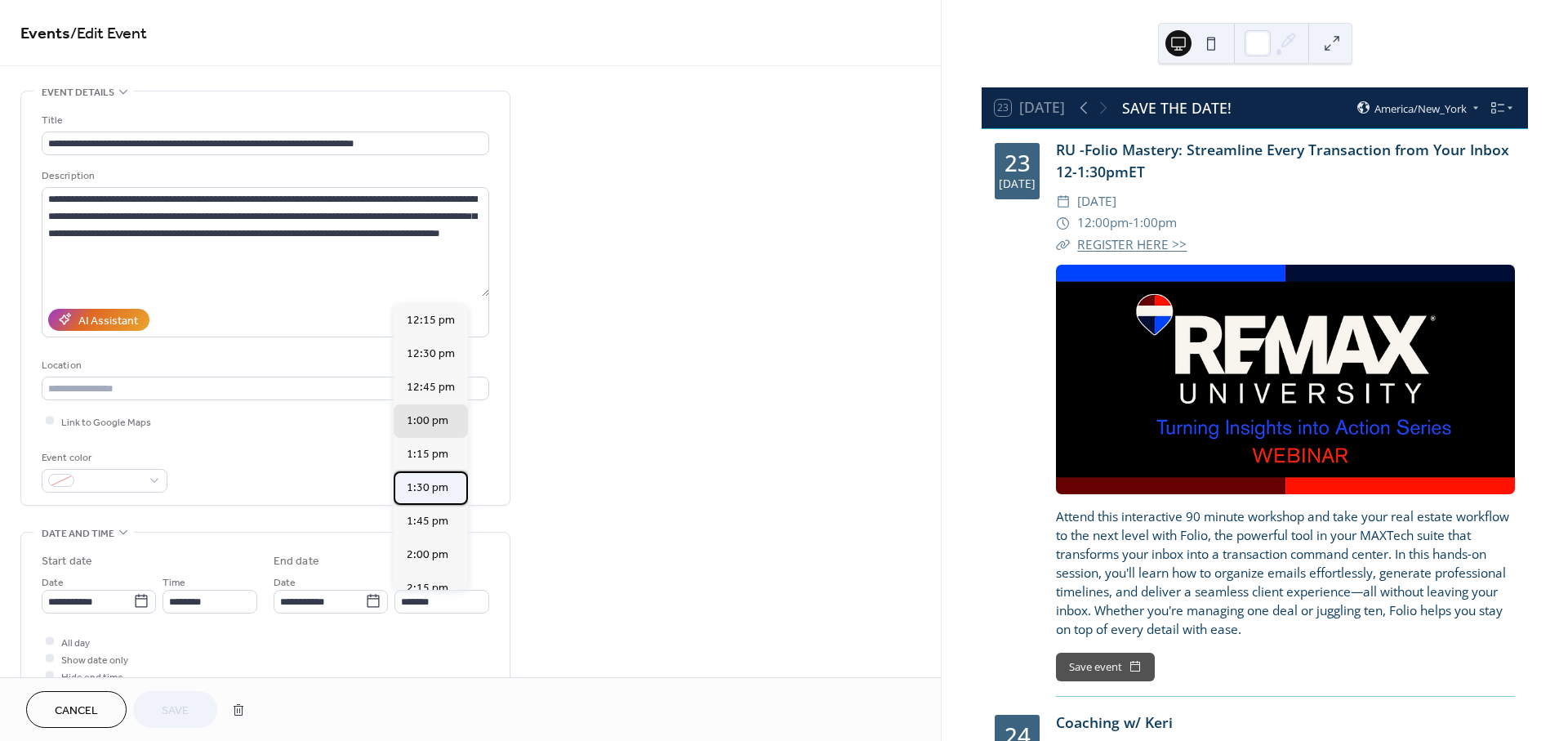 click on "1:30 pm" at bounding box center [427, 488] 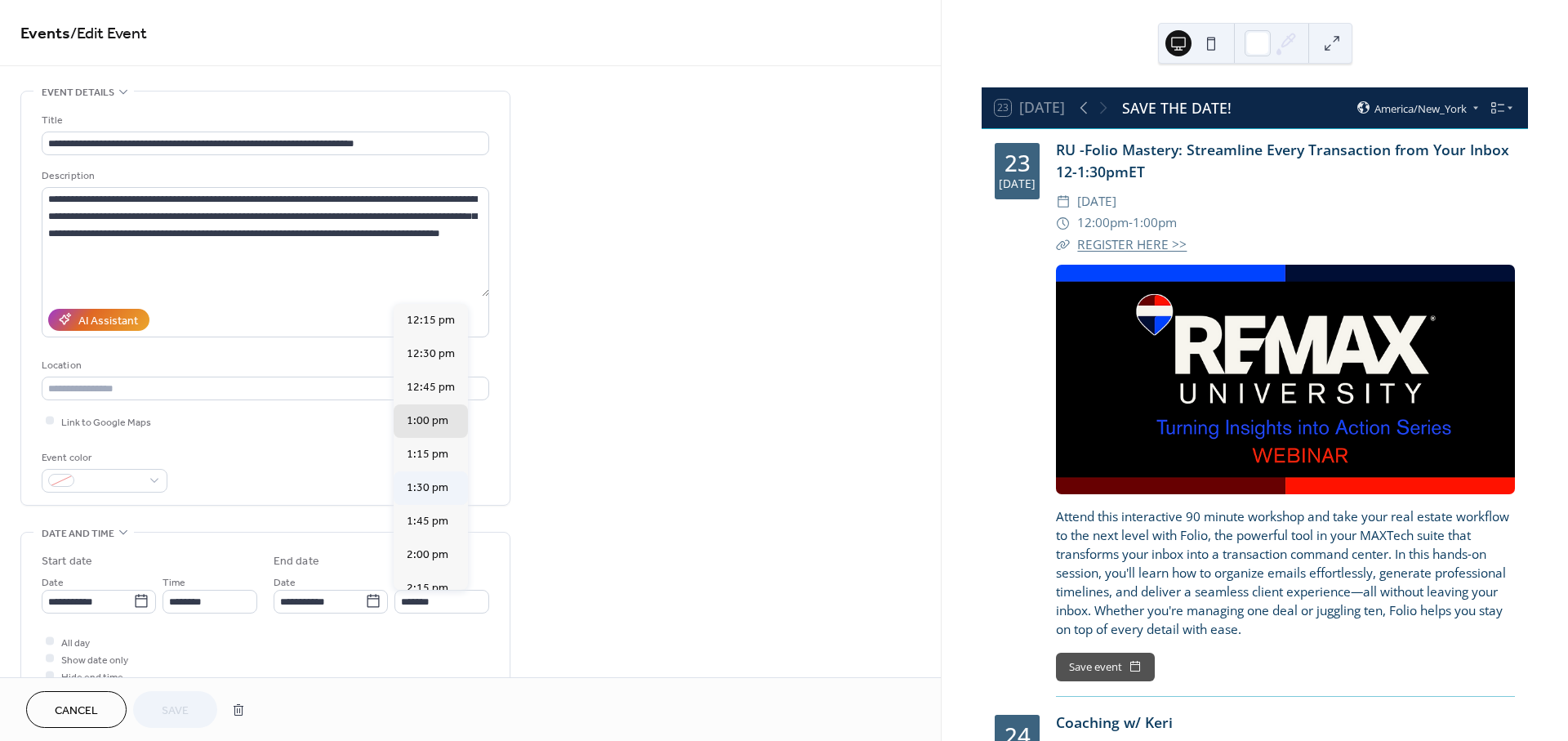 type on "*******" 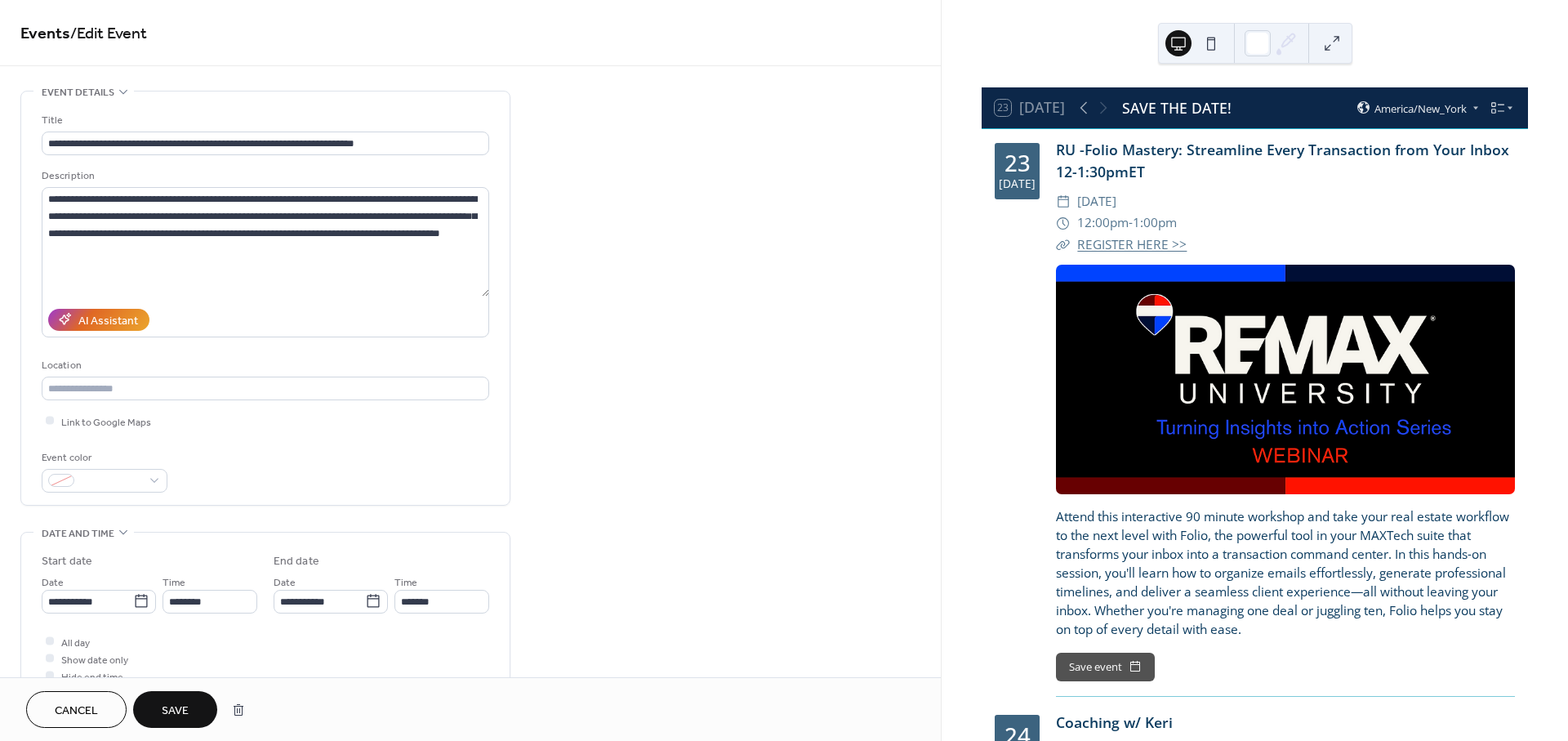 click on "Save" at bounding box center [175, 711] 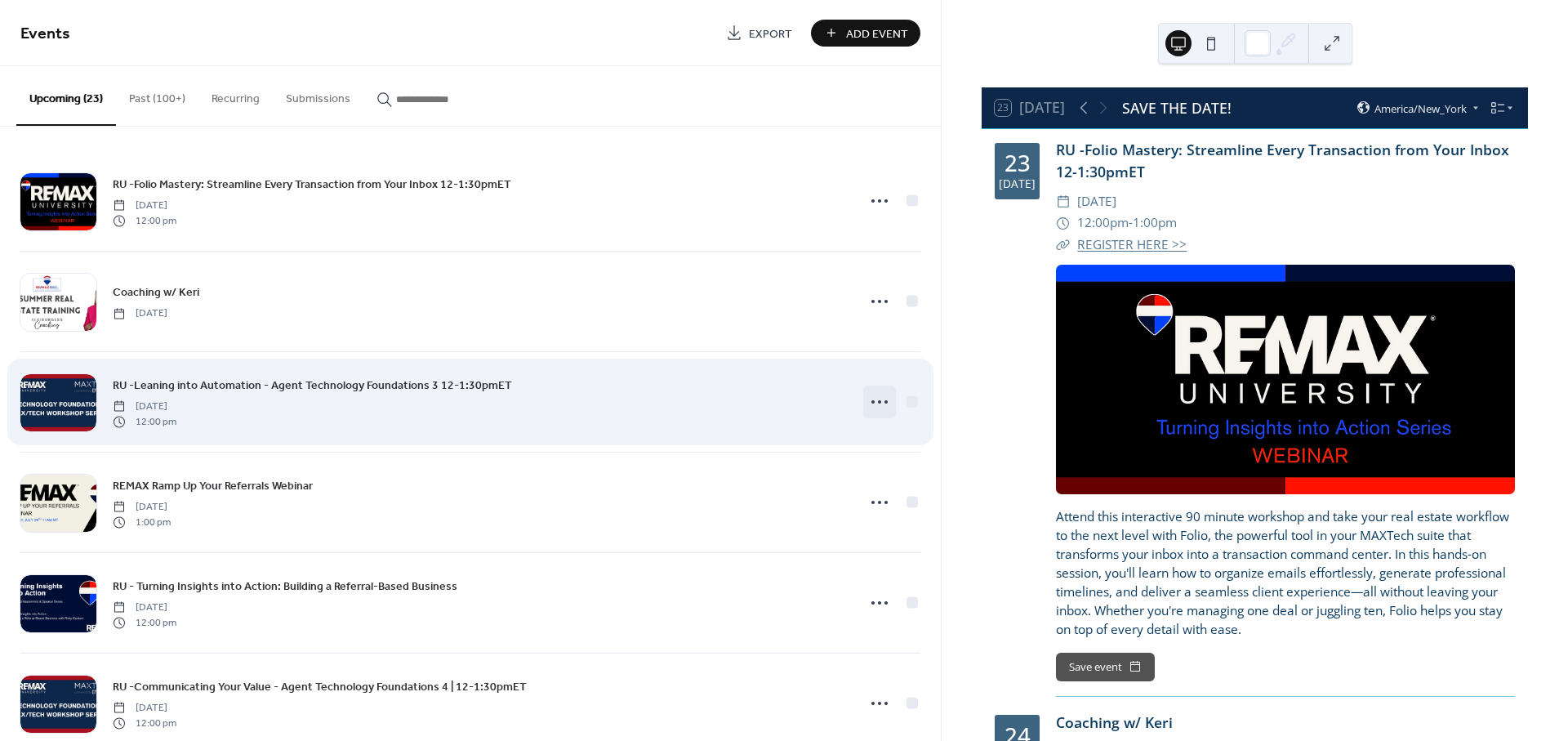 click 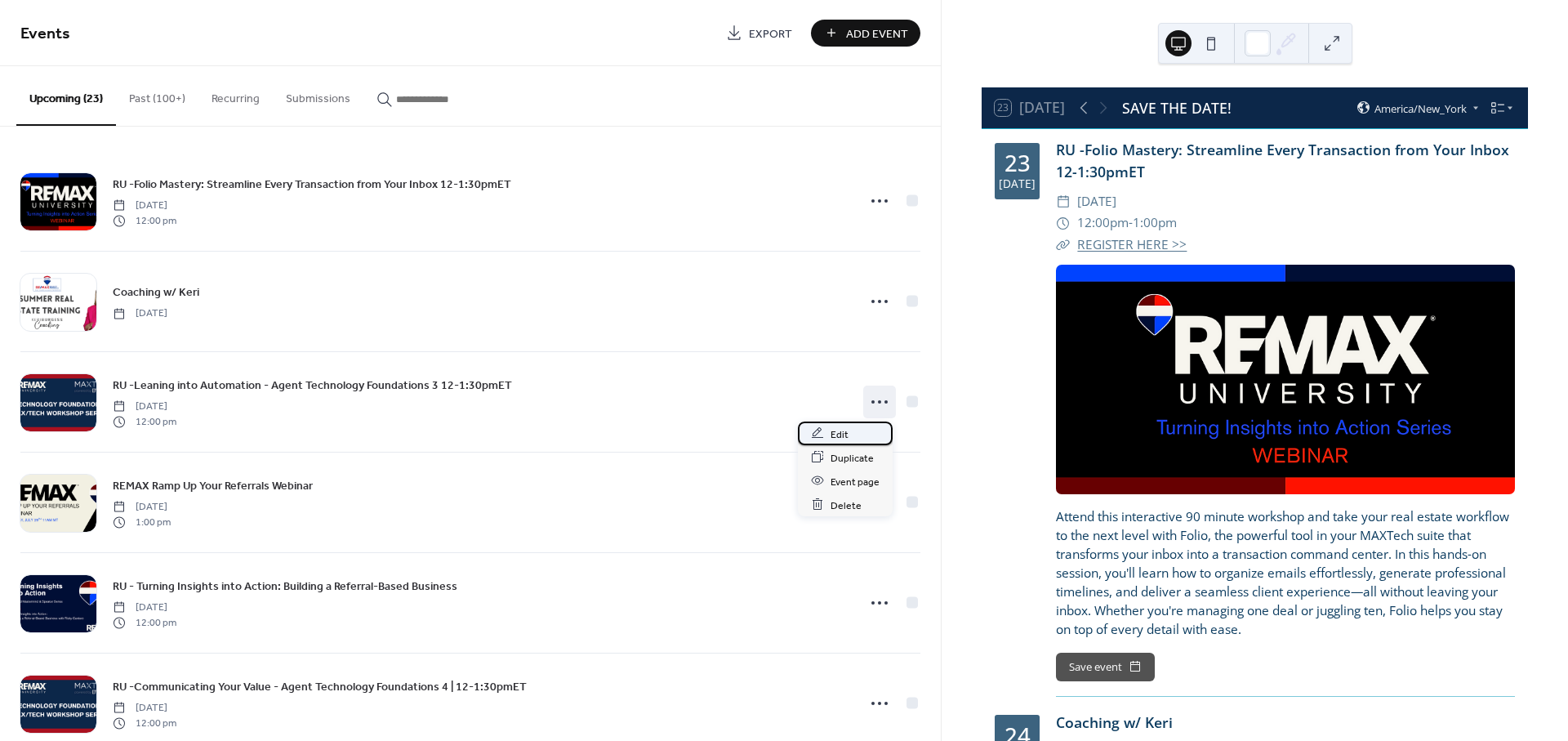 click on "Edit" at bounding box center [840, 434] 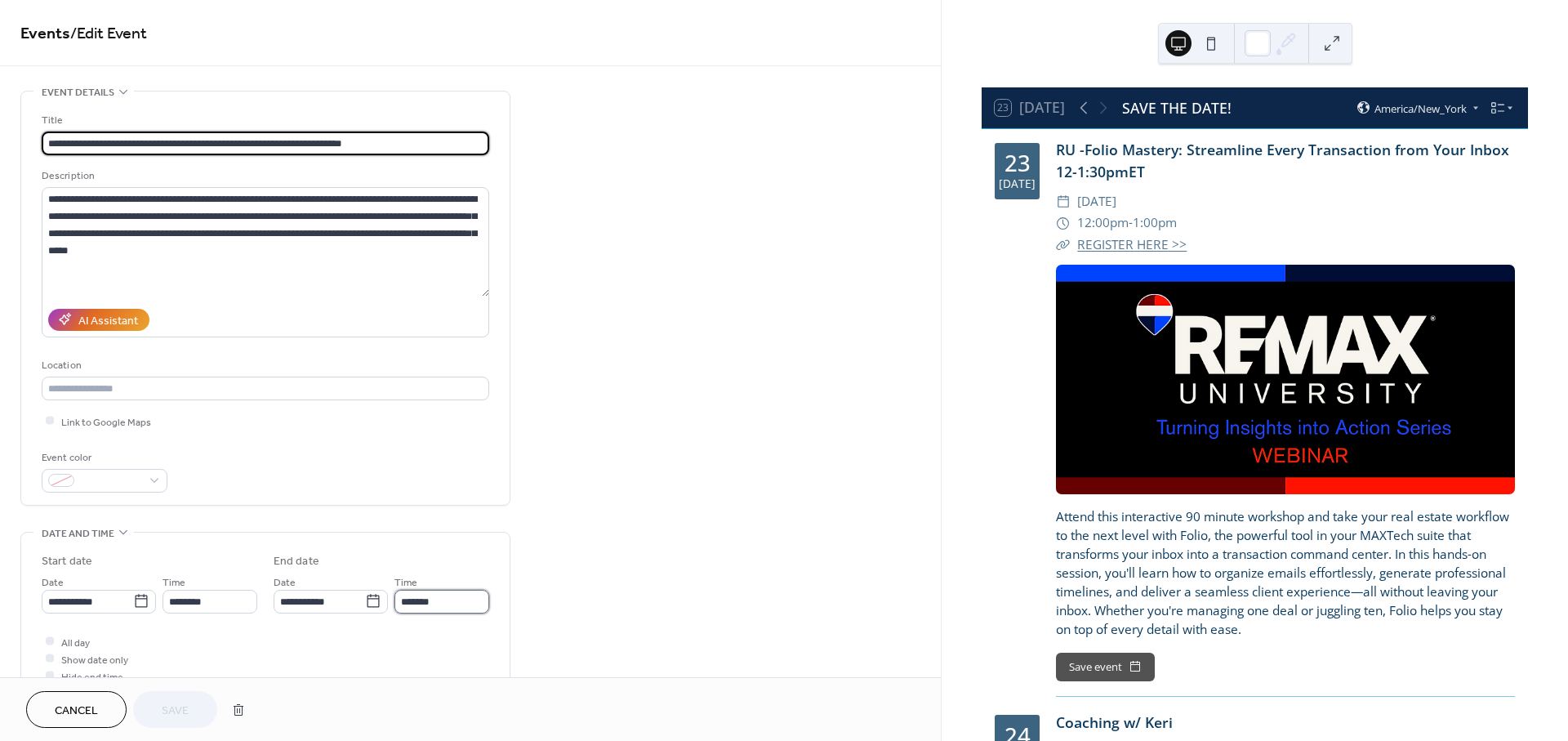 click on "*******" at bounding box center [442, 601] 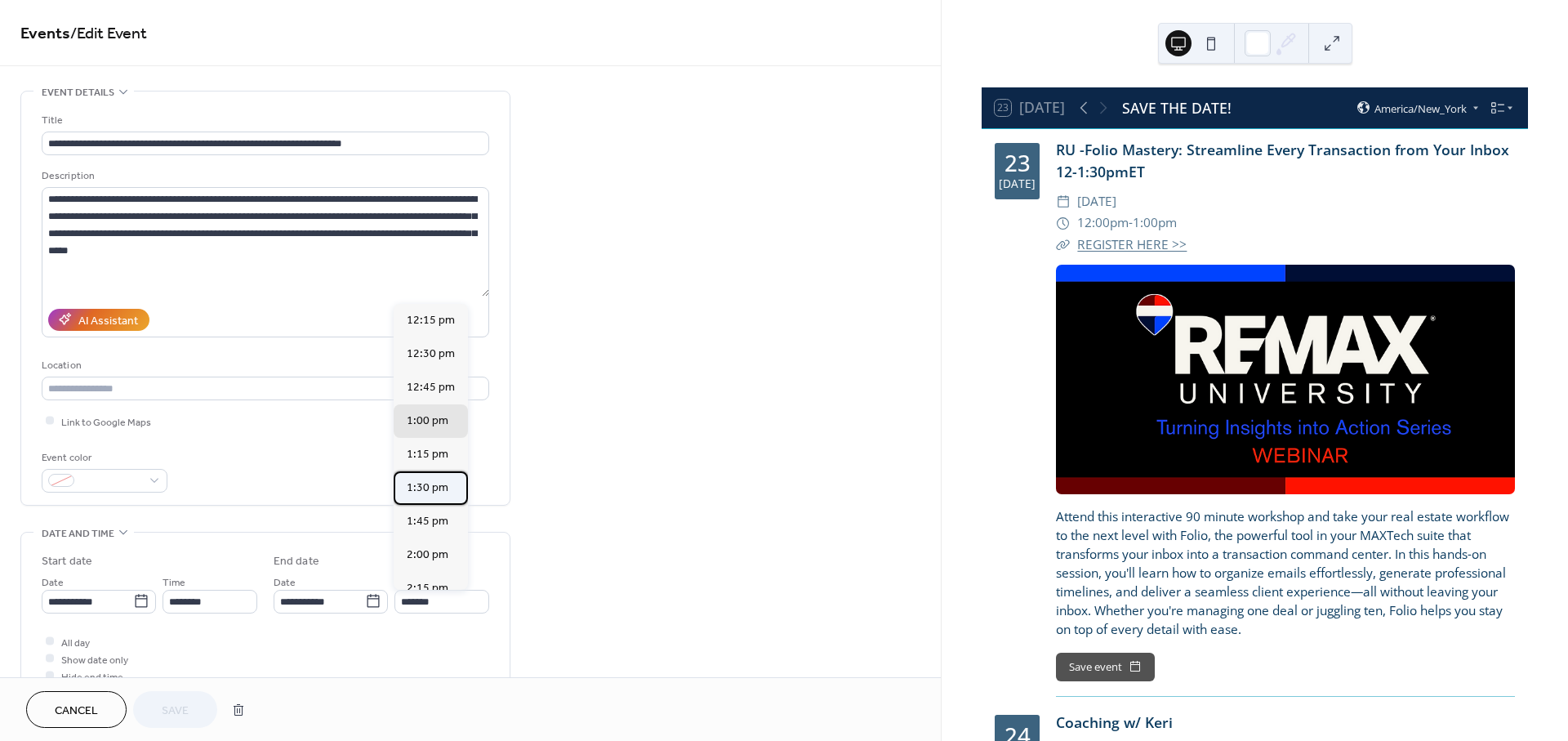 click on "1:30 pm" at bounding box center (427, 488) 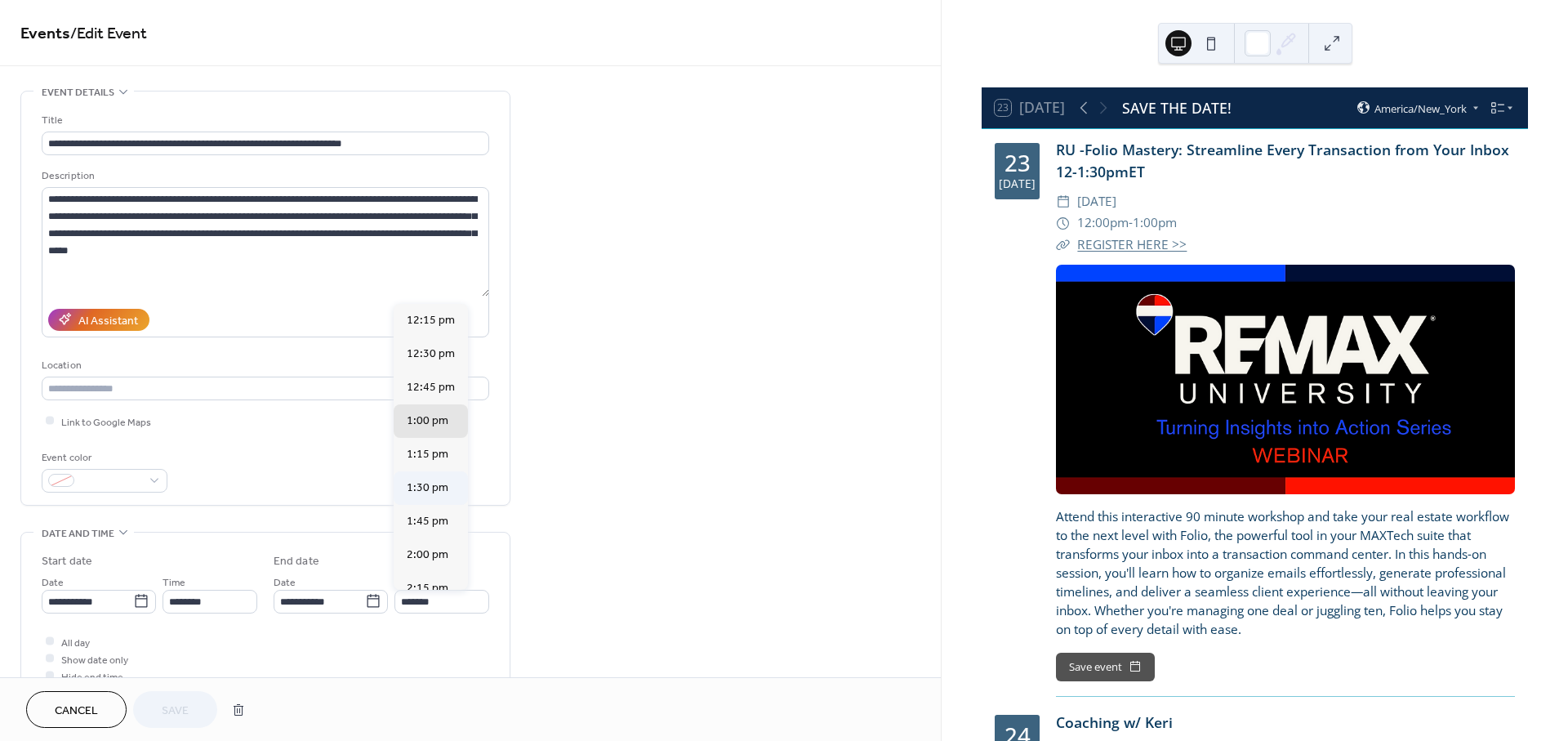 type on "*******" 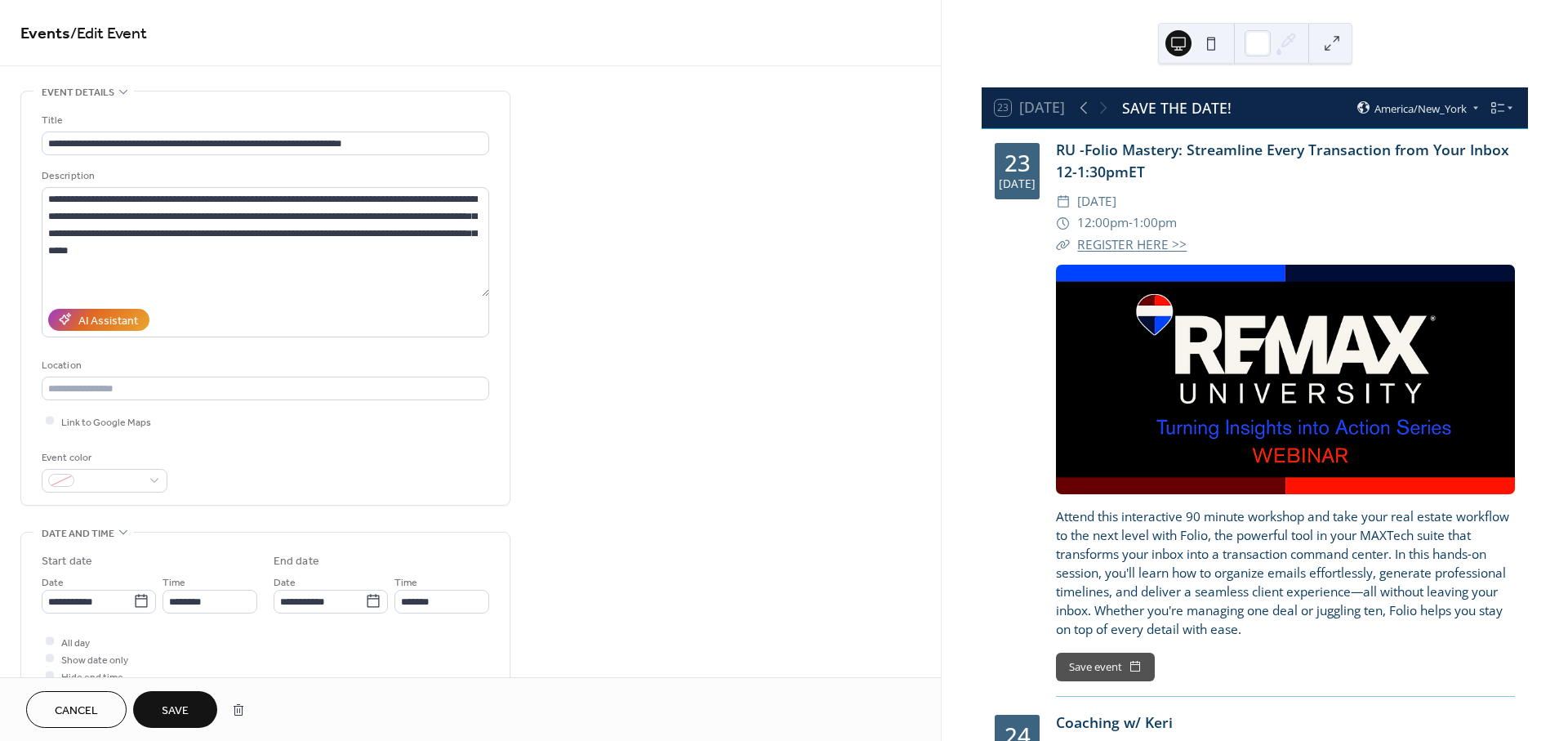 click on "Save" at bounding box center [175, 711] 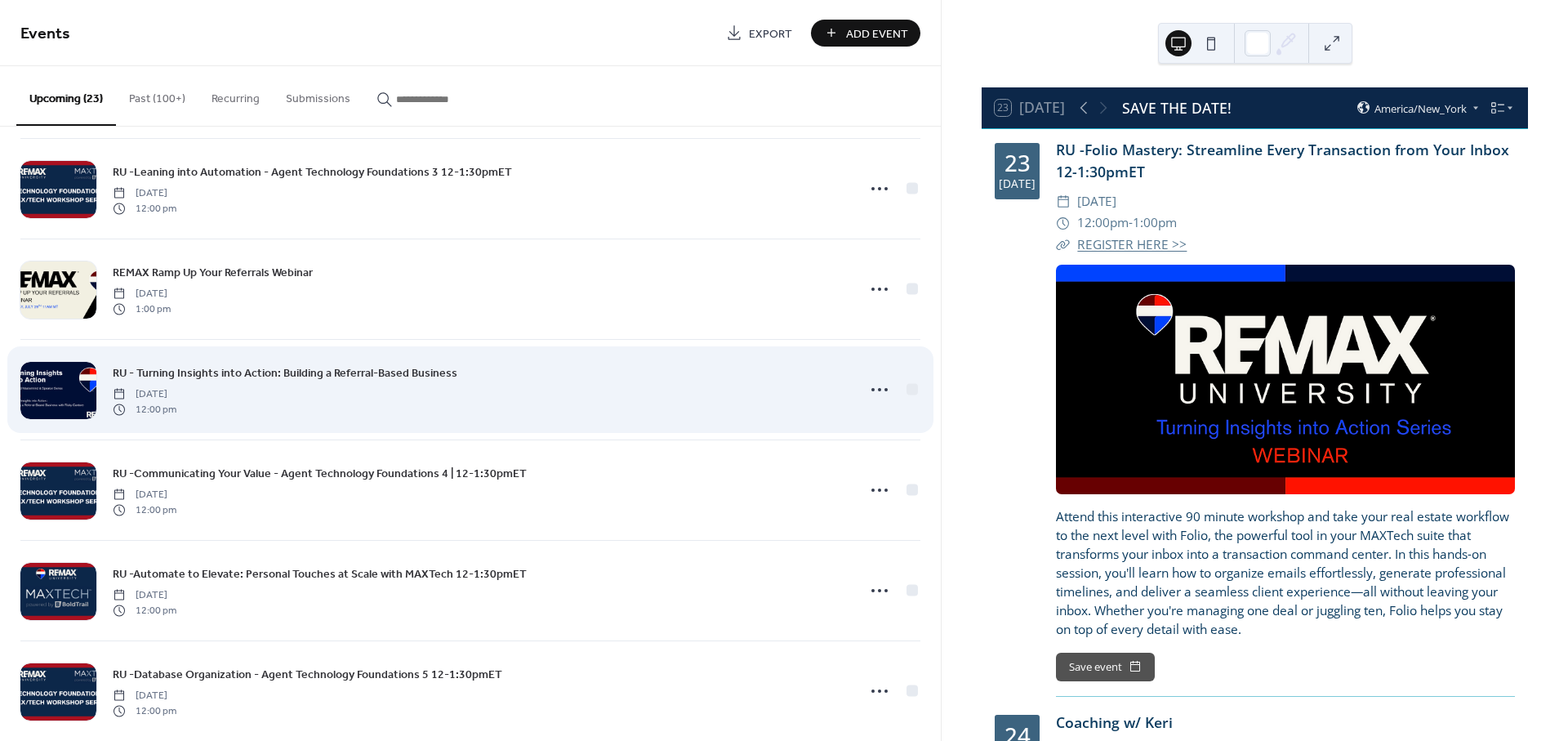 scroll, scrollTop: 272, scrollLeft: 0, axis: vertical 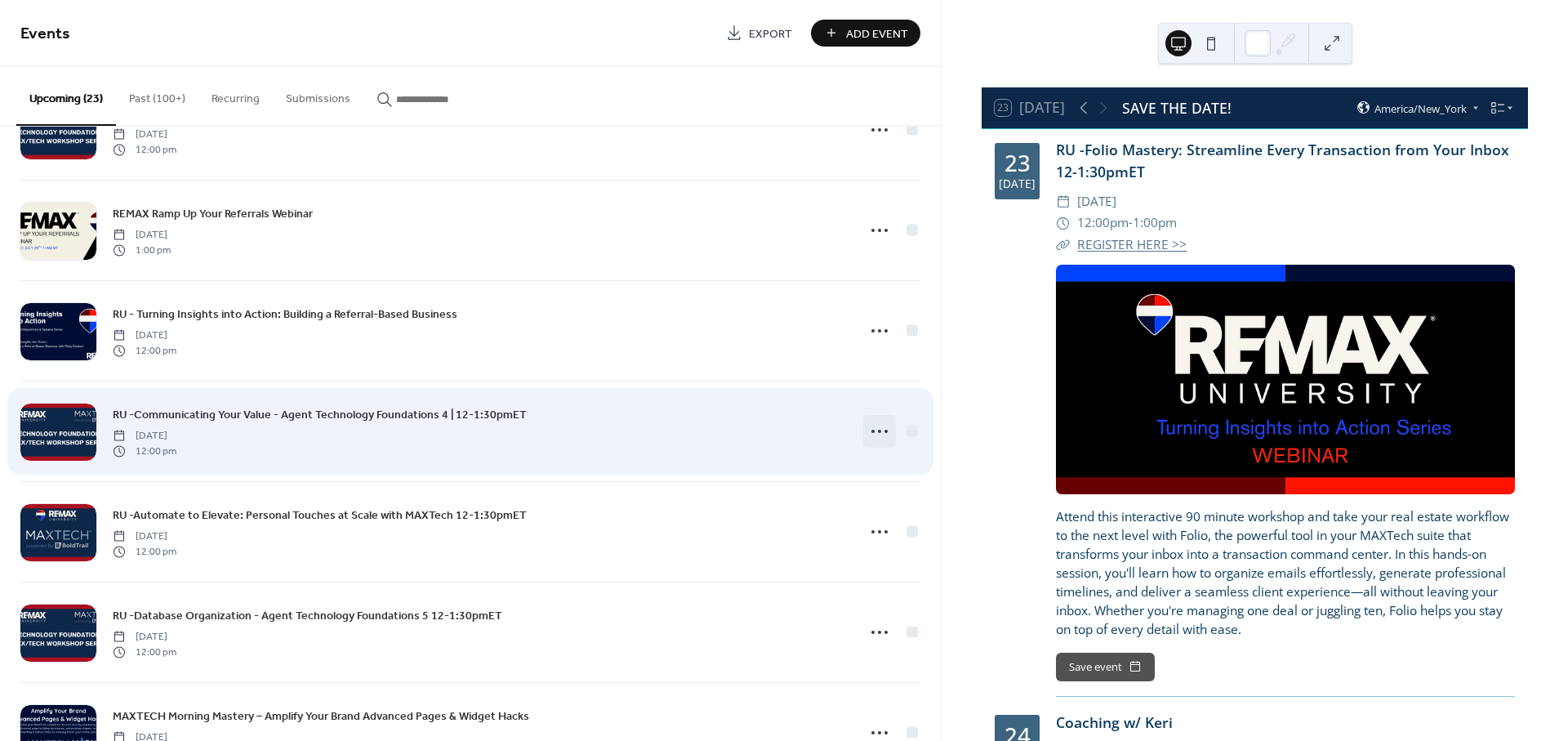 click 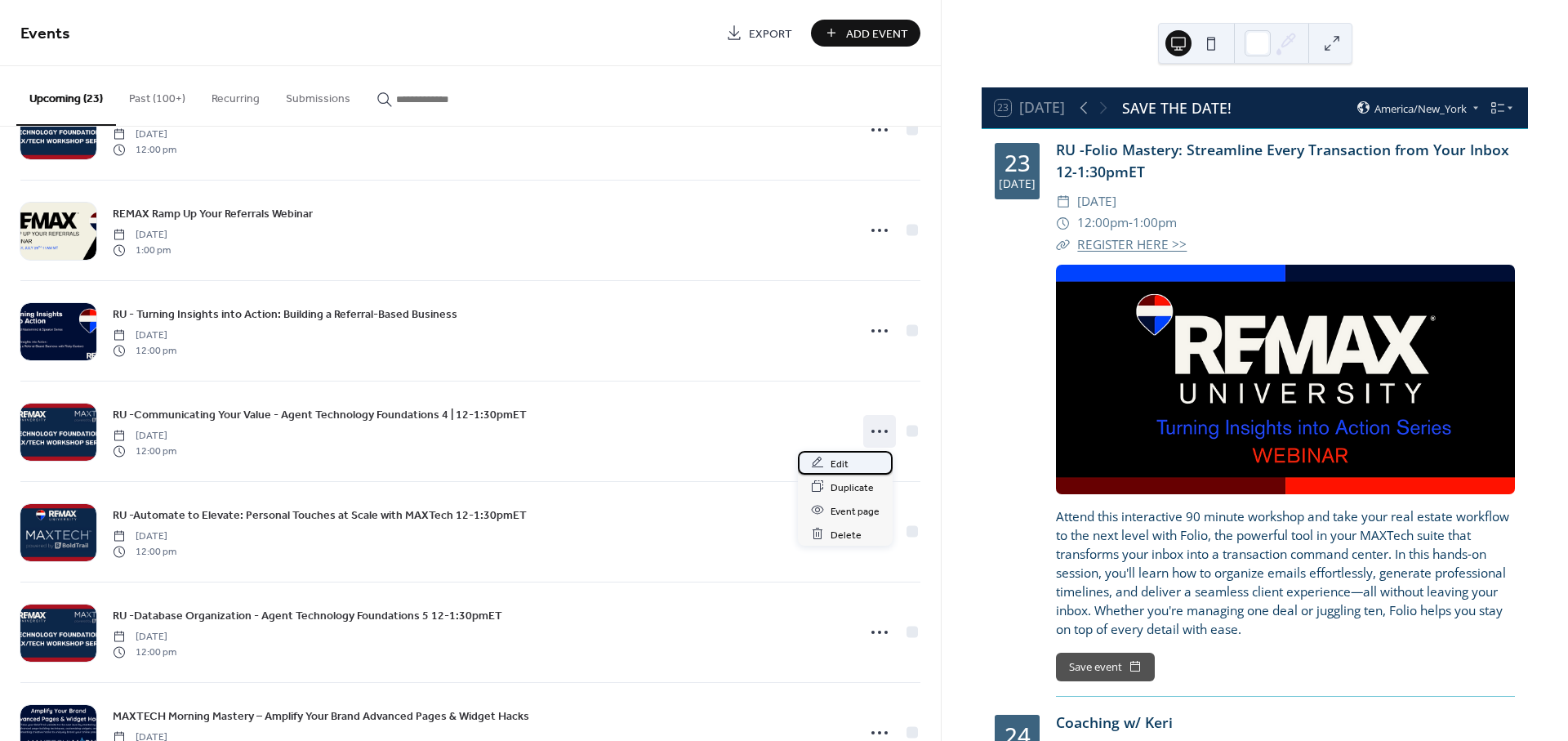 click on "Edit" at bounding box center (840, 463) 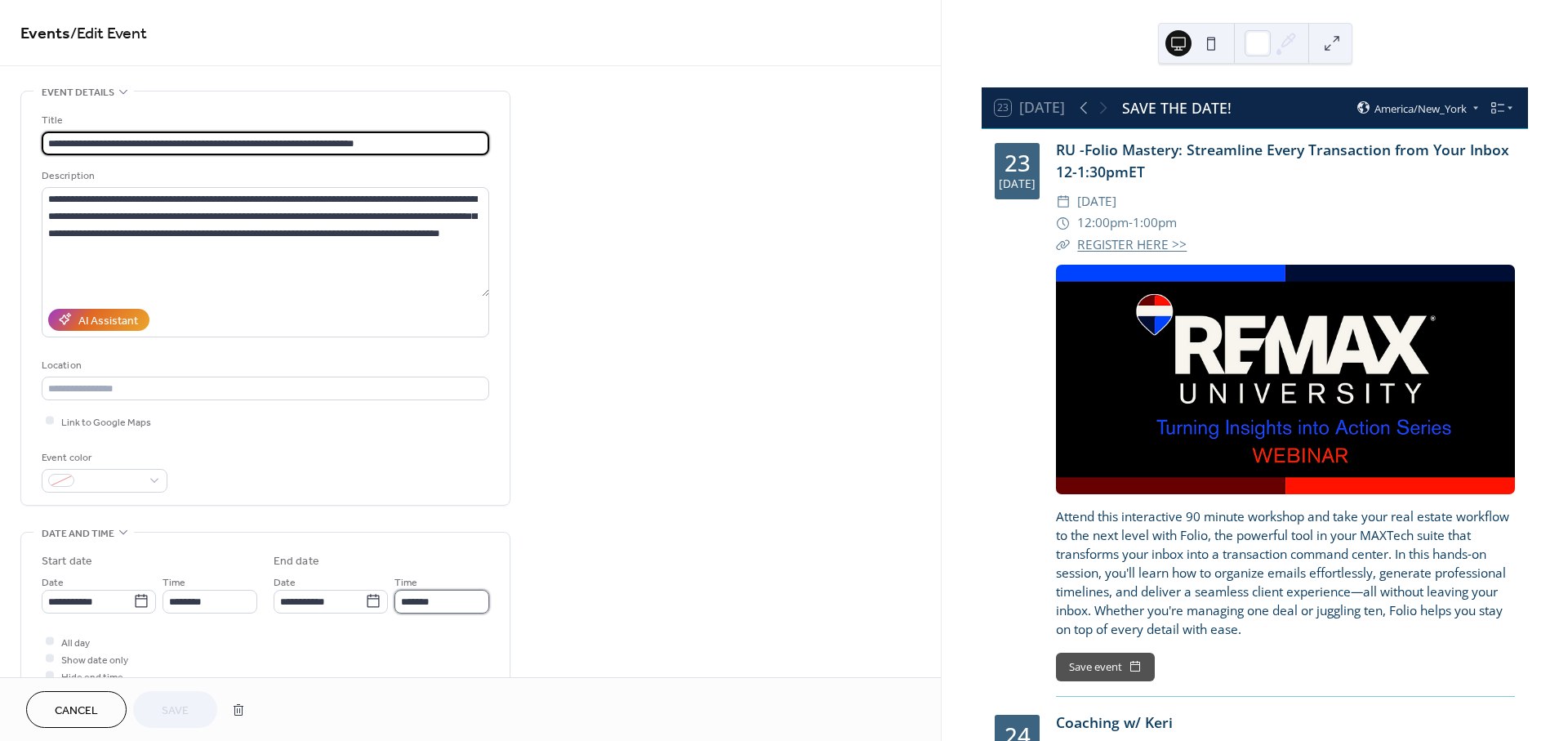 click on "*******" at bounding box center (442, 601) 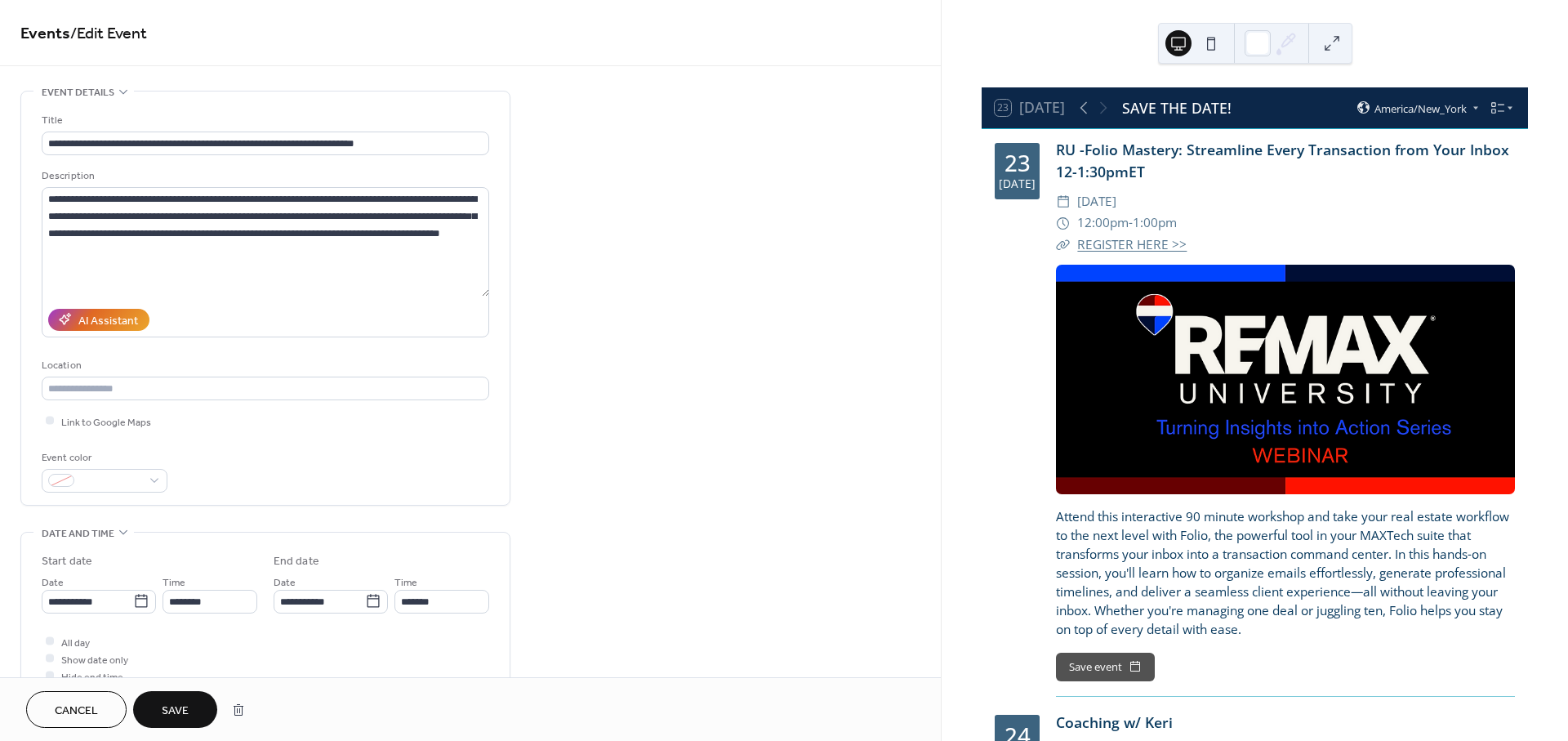 click on "**********" at bounding box center [470, 652] 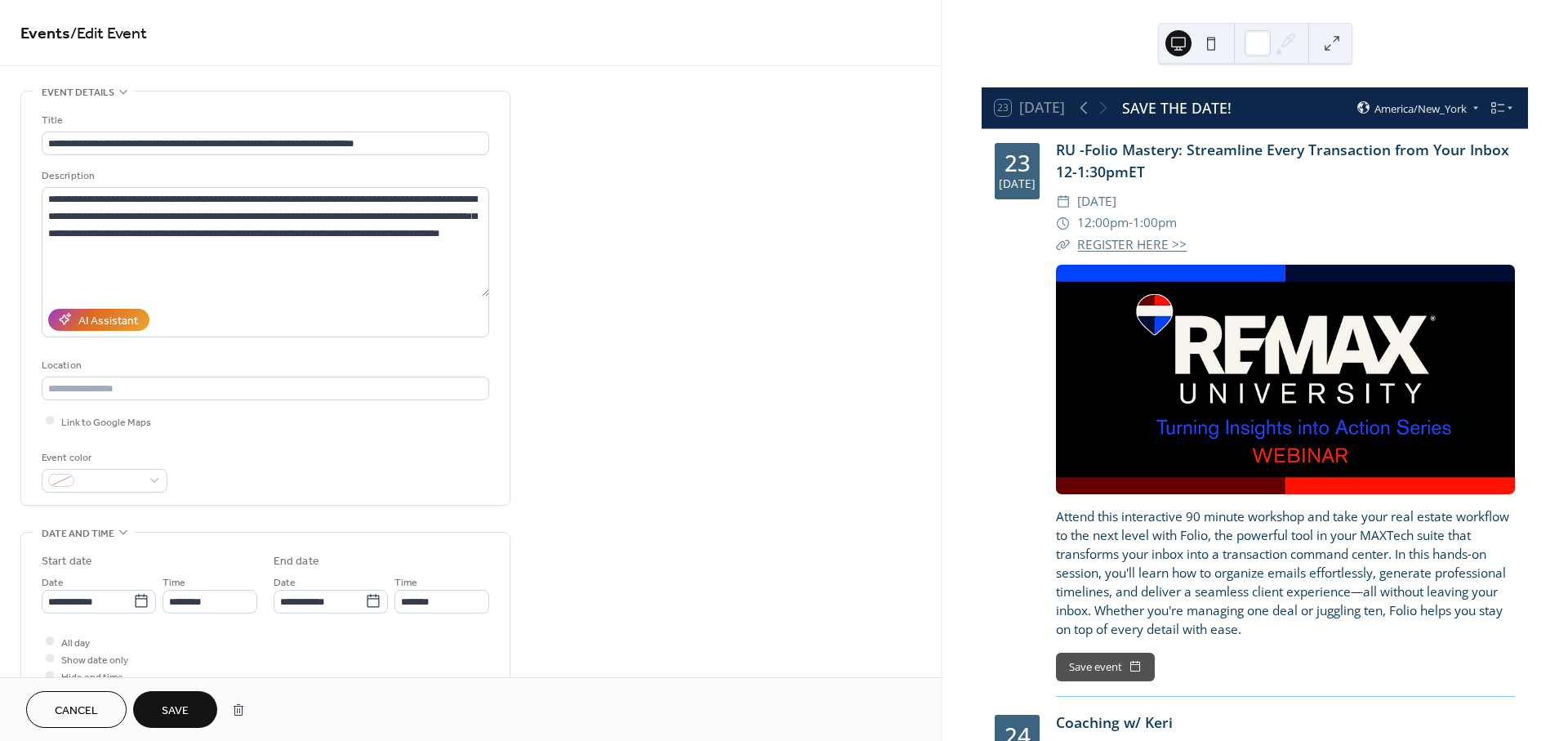 click on "Cancel" at bounding box center (76, 711) 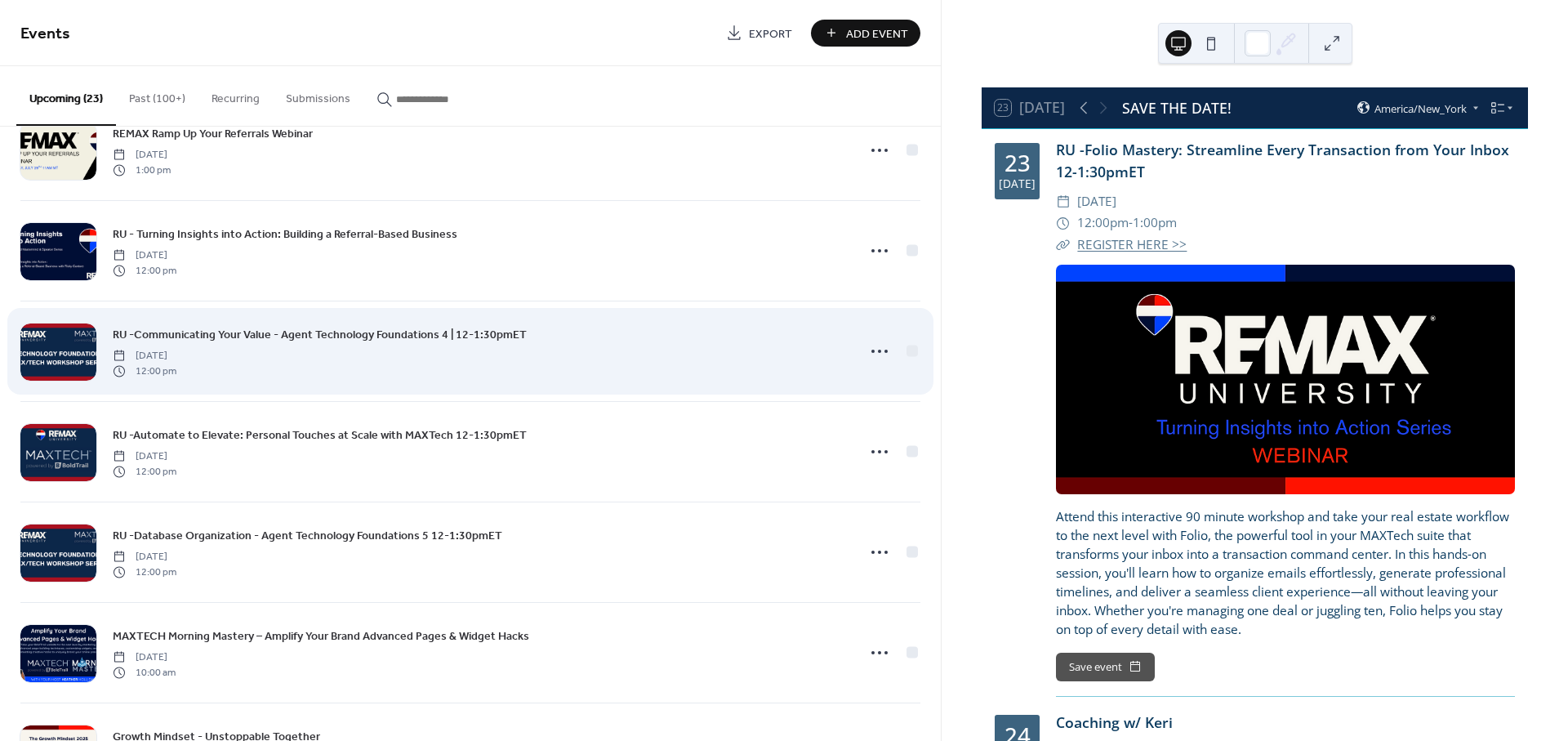 scroll, scrollTop: 363, scrollLeft: 0, axis: vertical 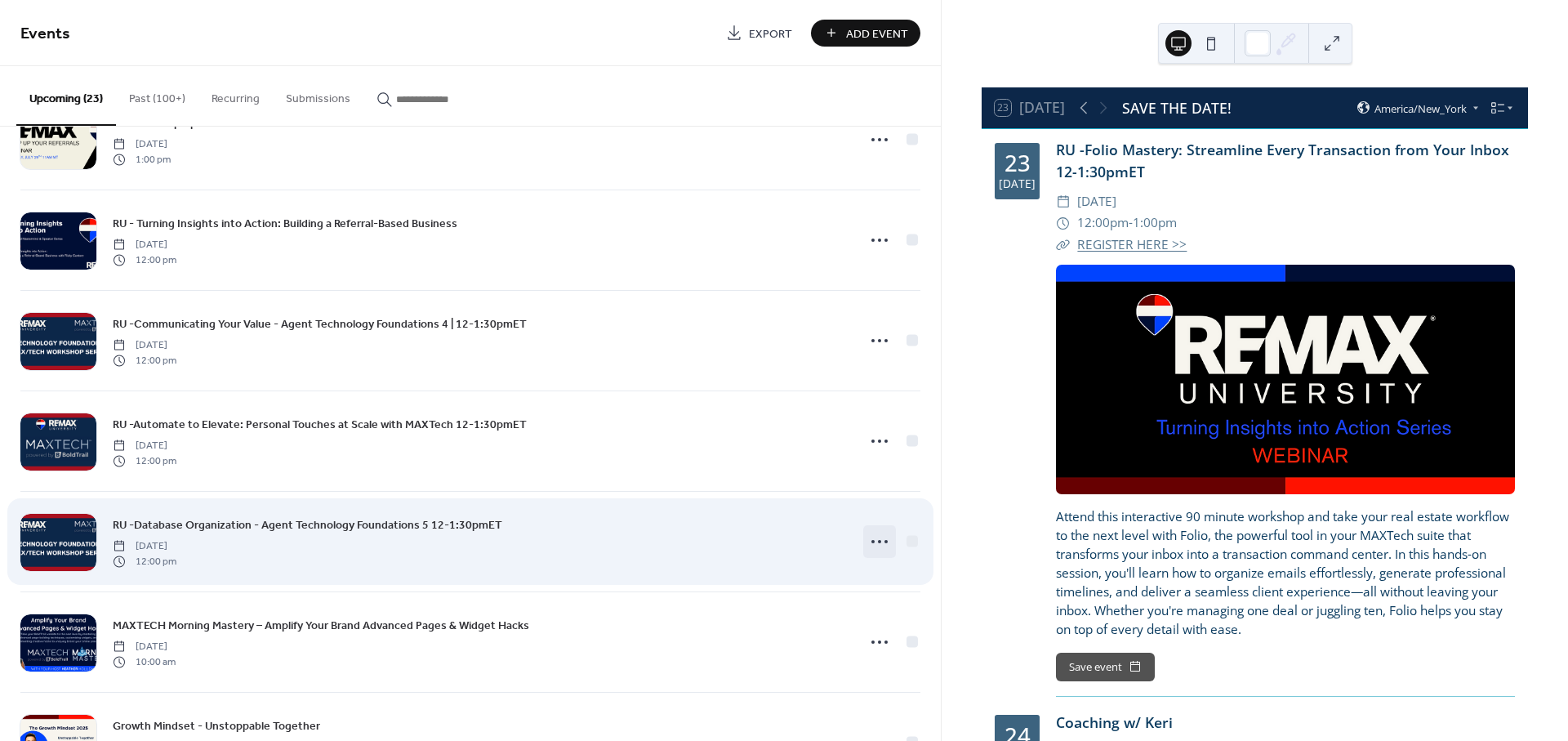 click 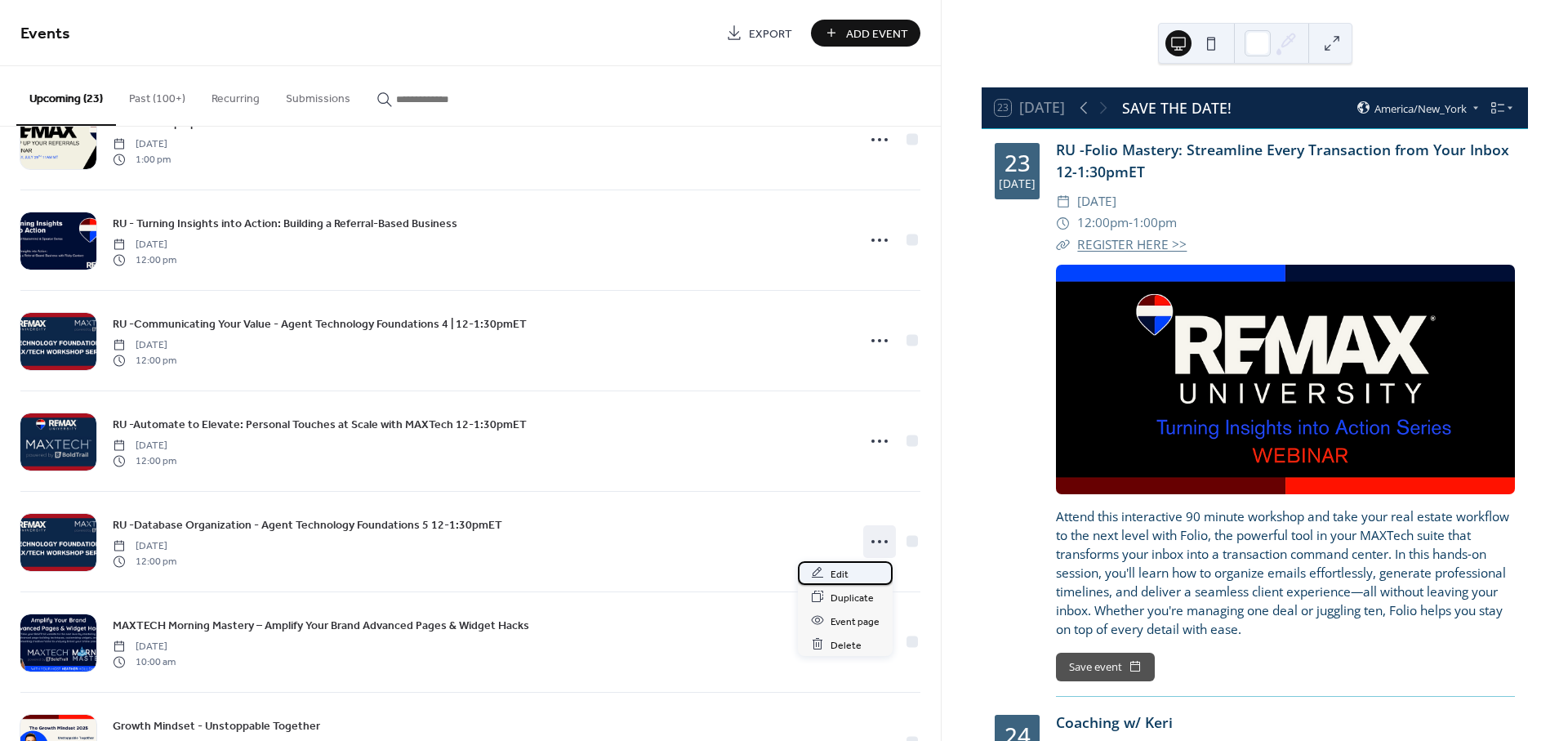 click 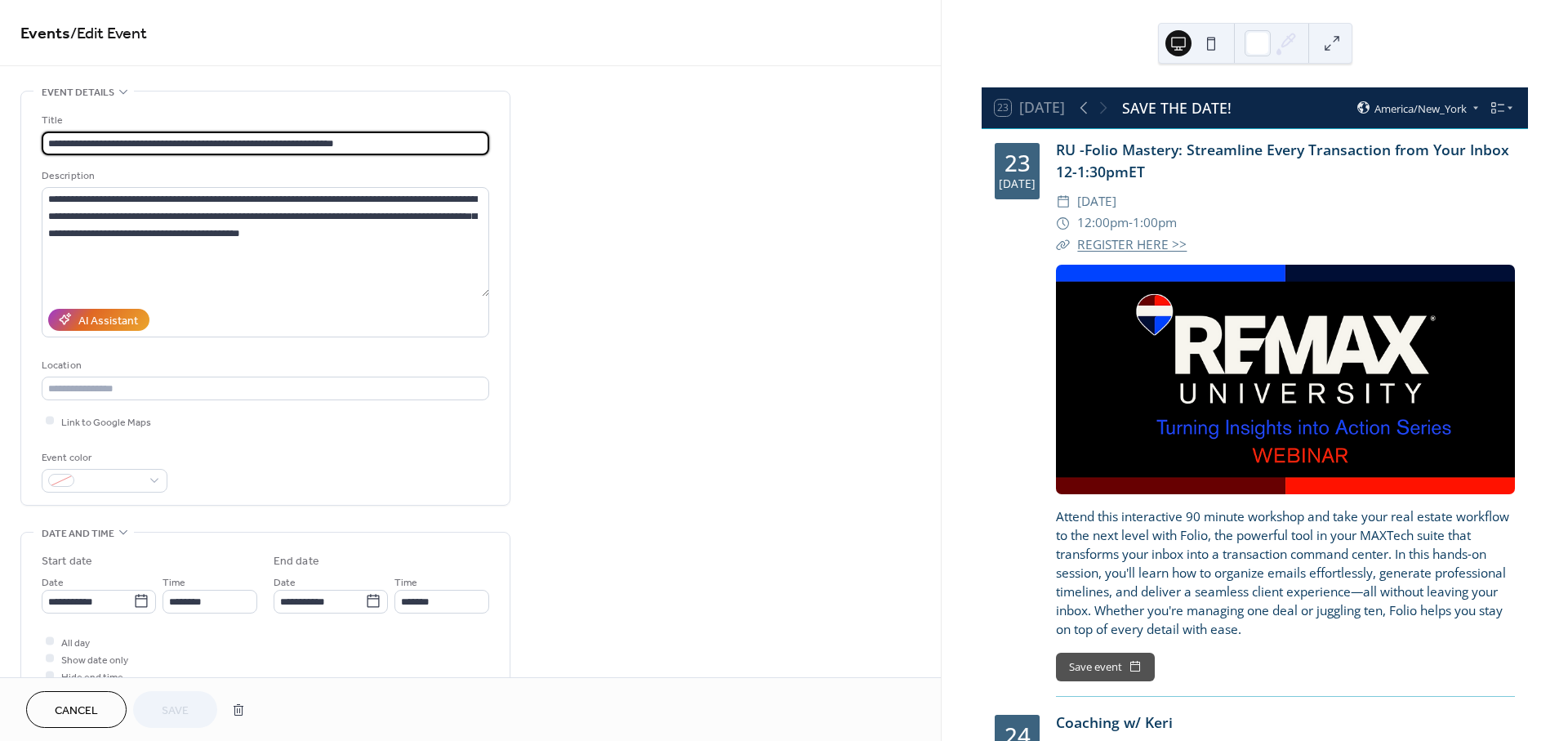 click on "**********" at bounding box center (265, 143) 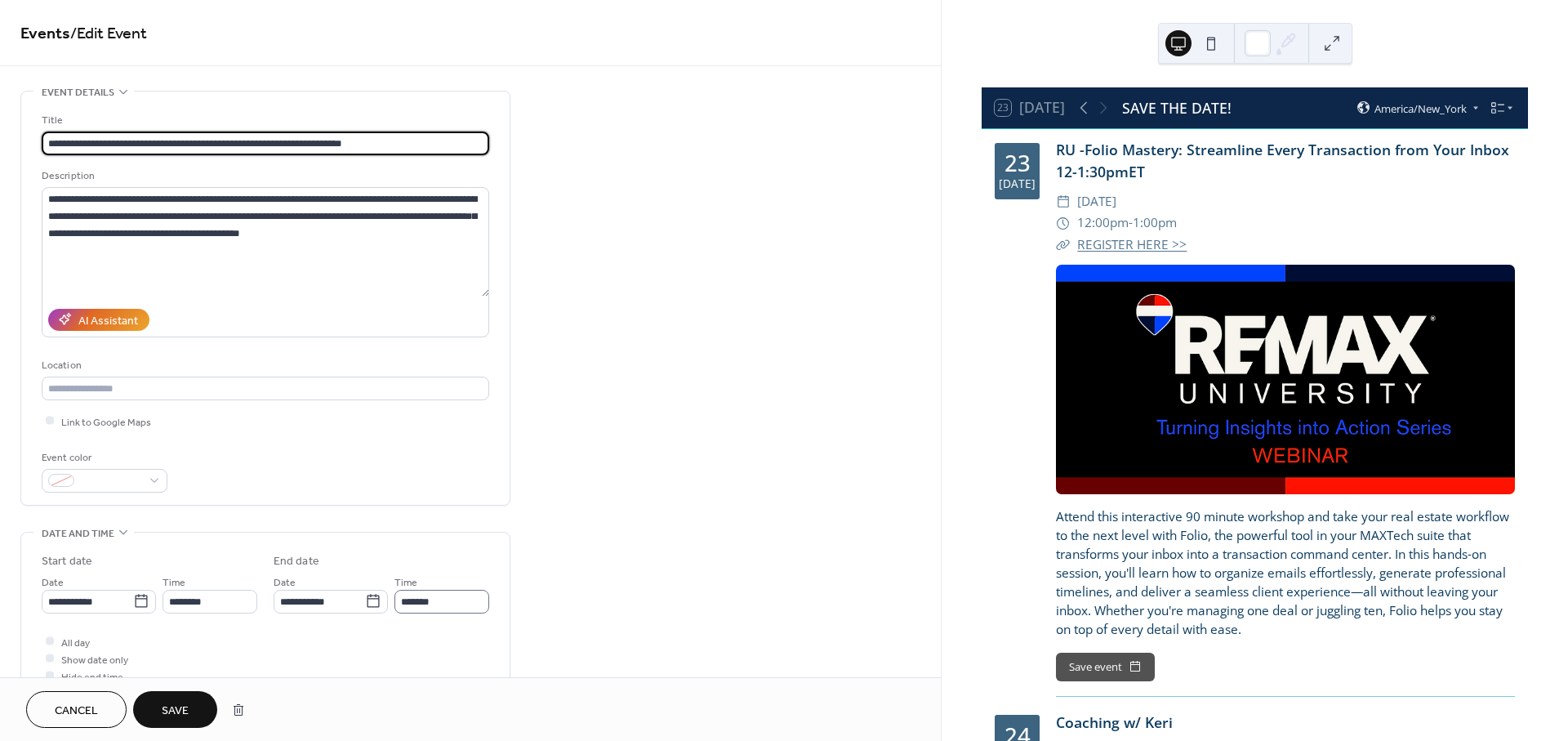 type on "**********" 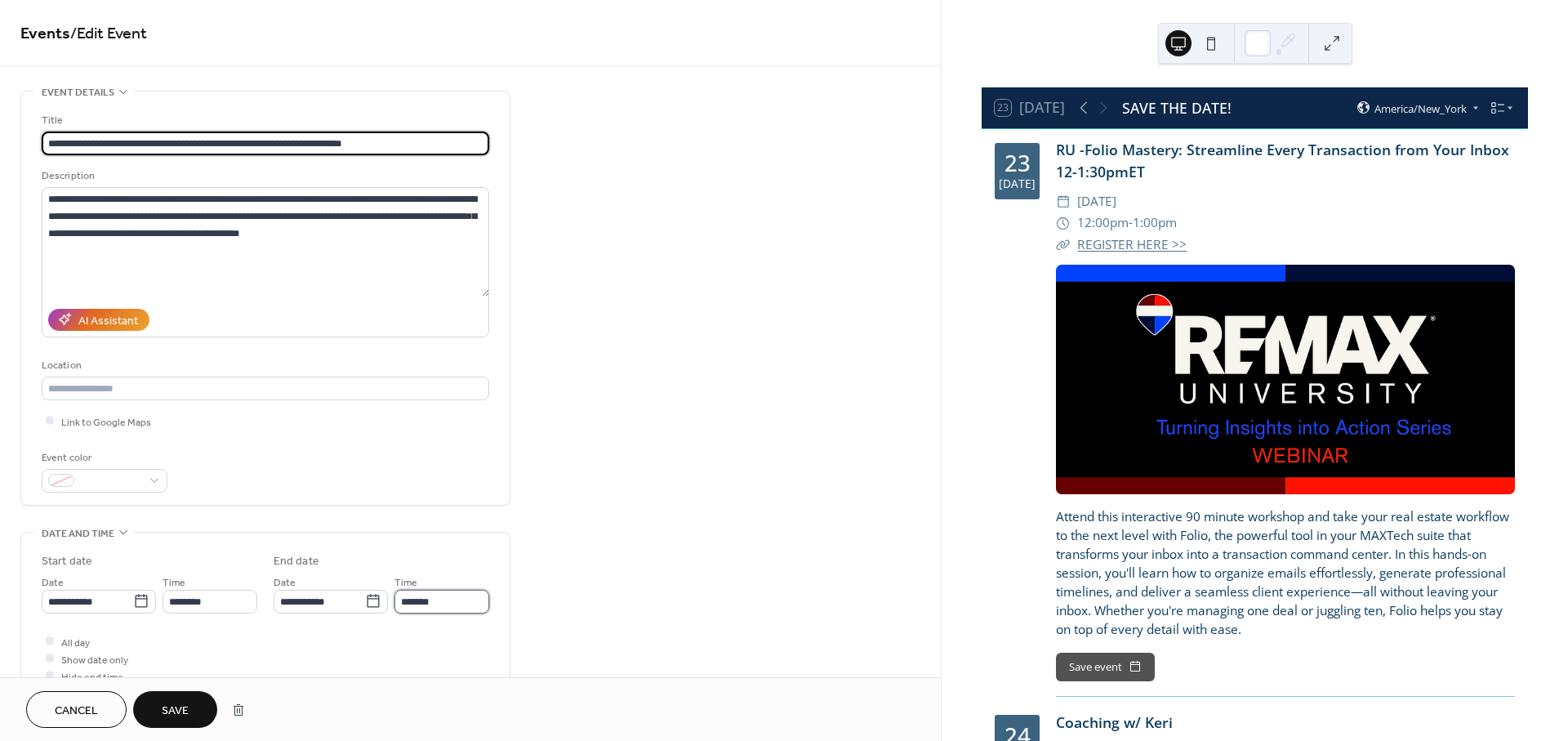 click on "*******" at bounding box center (442, 601) 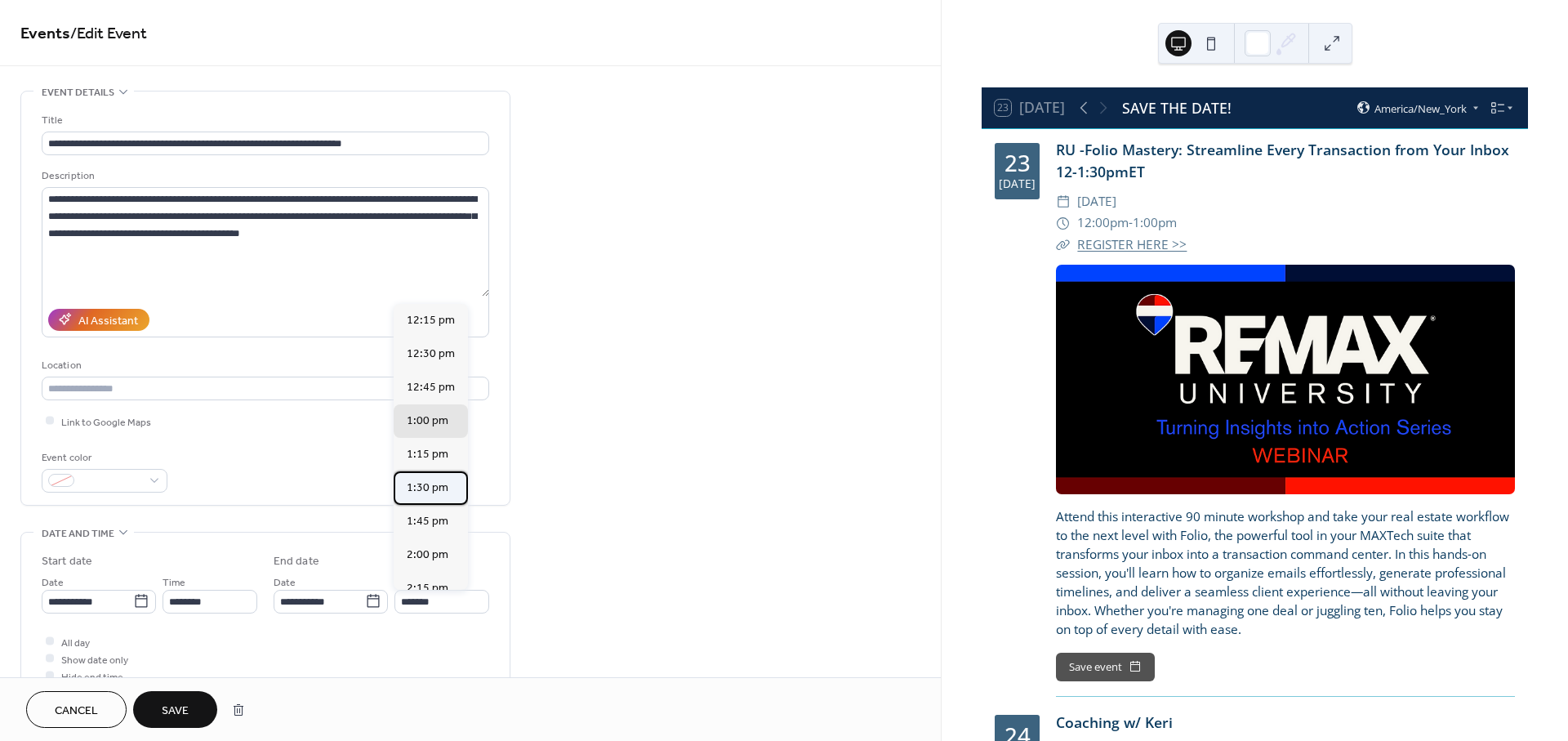 click on "1:30 pm" at bounding box center (427, 488) 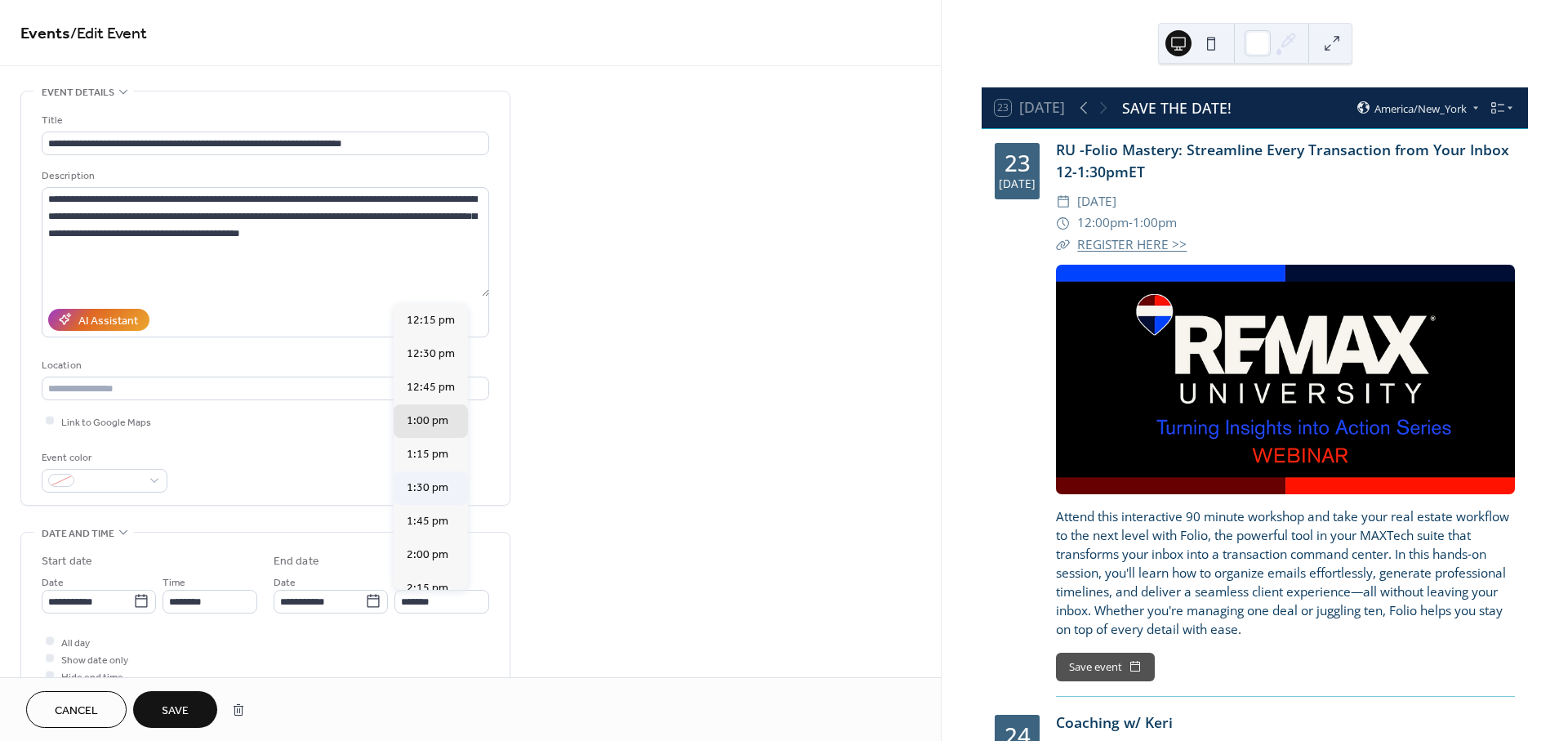type on "*******" 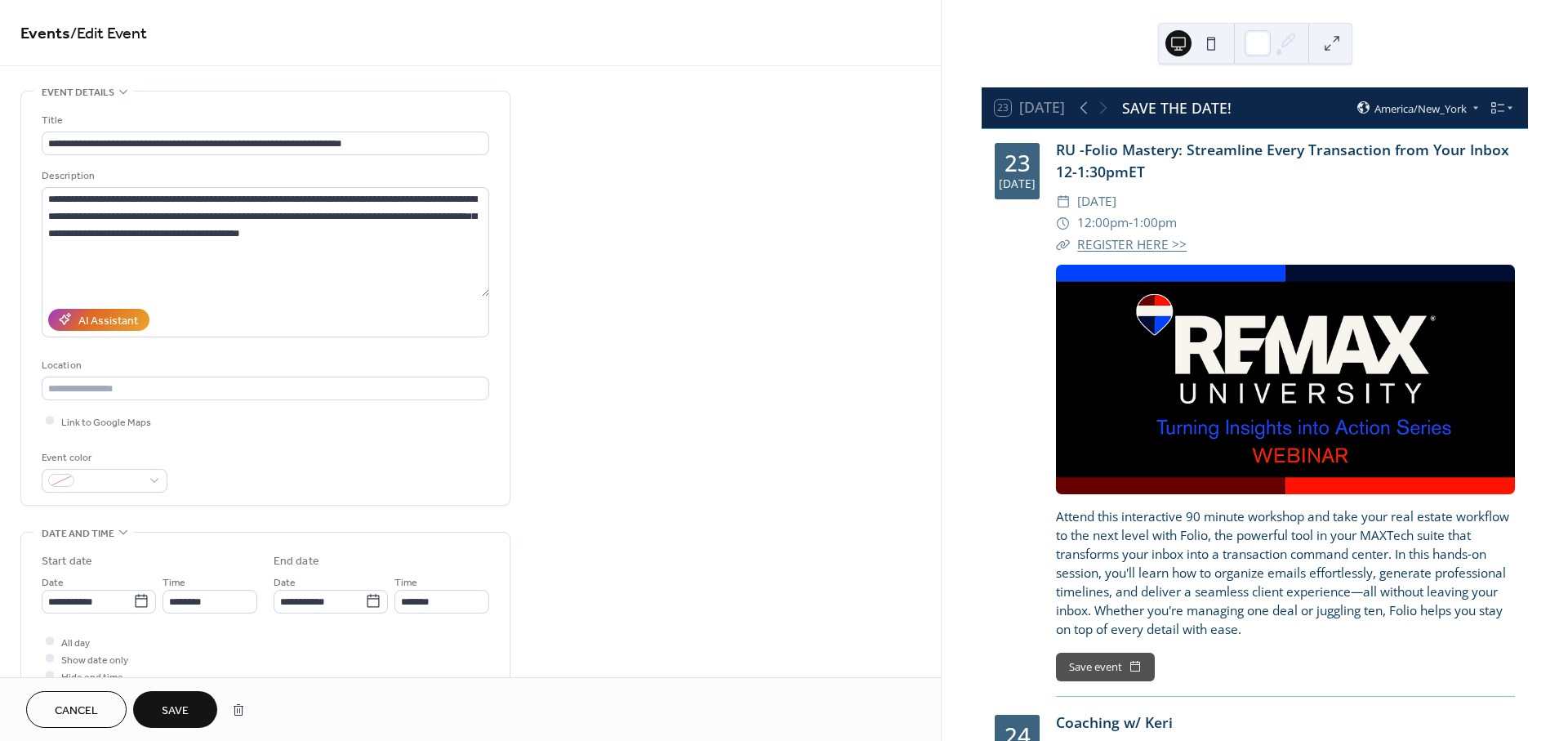 click on "Save" at bounding box center (175, 711) 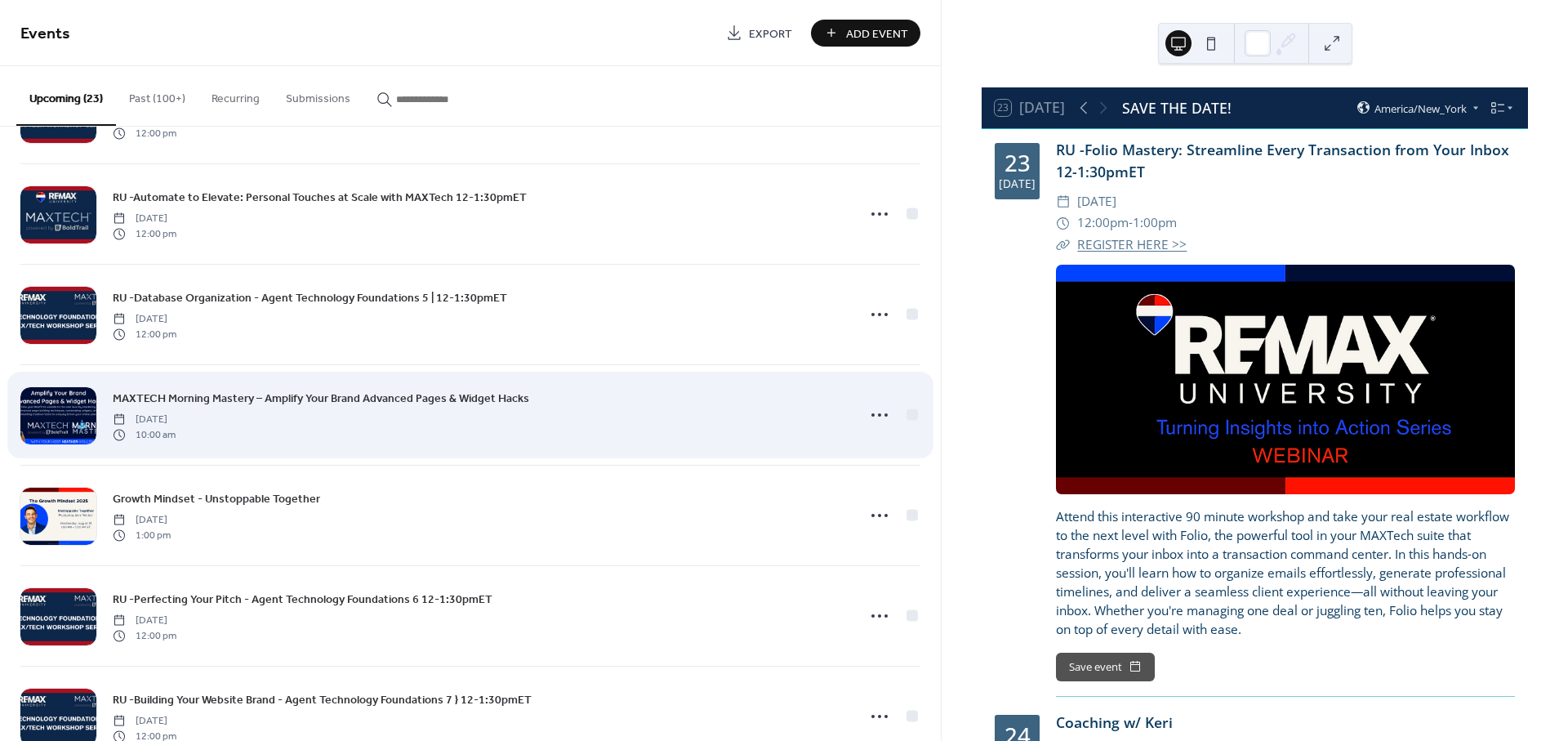 scroll, scrollTop: 635, scrollLeft: 0, axis: vertical 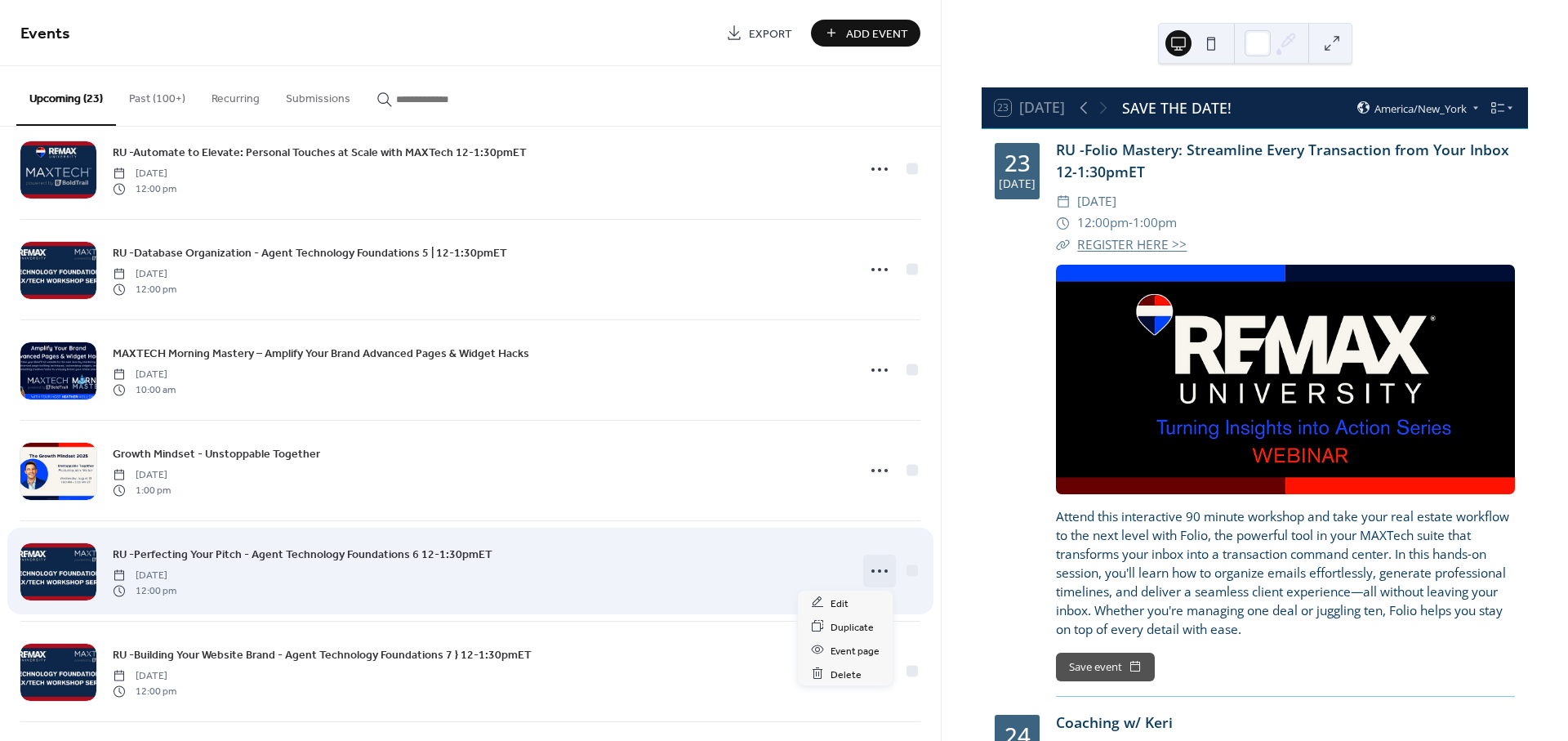 click 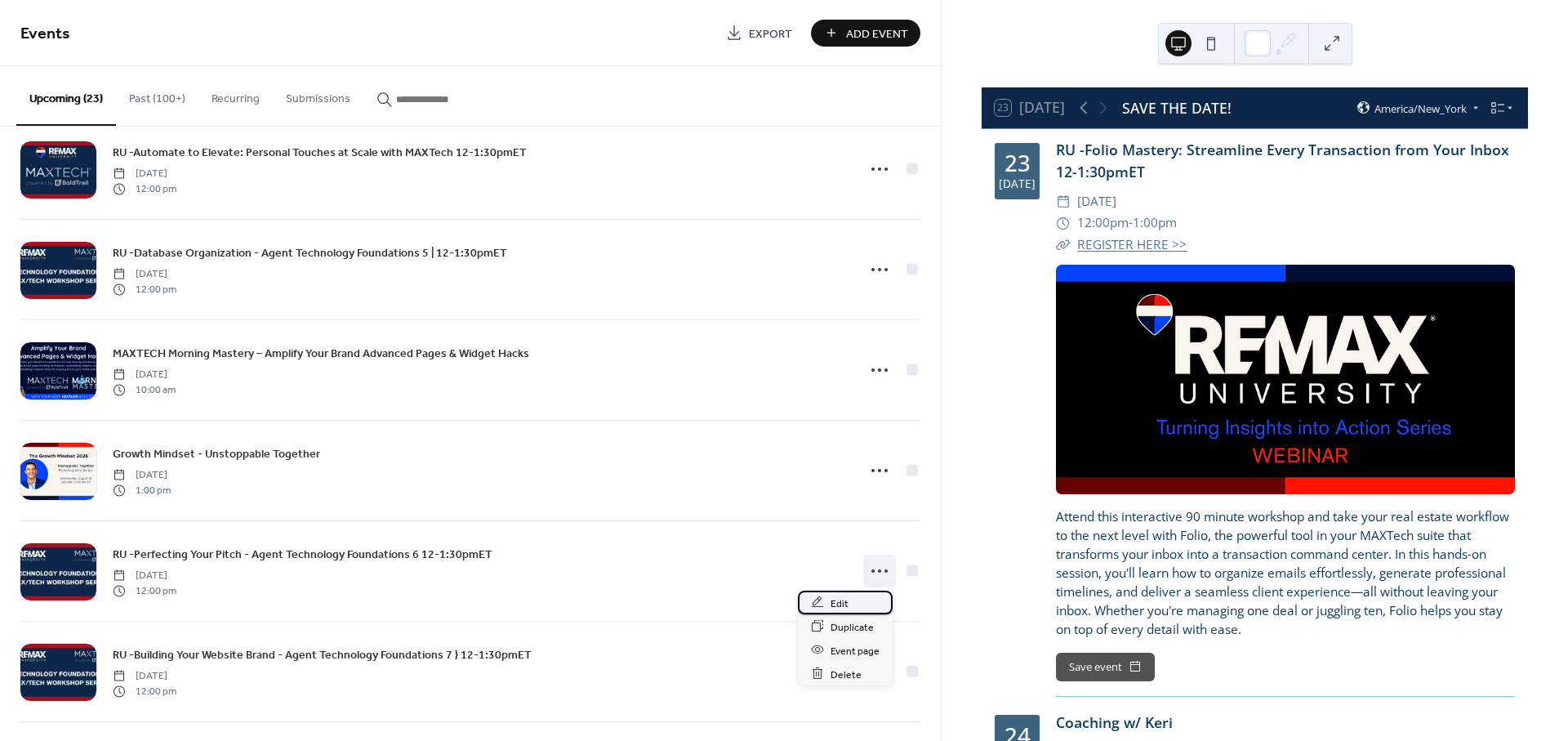 click on "Edit" at bounding box center [840, 603] 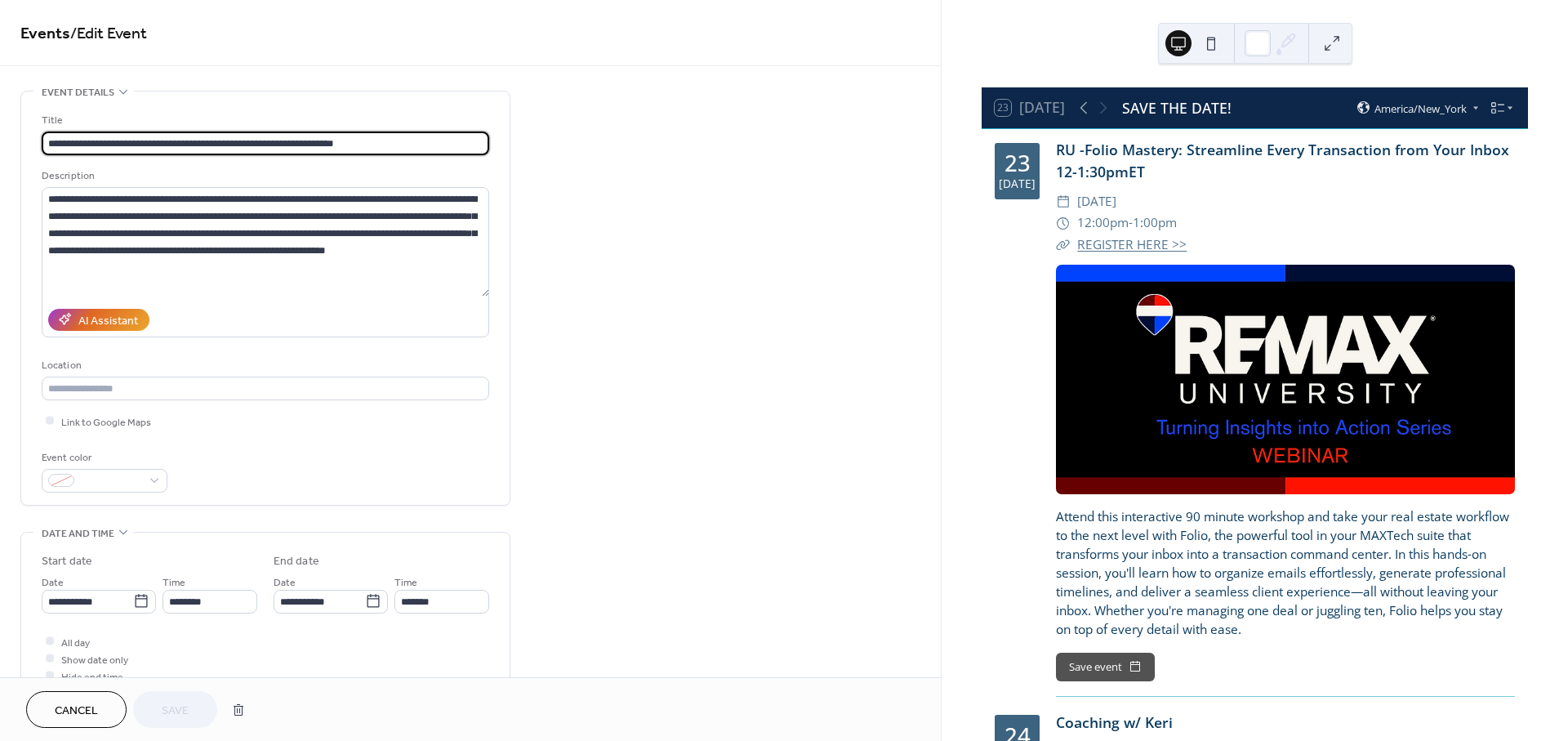 click on "**********" at bounding box center [265, 143] 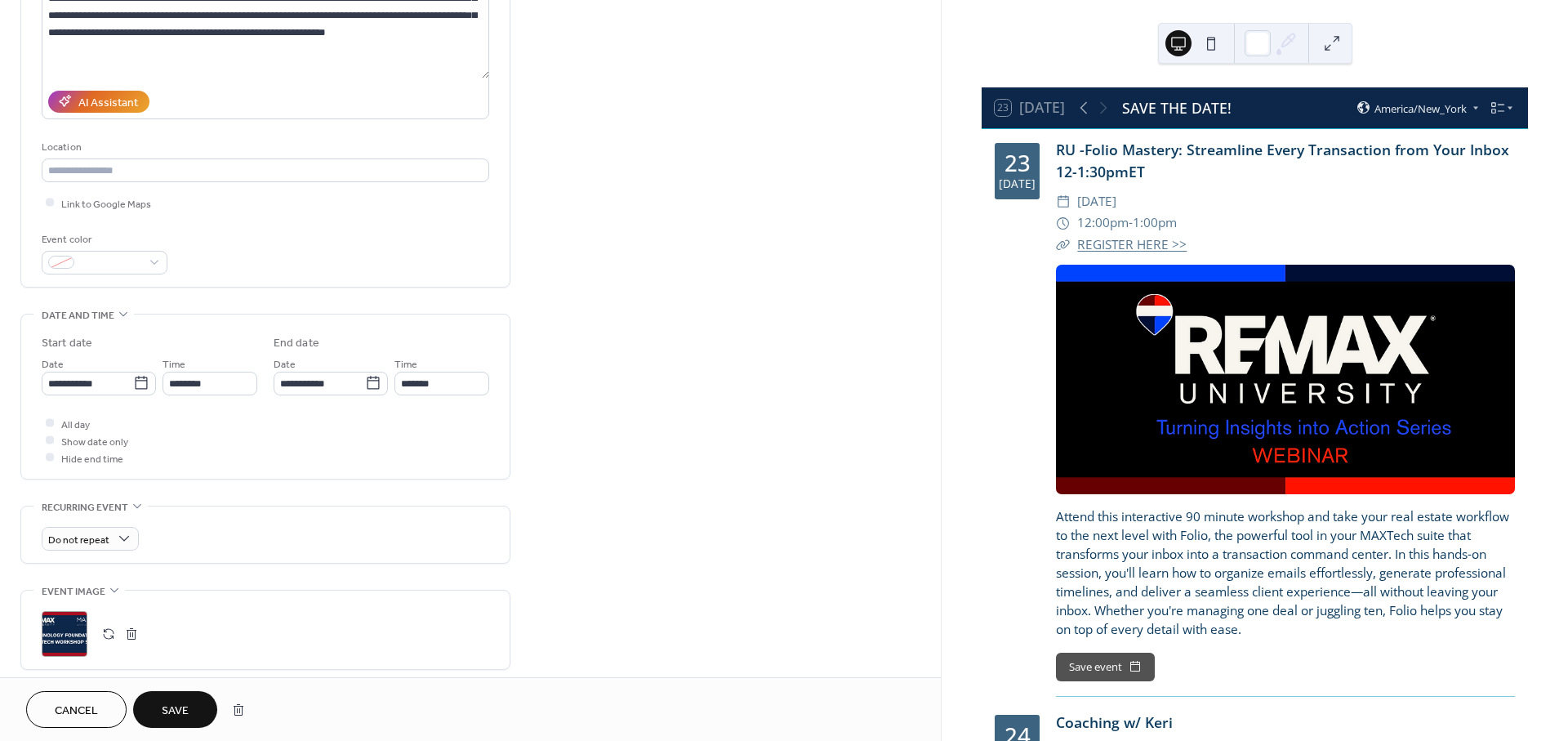 scroll, scrollTop: 272, scrollLeft: 0, axis: vertical 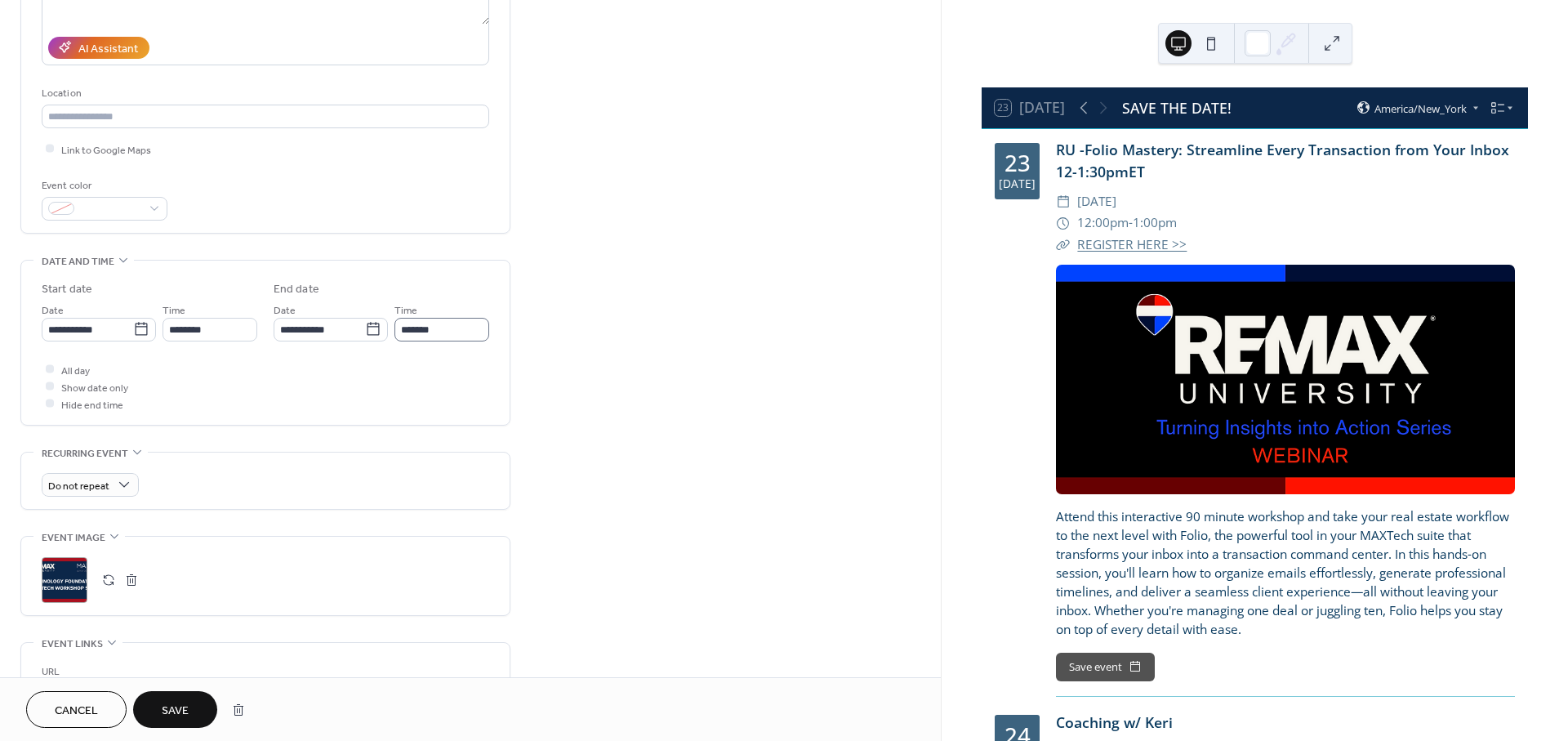 type on "**********" 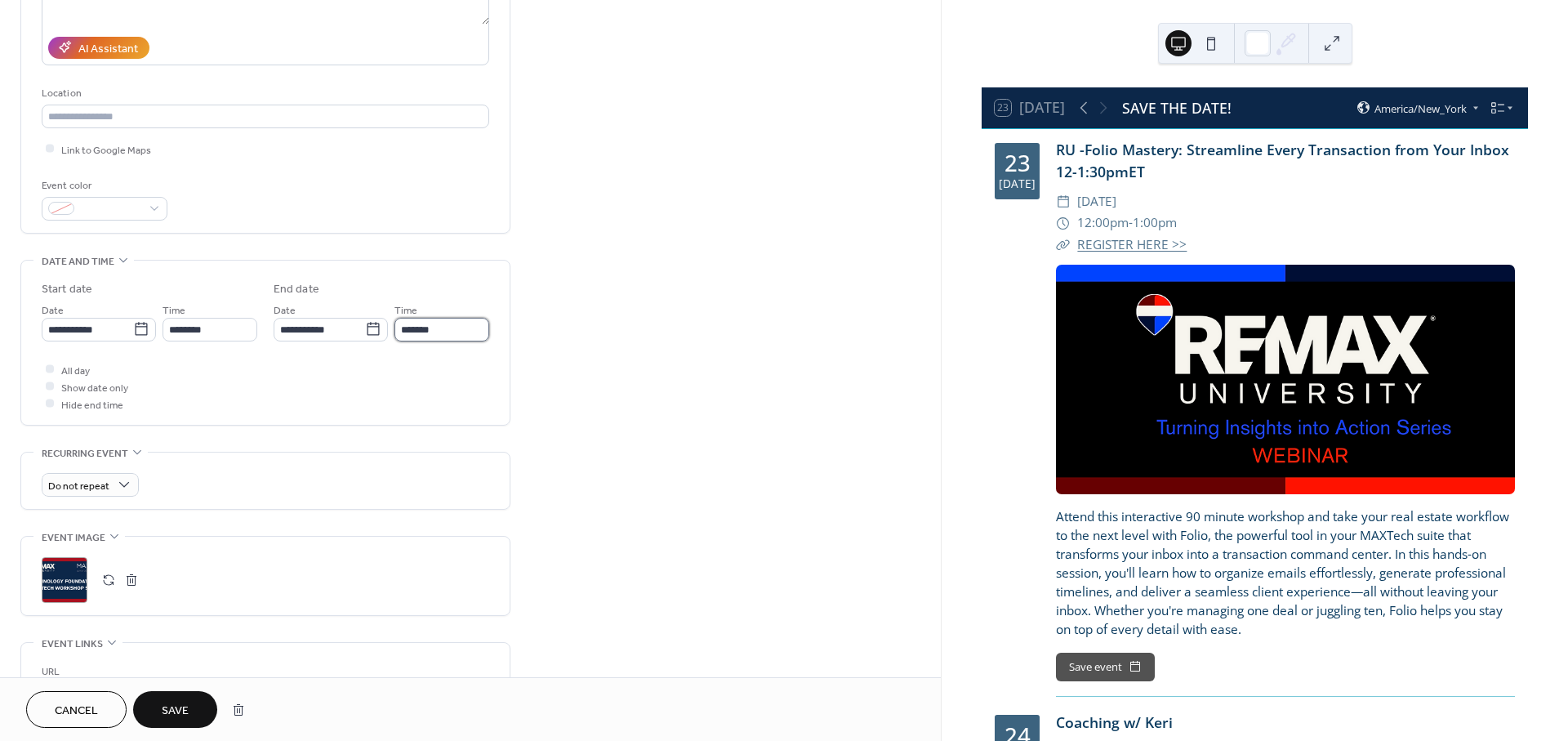 click on "*******" at bounding box center [442, 329] 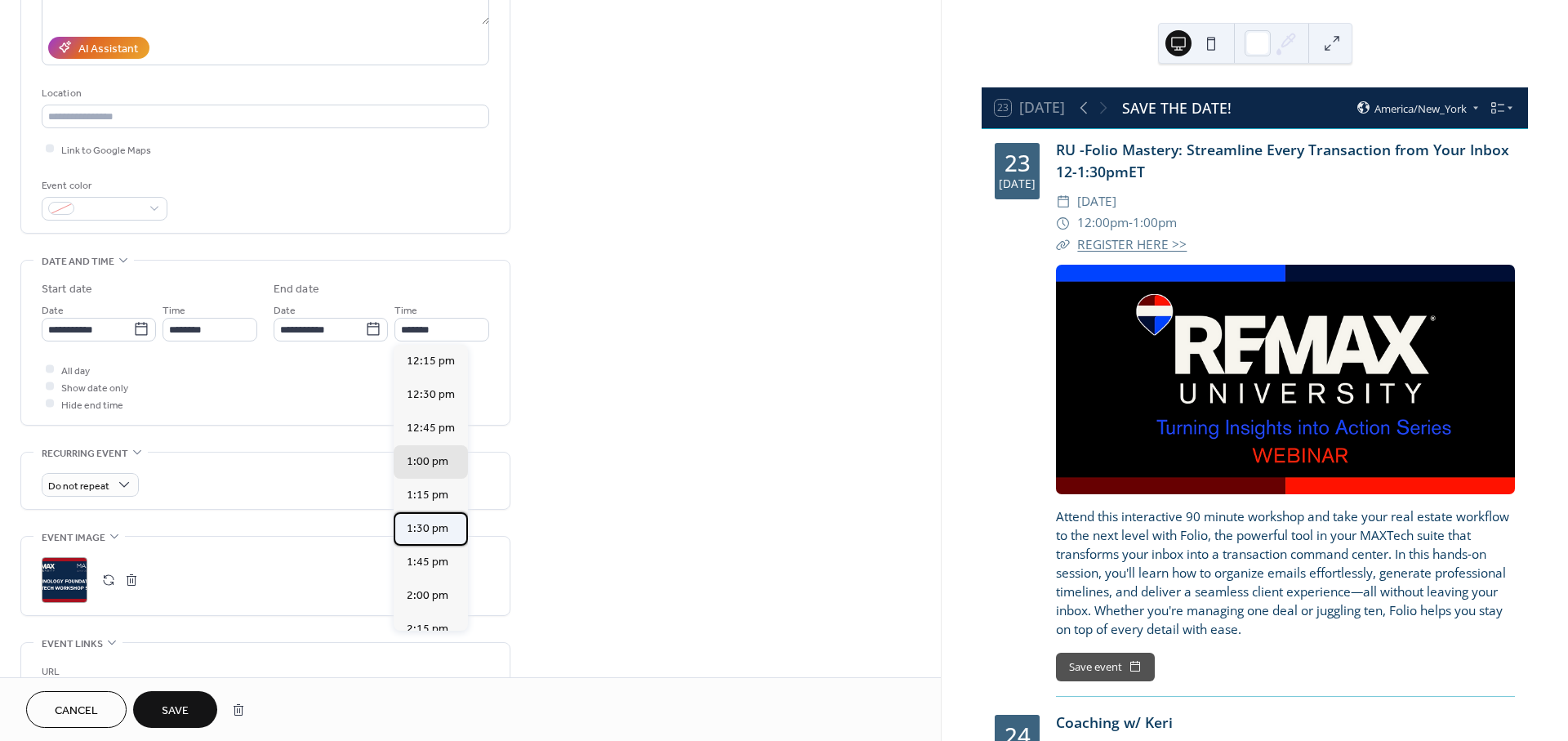 click on "1:30 pm" at bounding box center [427, 528] 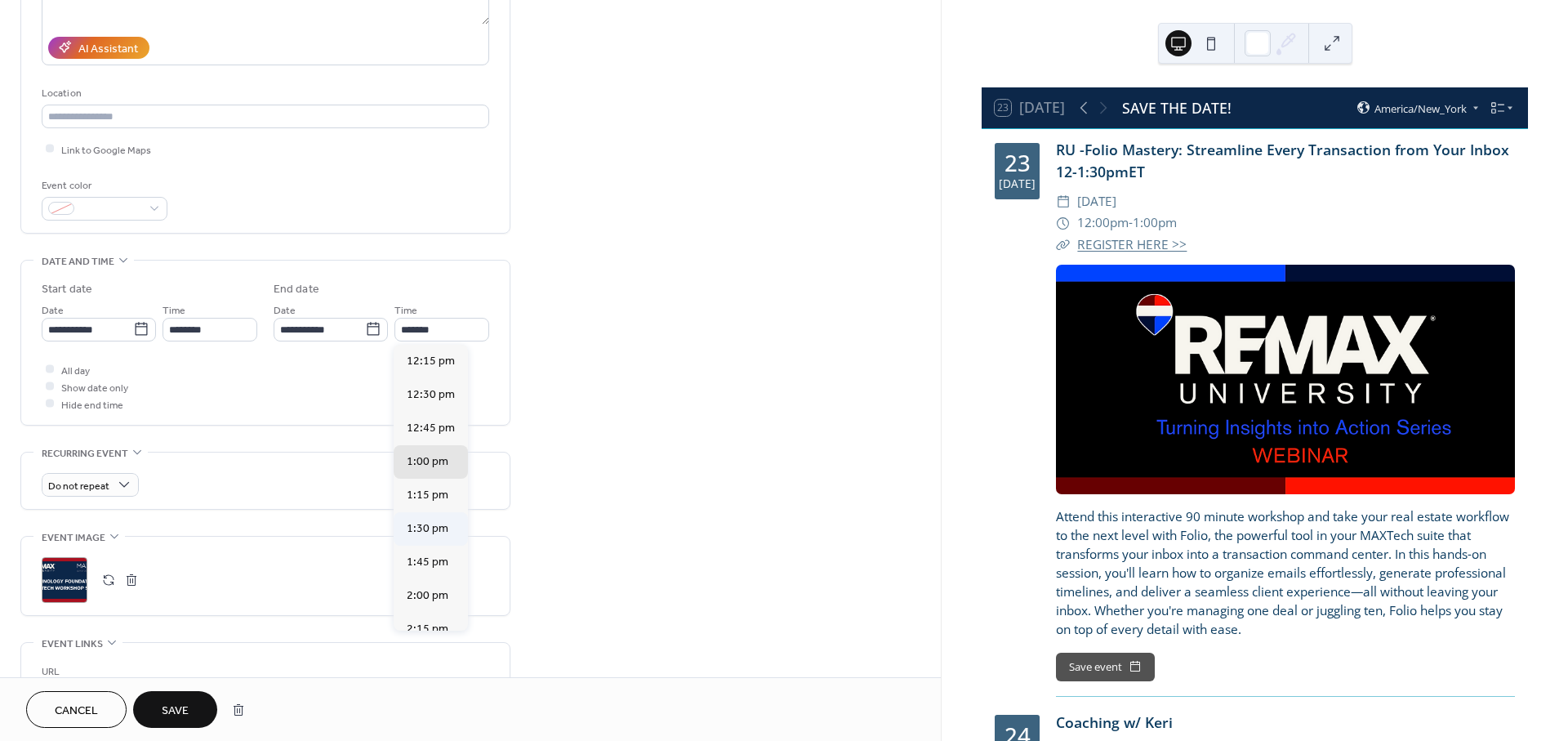 type on "*******" 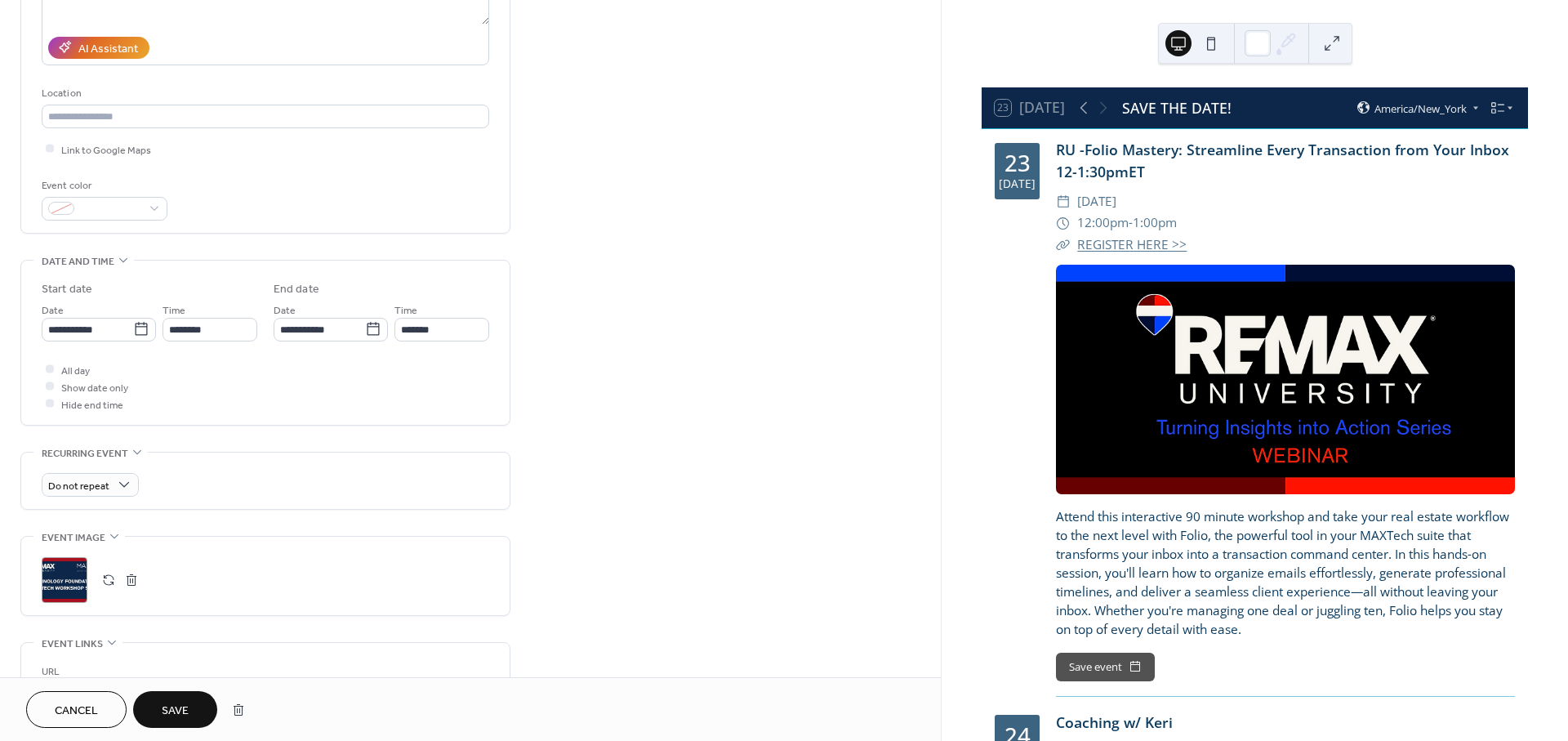 click on "Save" at bounding box center [175, 711] 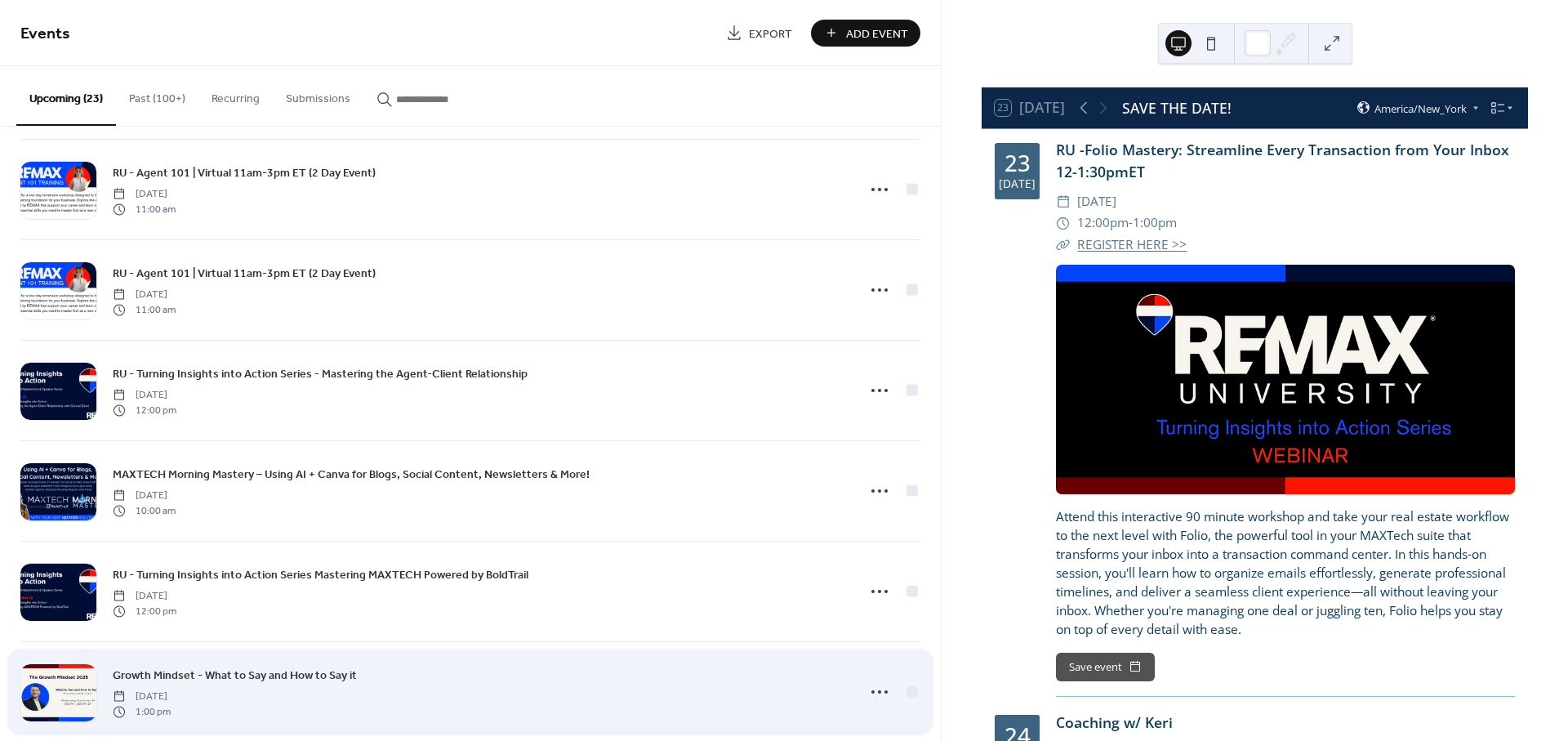 scroll, scrollTop: 998, scrollLeft: 0, axis: vertical 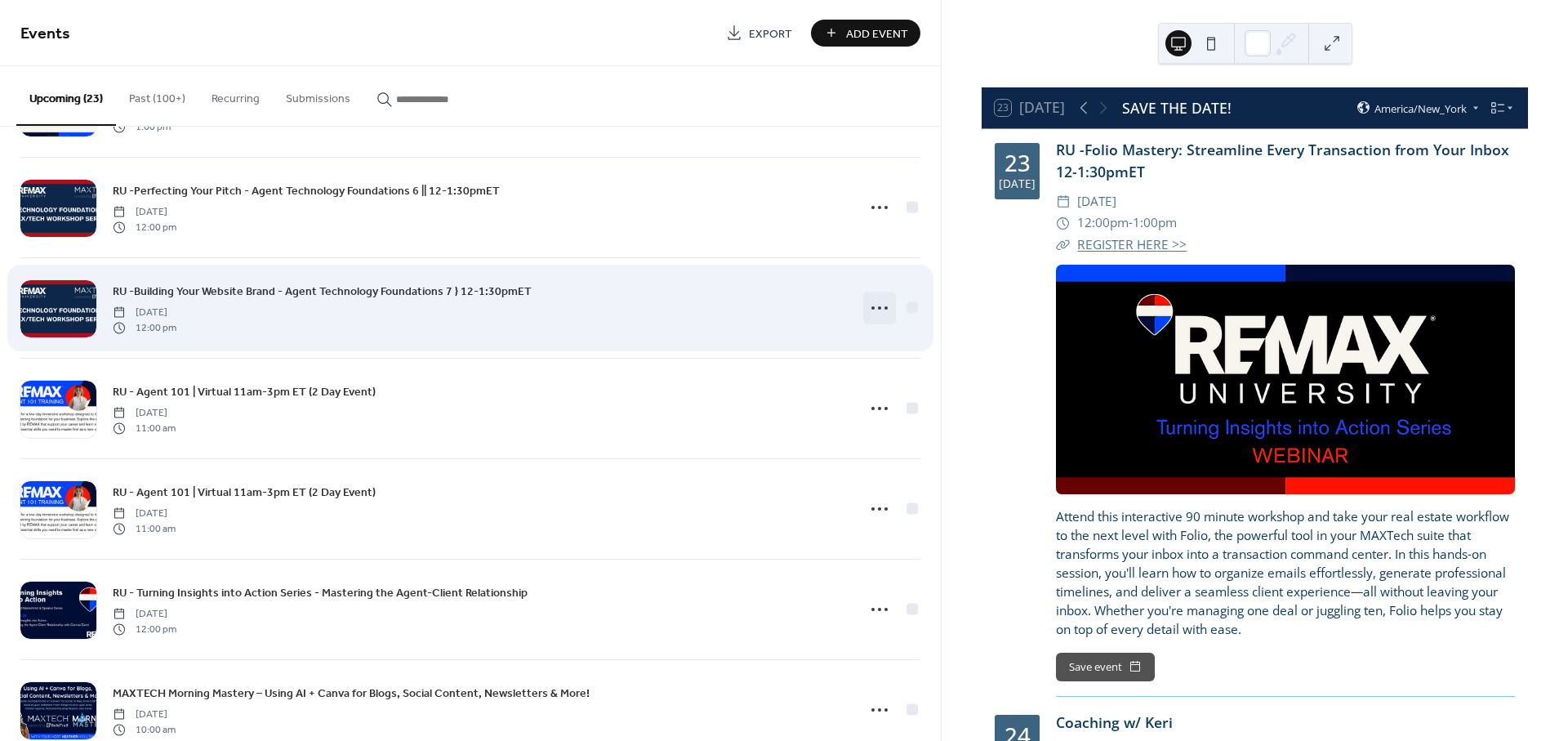 click 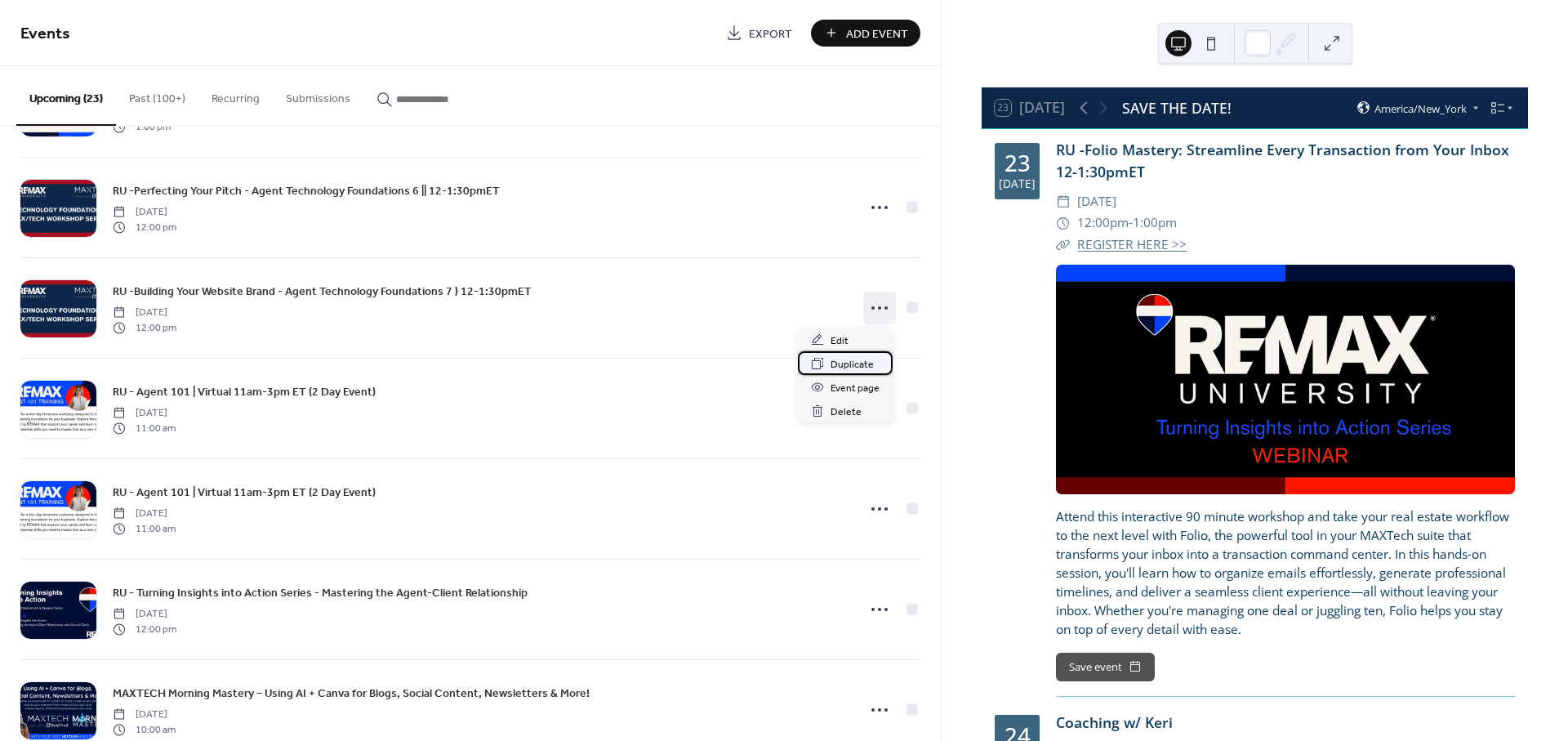 click on "Duplicate" at bounding box center [852, 364] 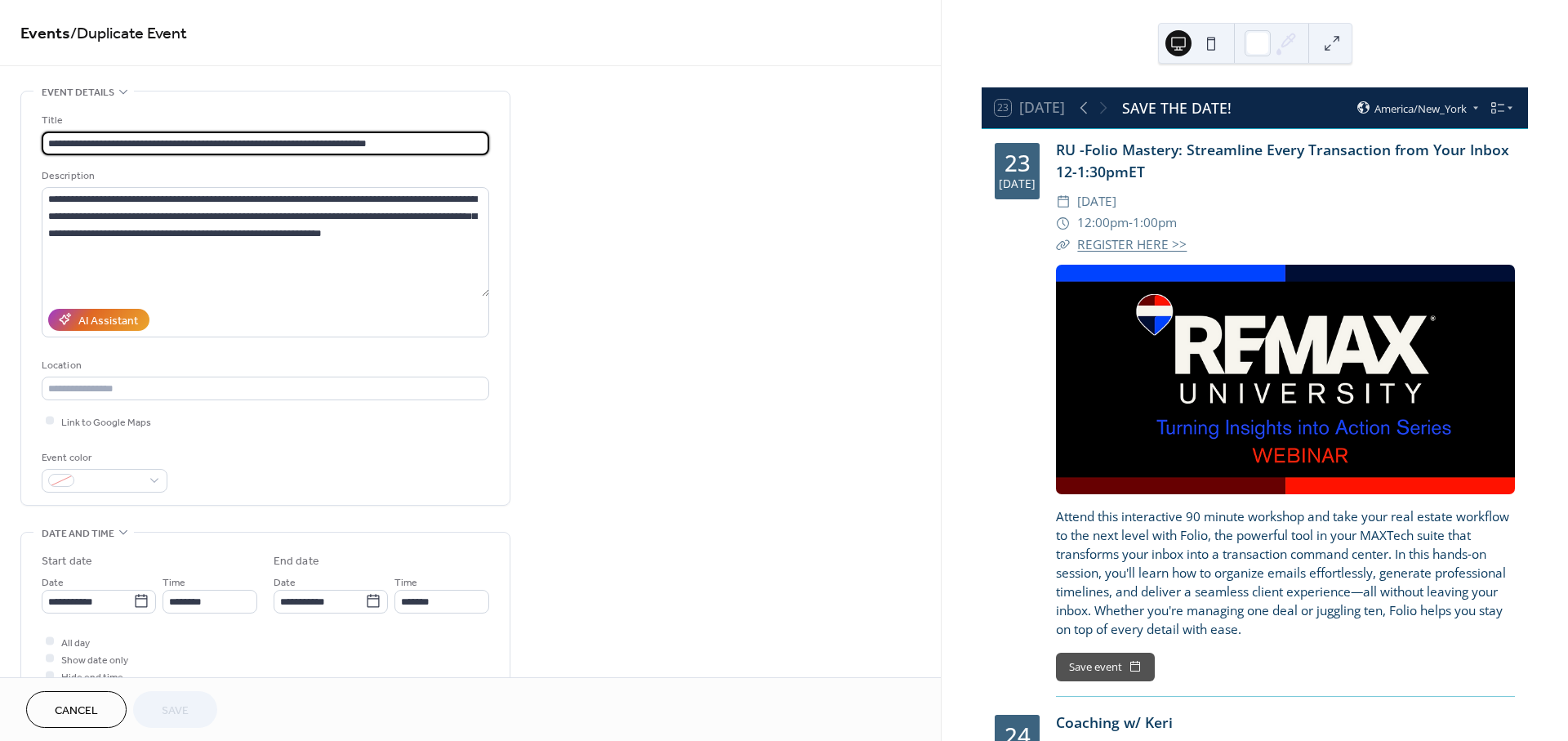 drag, startPoint x: 334, startPoint y: 139, endPoint x: 68, endPoint y: 145, distance: 266.06766 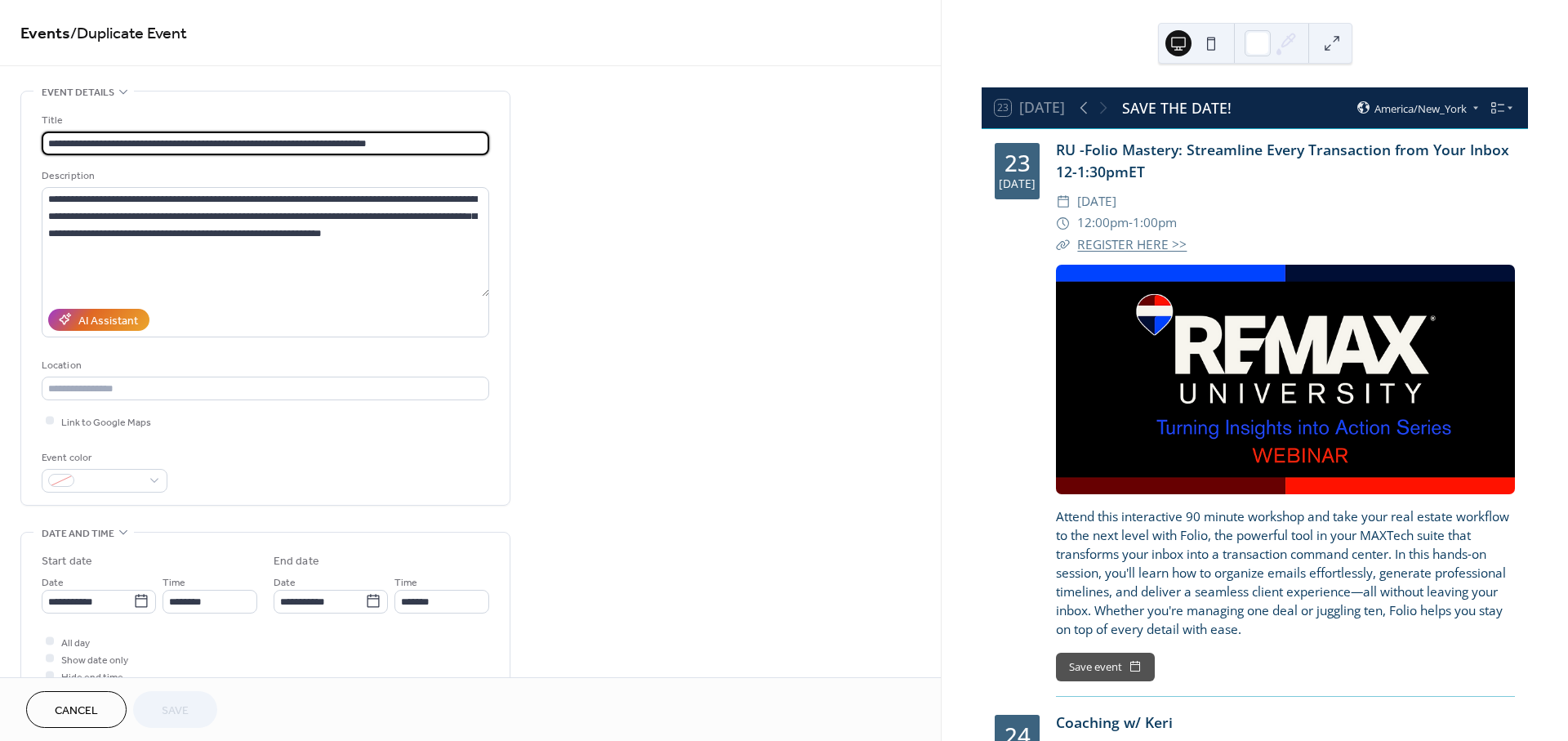 click on "**********" at bounding box center (265, 143) 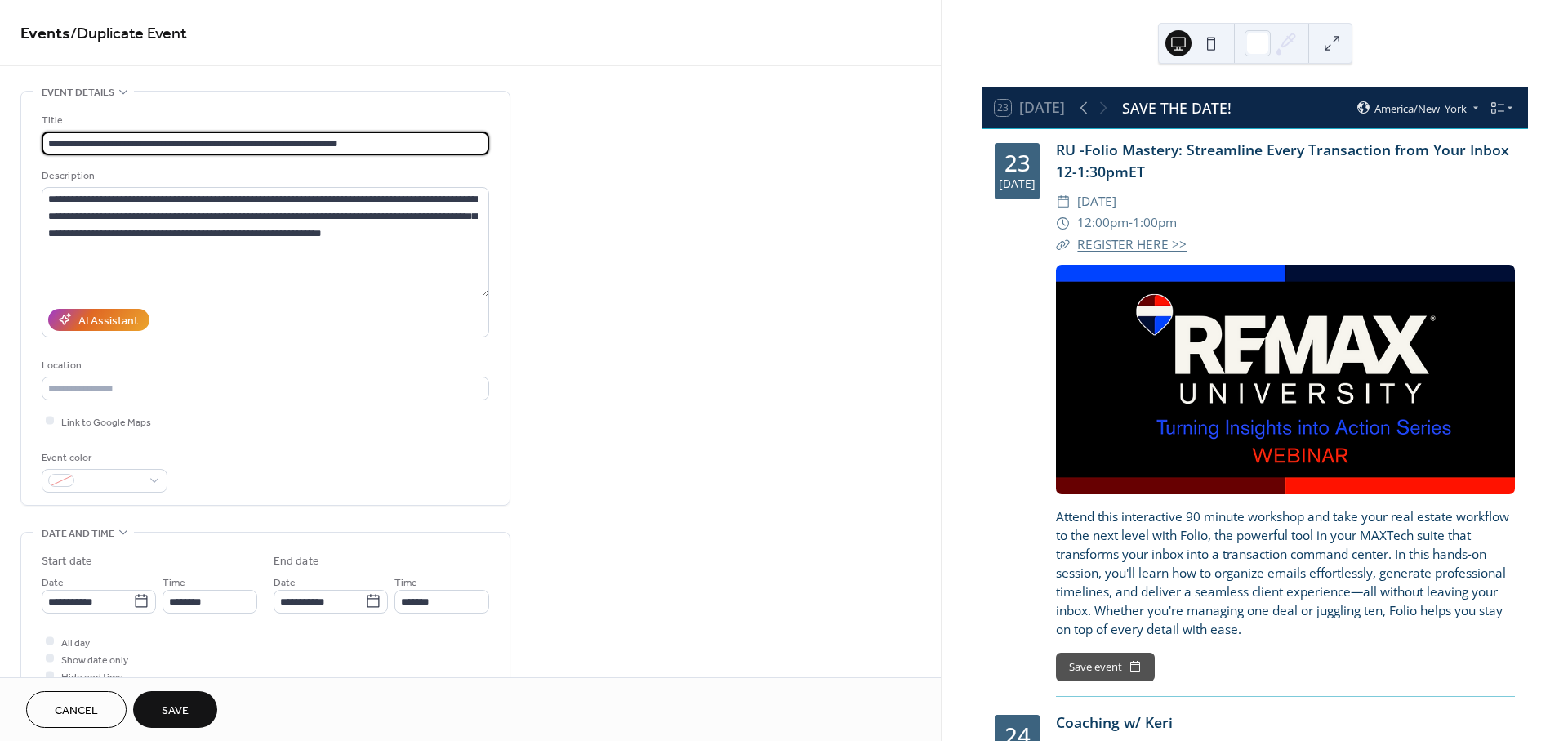 type on "**********" 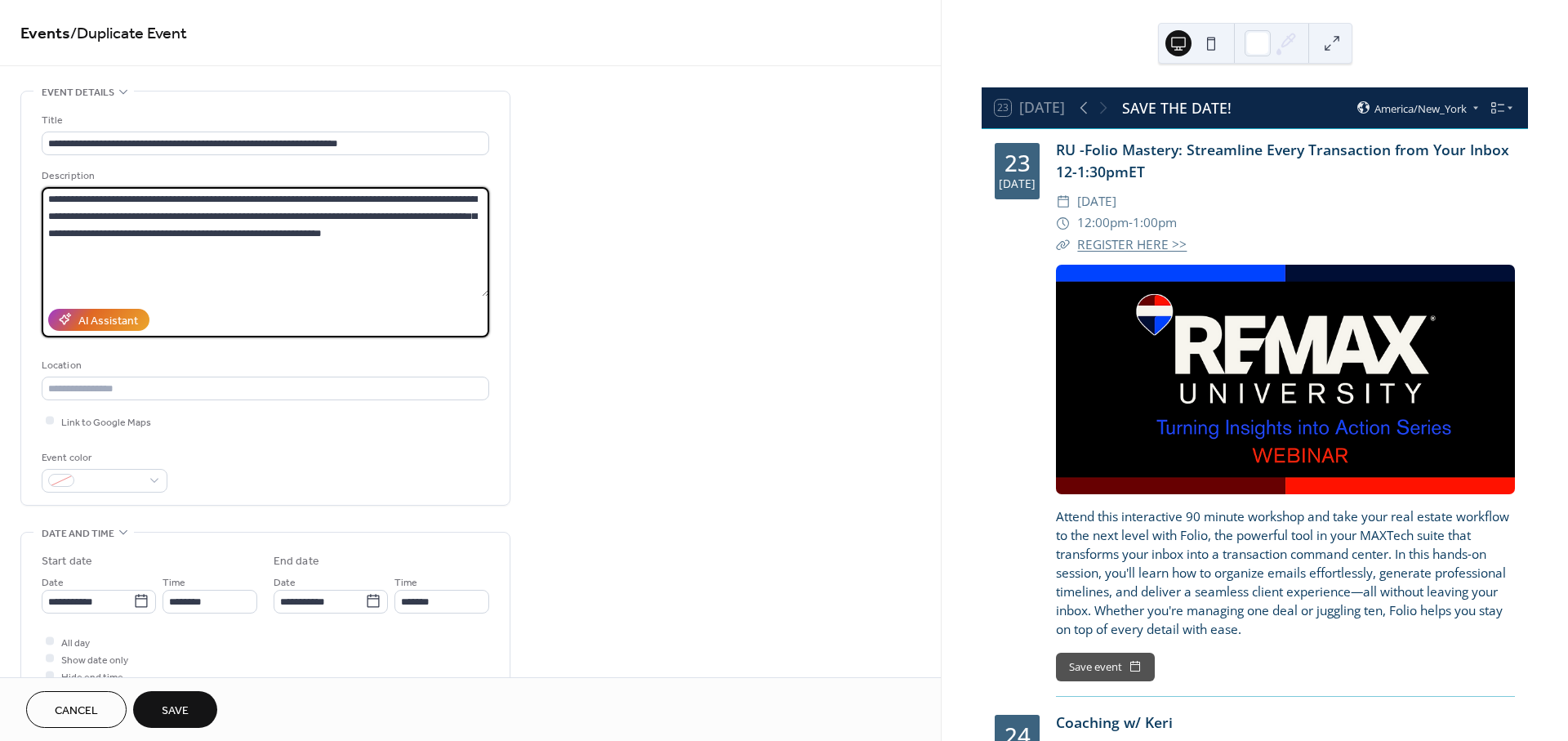 click on "**********" at bounding box center (265, 242) 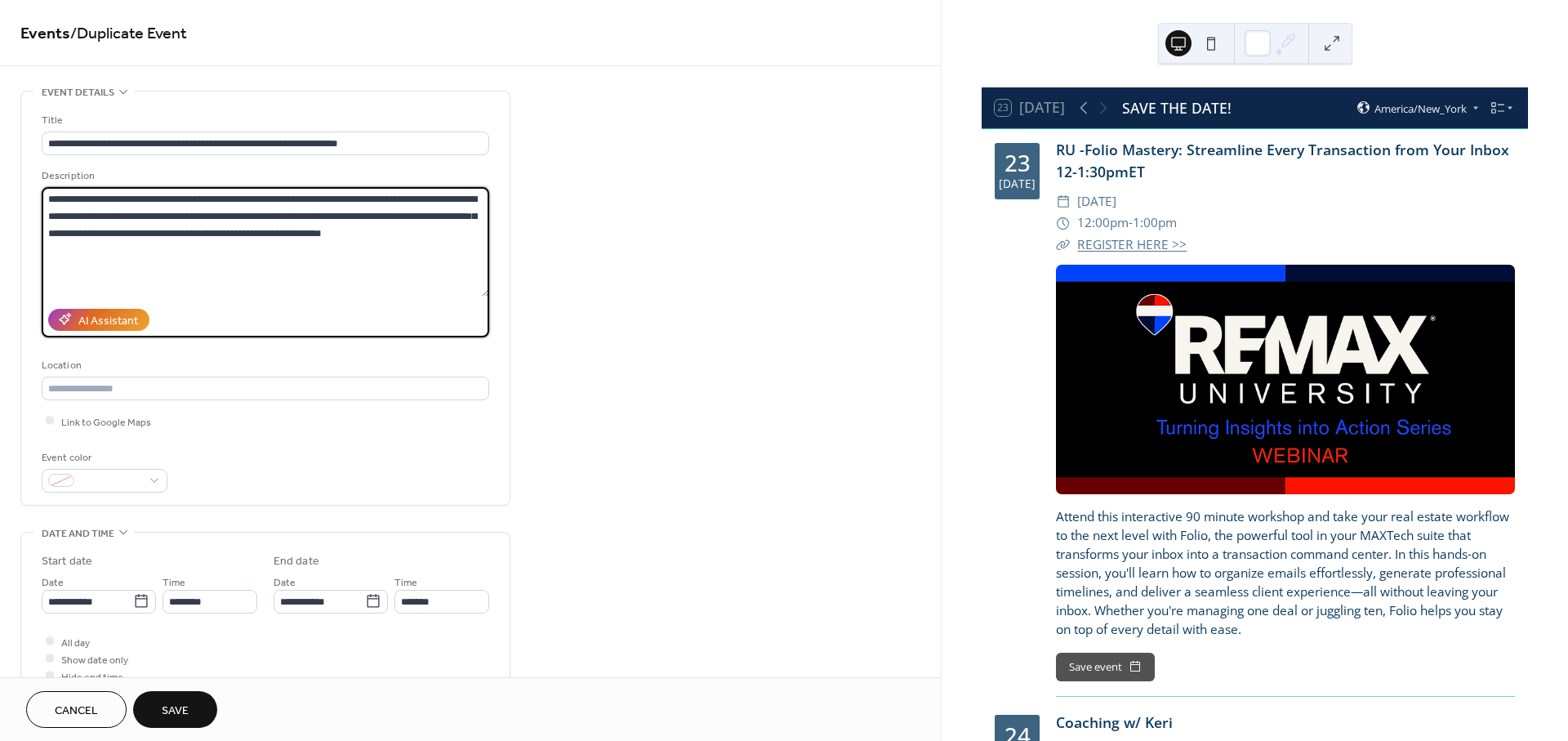 drag, startPoint x: 376, startPoint y: 230, endPoint x: 47, endPoint y: 209, distance: 329.6695 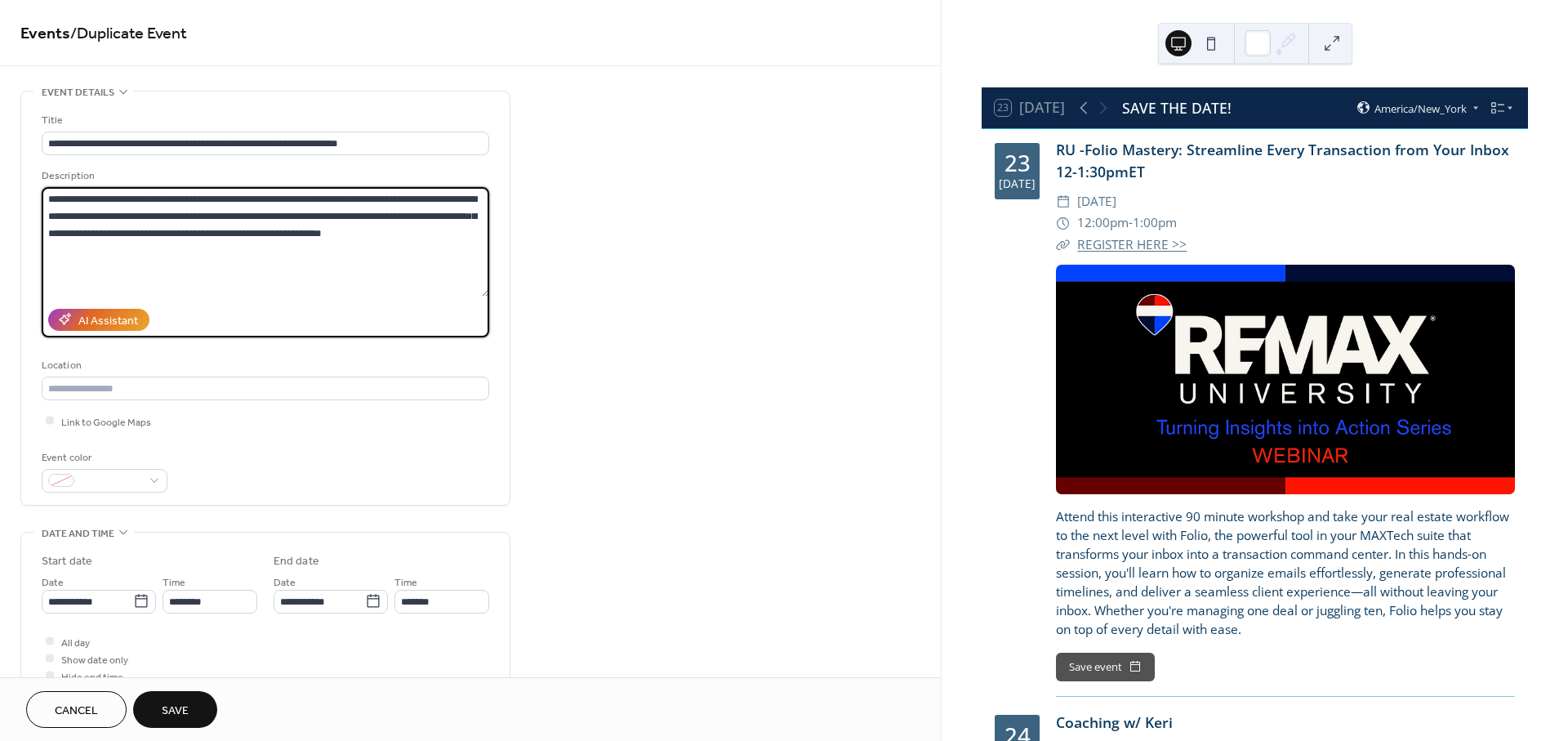 click on "**********" at bounding box center [265, 242] 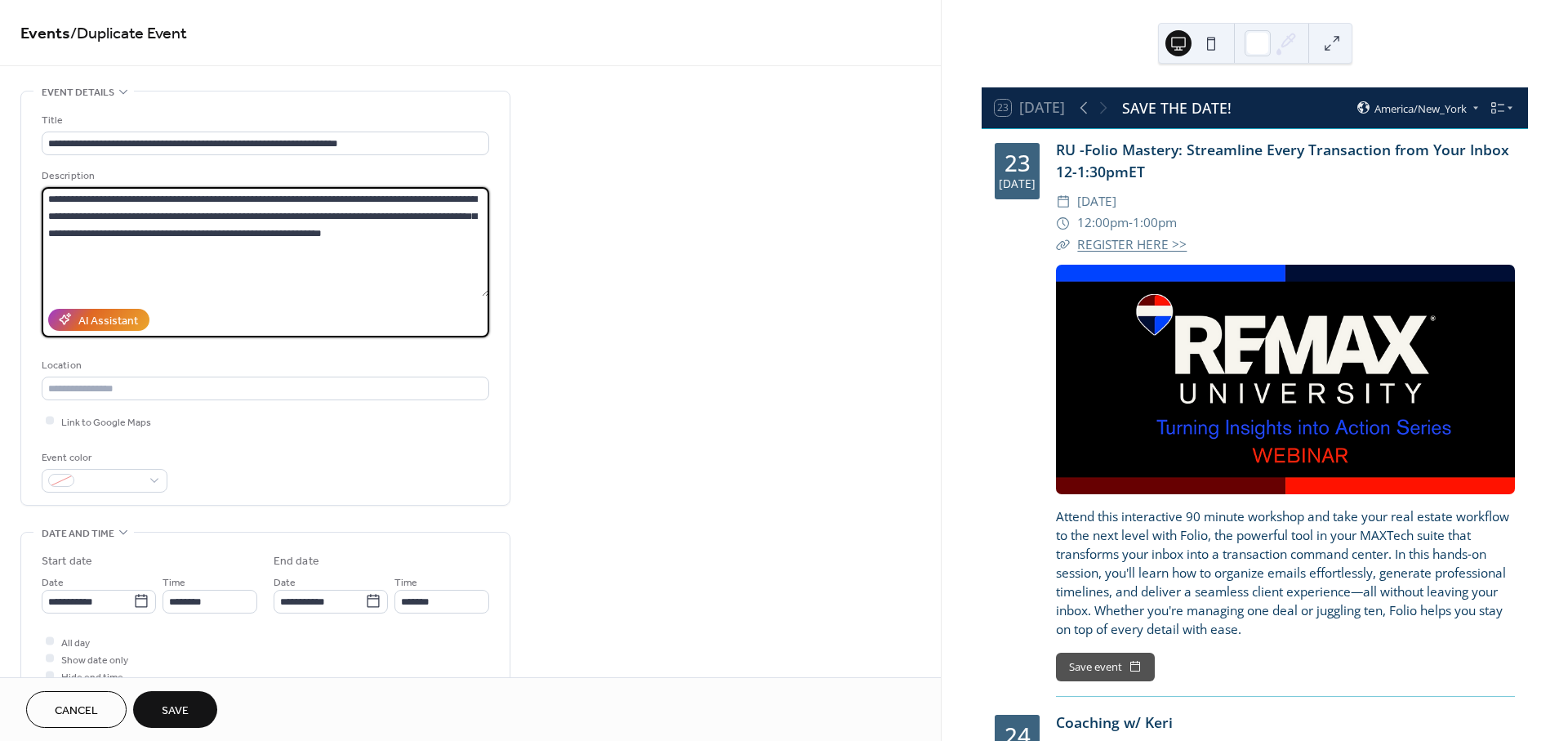 drag, startPoint x: 47, startPoint y: 195, endPoint x: 376, endPoint y: 239, distance: 331.92921 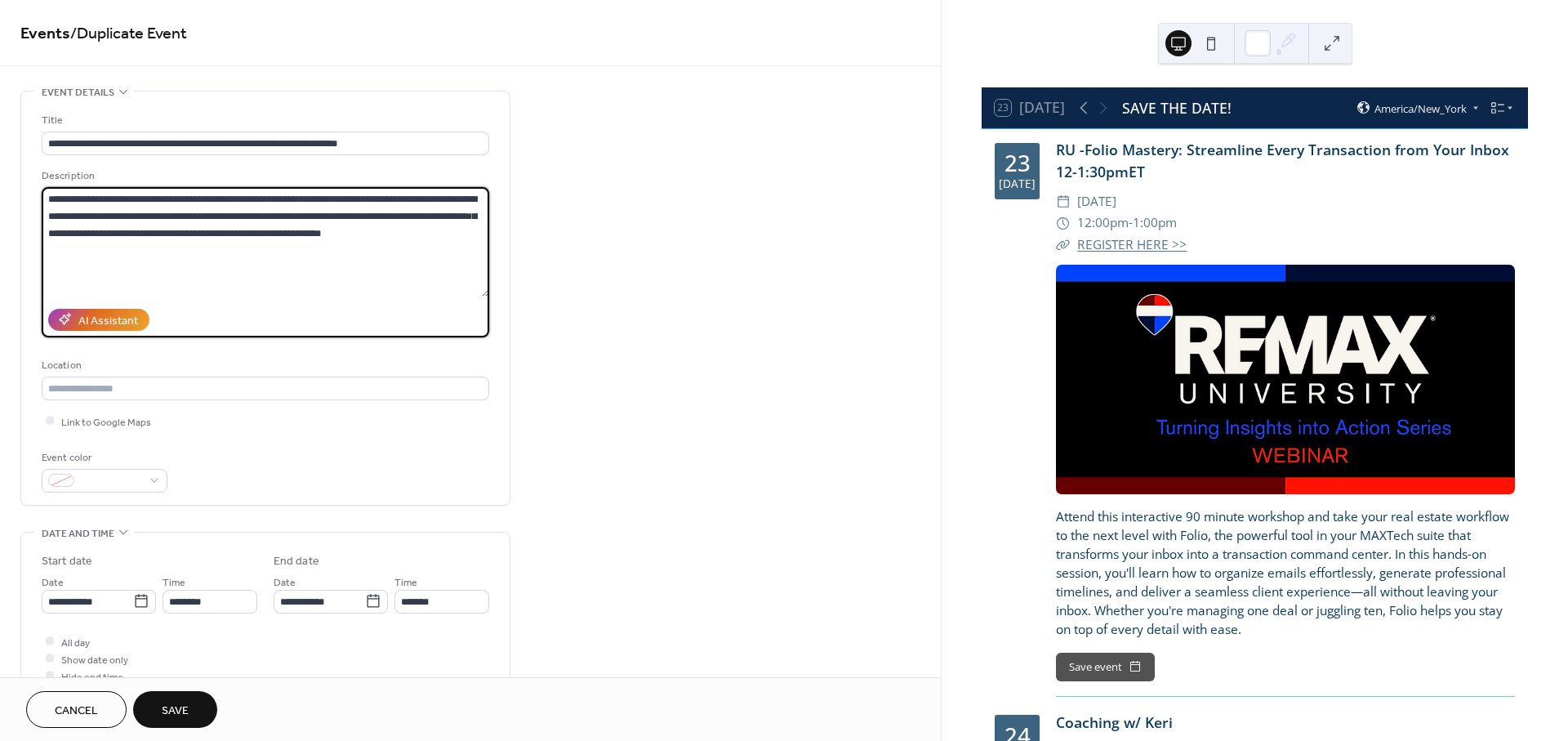 click on "**********" at bounding box center [265, 242] 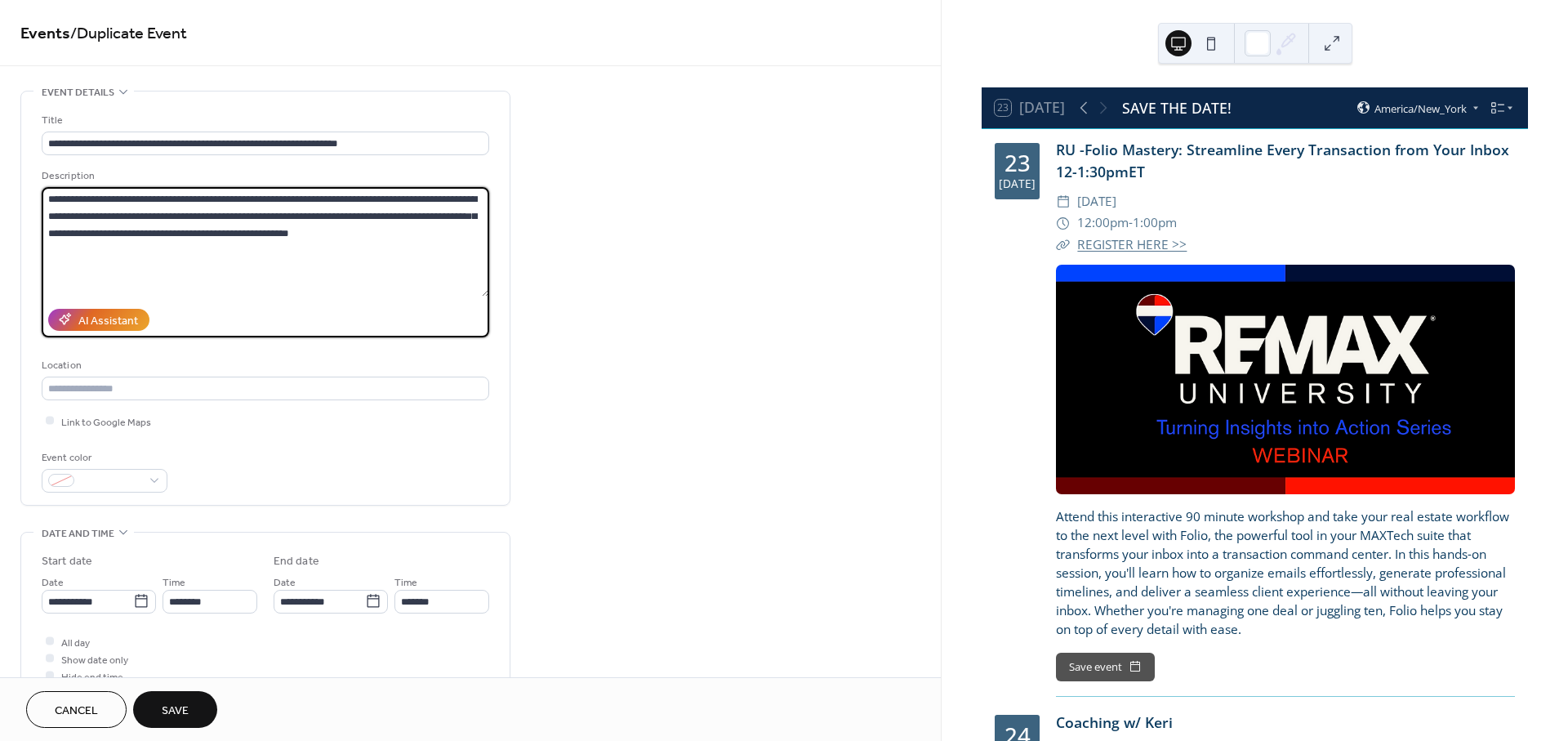 click on "**********" at bounding box center (265, 242) 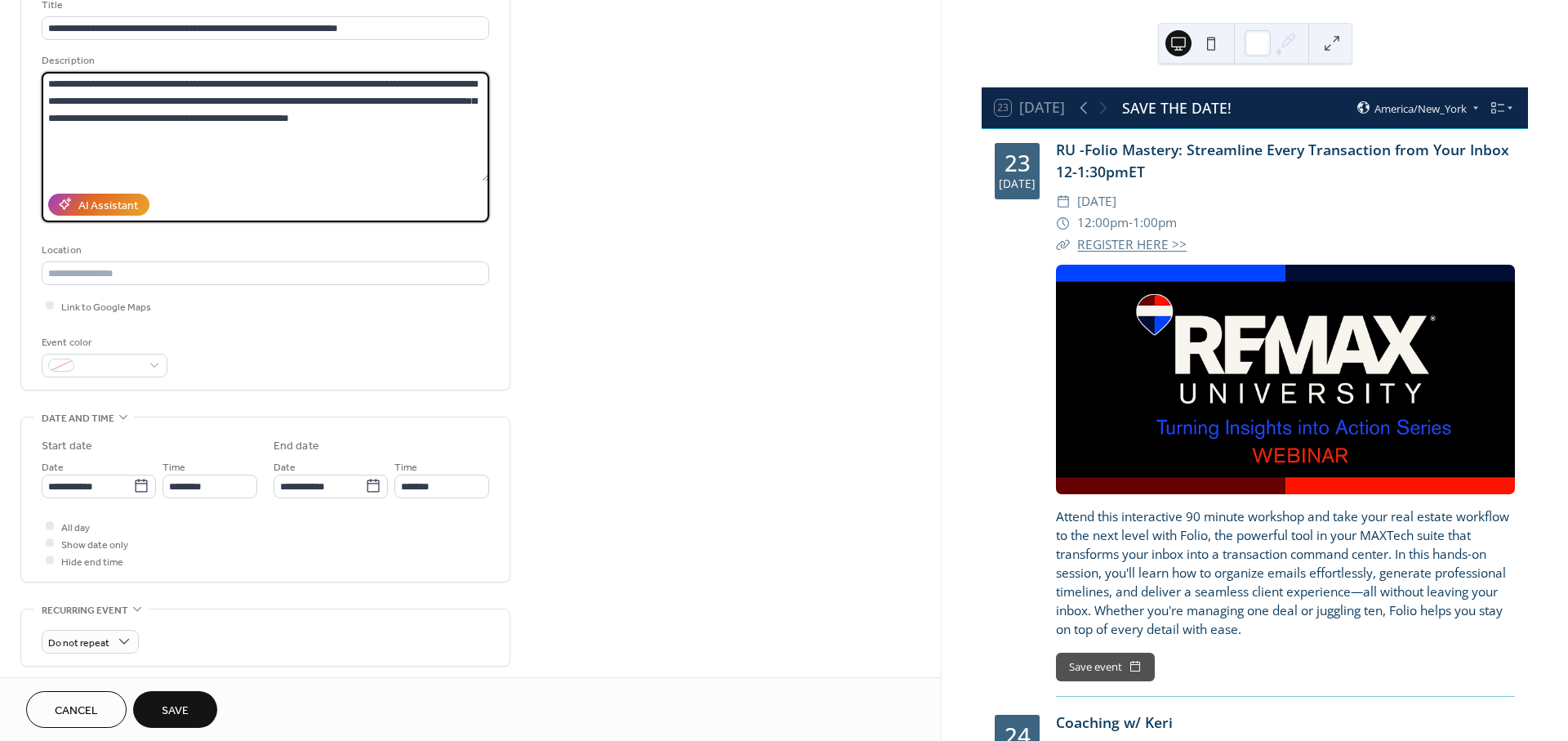 scroll, scrollTop: 363, scrollLeft: 0, axis: vertical 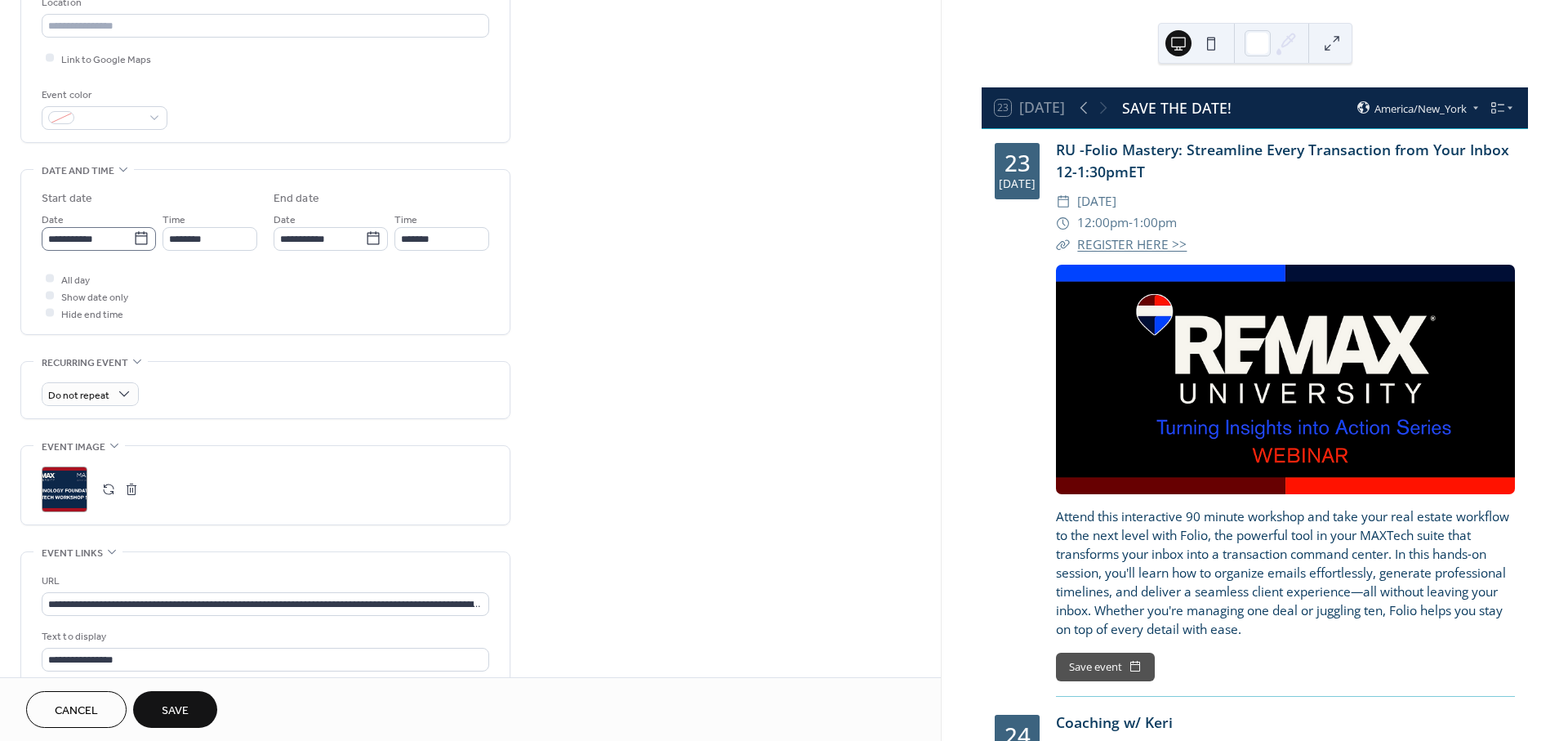 type on "**********" 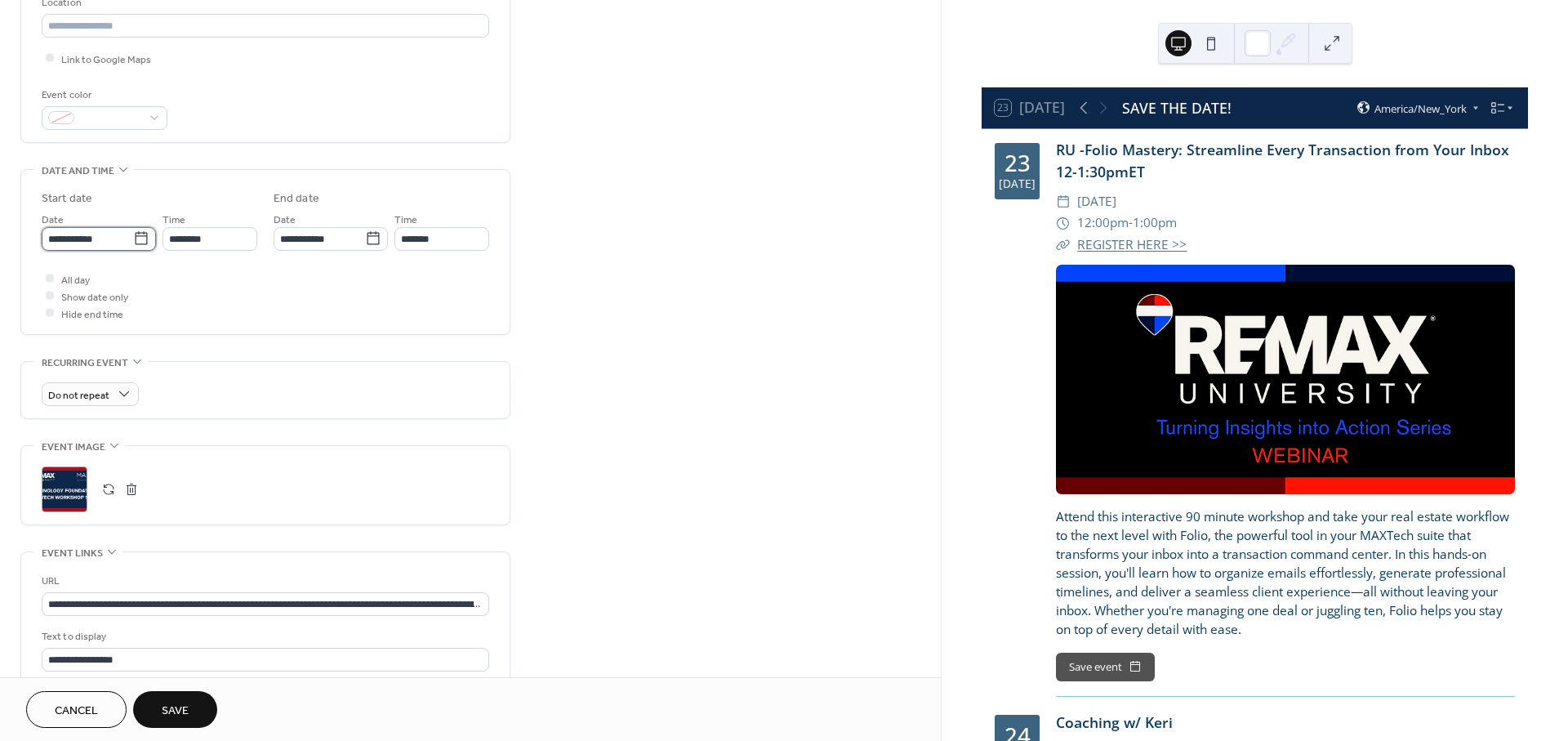 click on "**********" at bounding box center (87, 239) 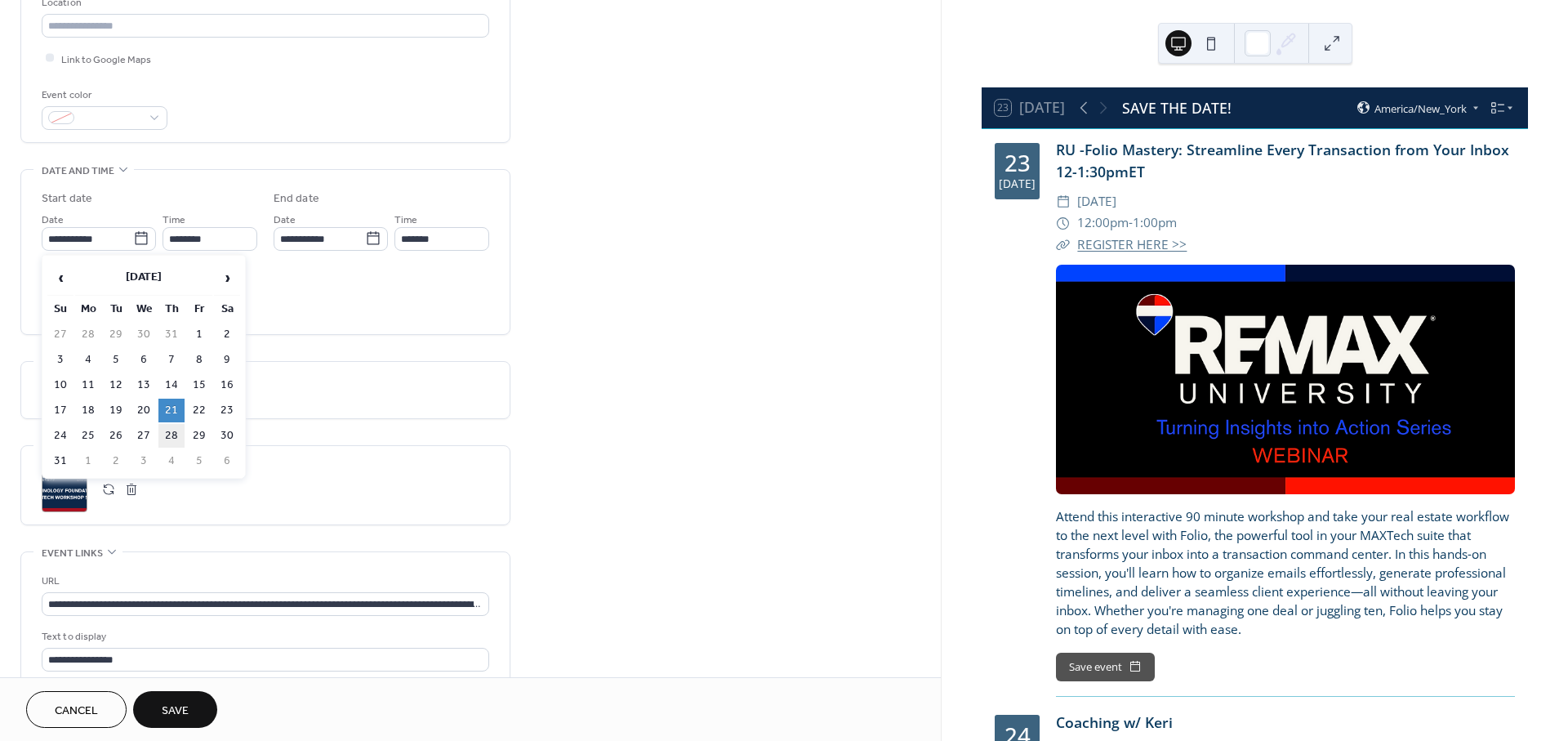 click on "28" at bounding box center [172, 435] 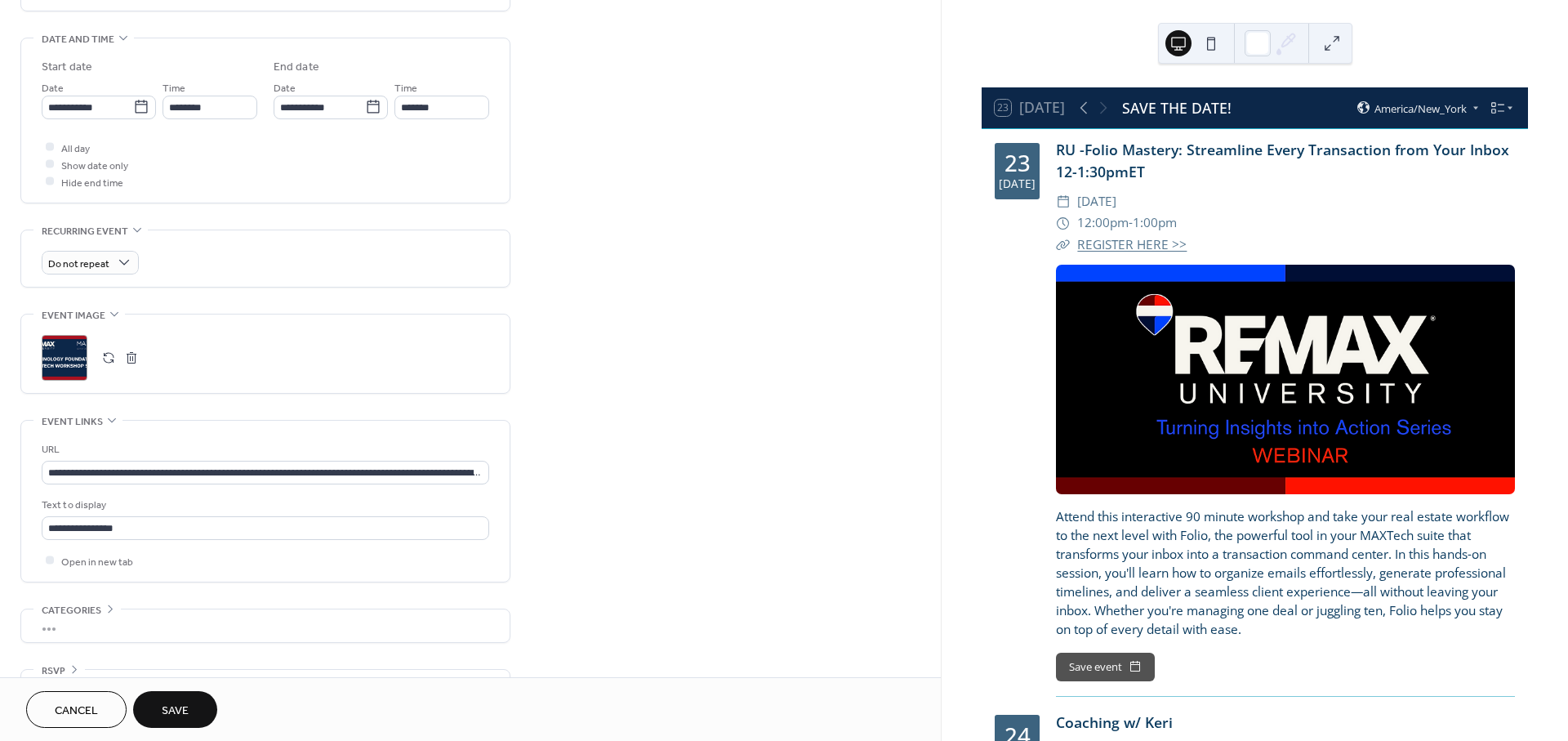scroll, scrollTop: 541, scrollLeft: 0, axis: vertical 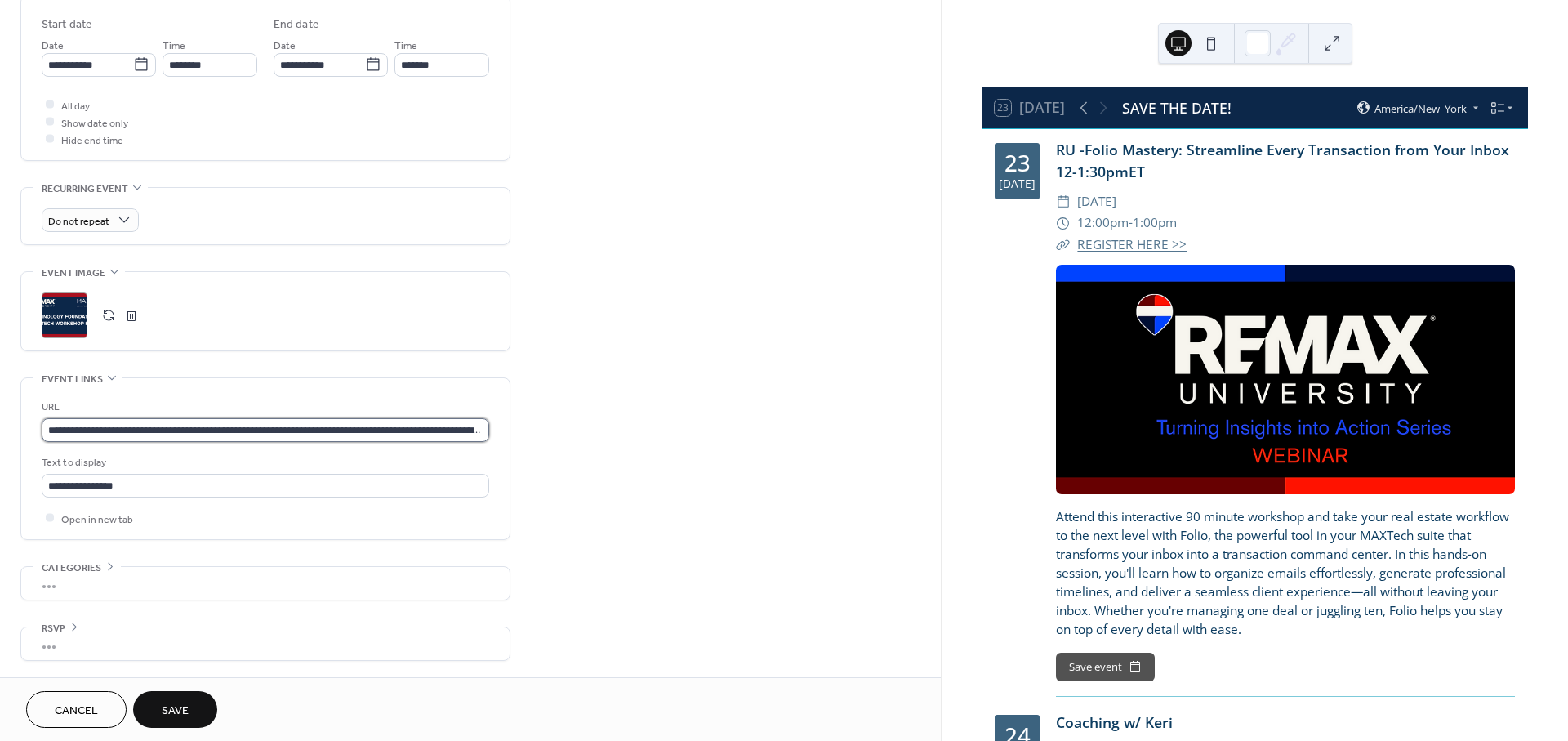 click on "**********" at bounding box center [265, 430] 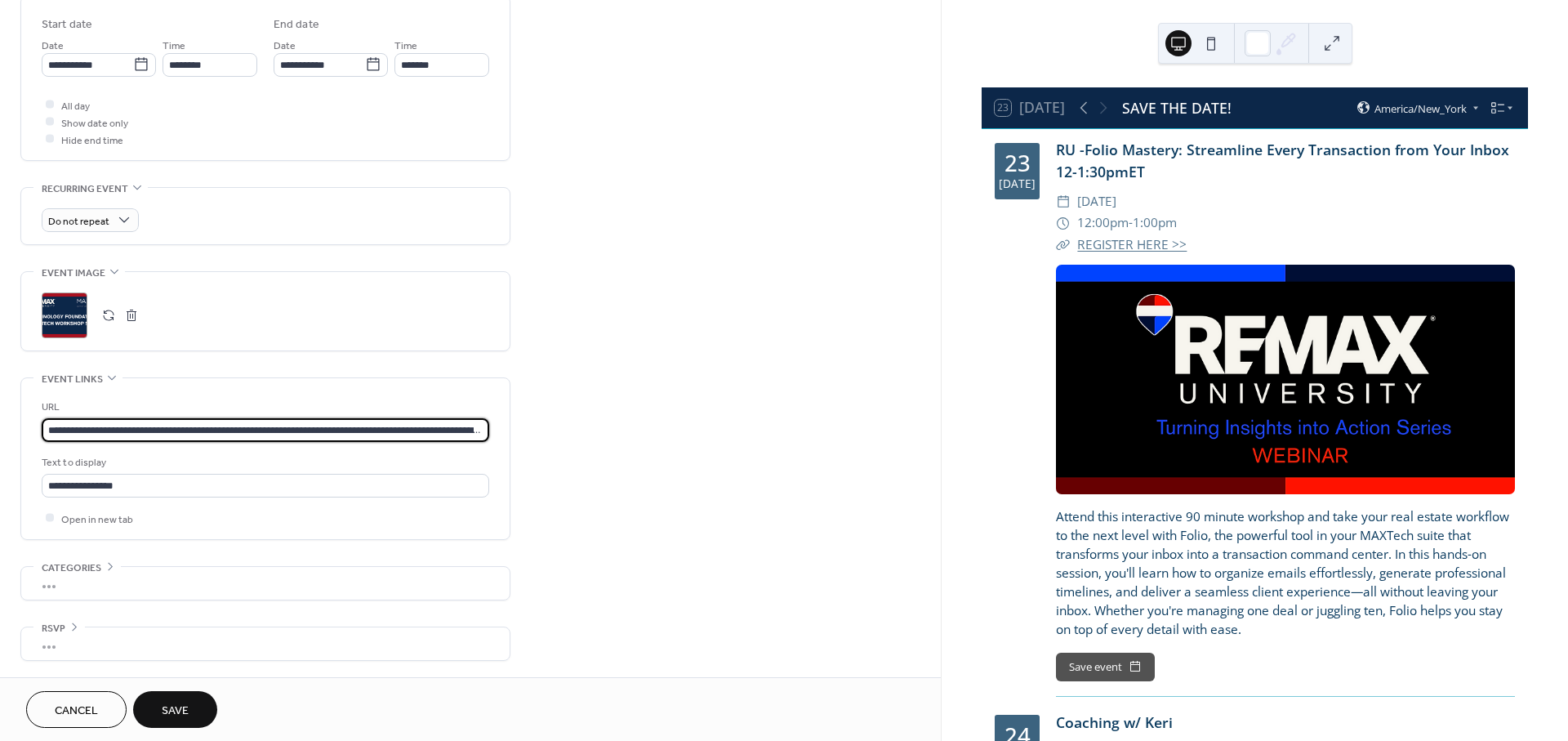 click on "**********" at bounding box center (265, 430) 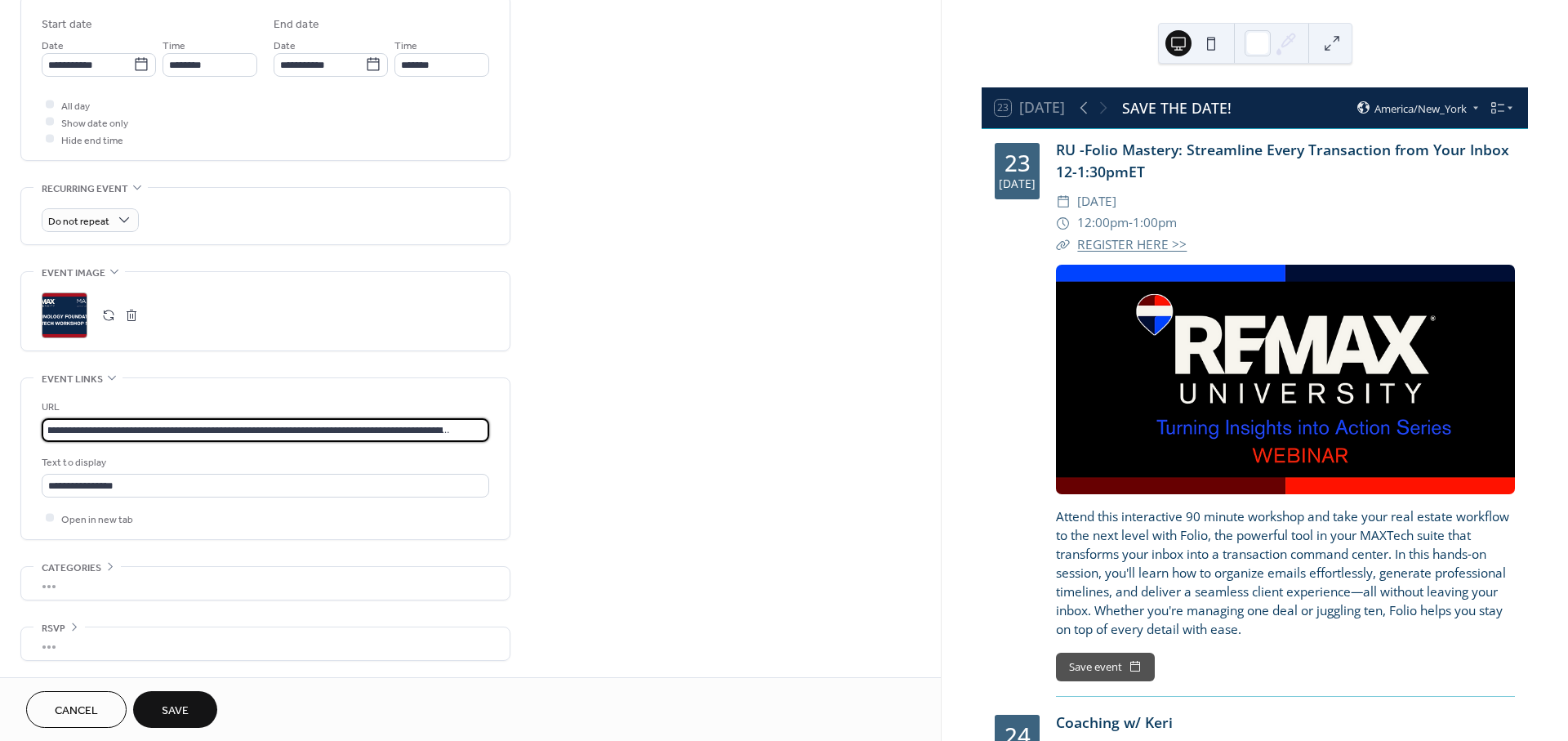 type on "**********" 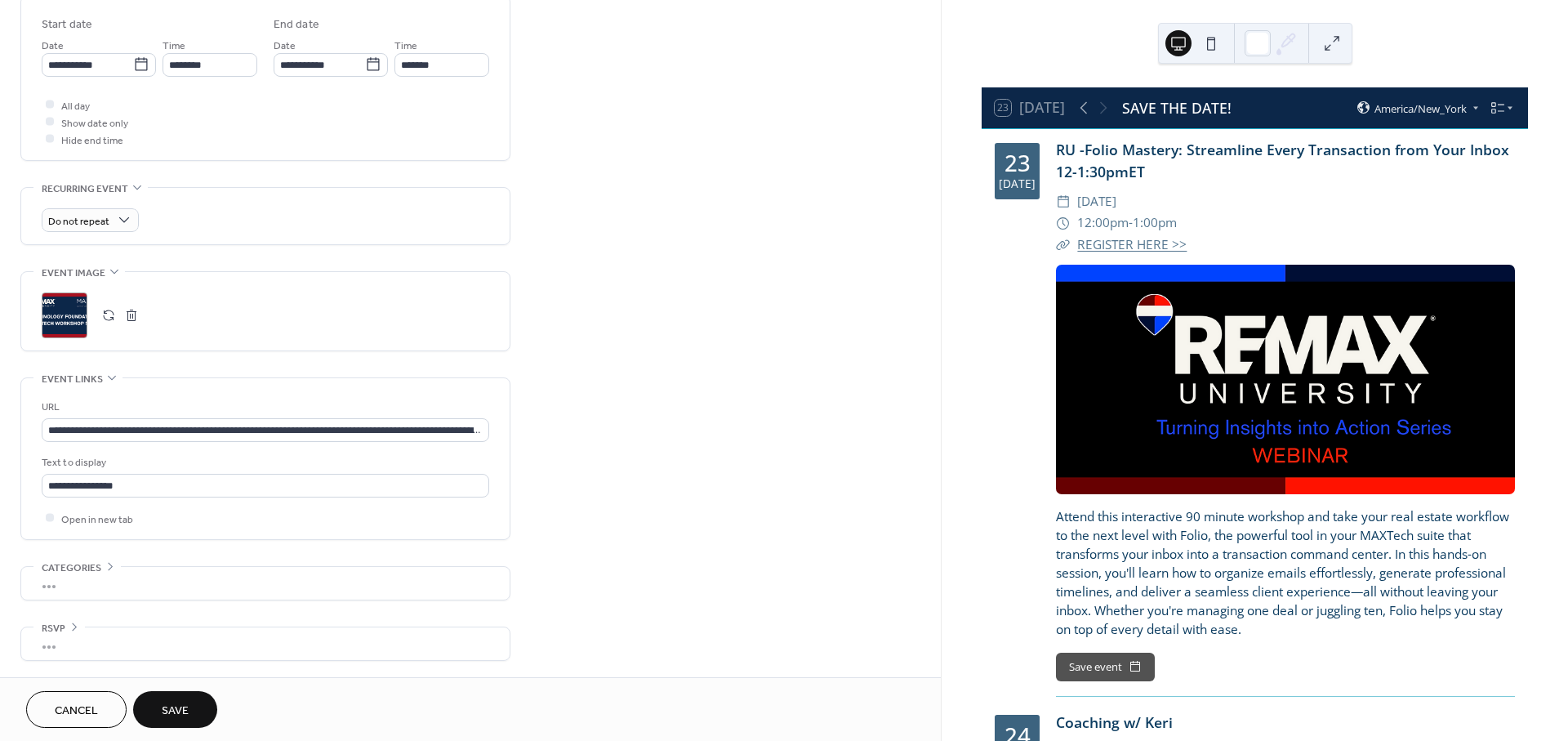 click on "Save" at bounding box center [175, 711] 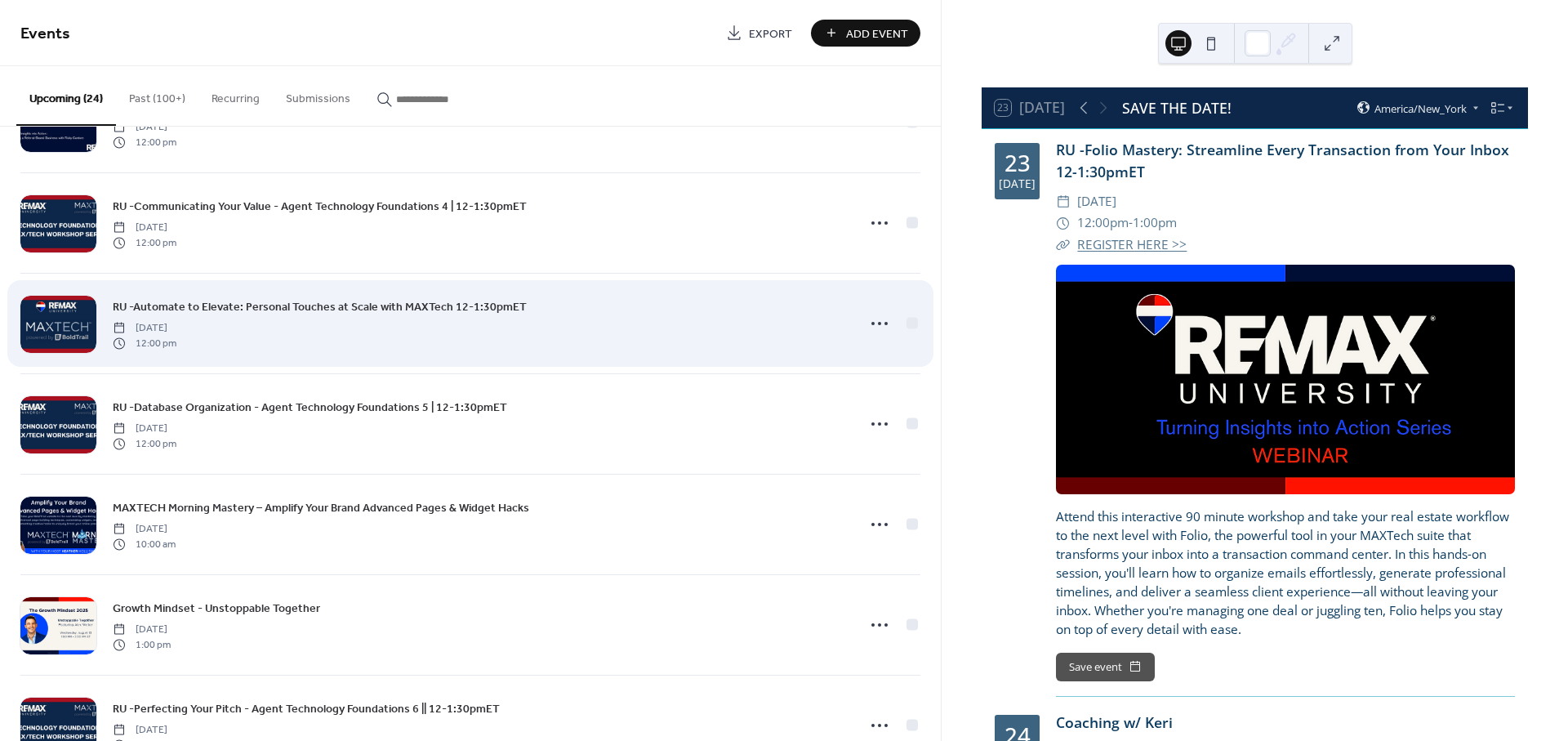 scroll, scrollTop: 725, scrollLeft: 0, axis: vertical 